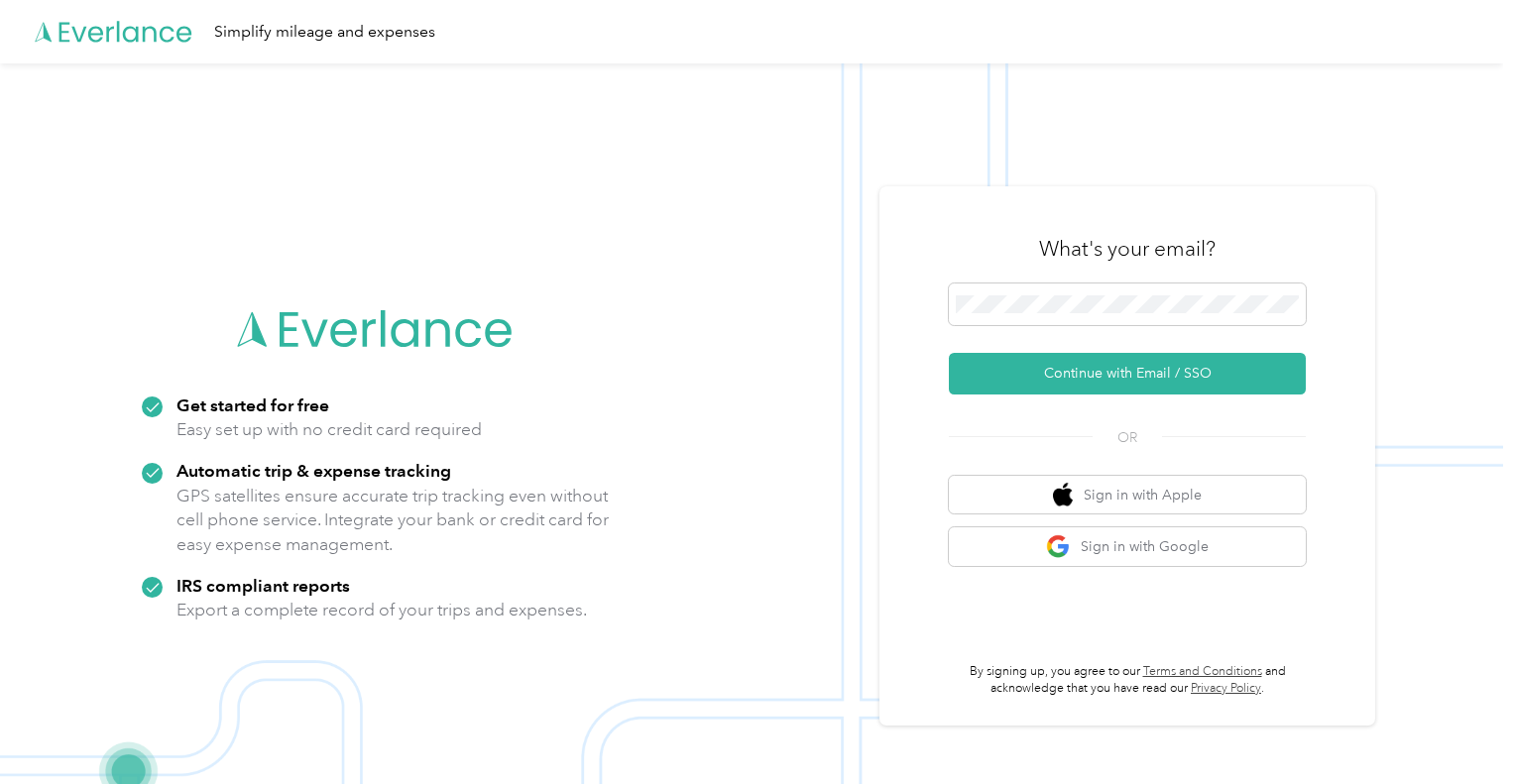 scroll, scrollTop: 0, scrollLeft: 0, axis: both 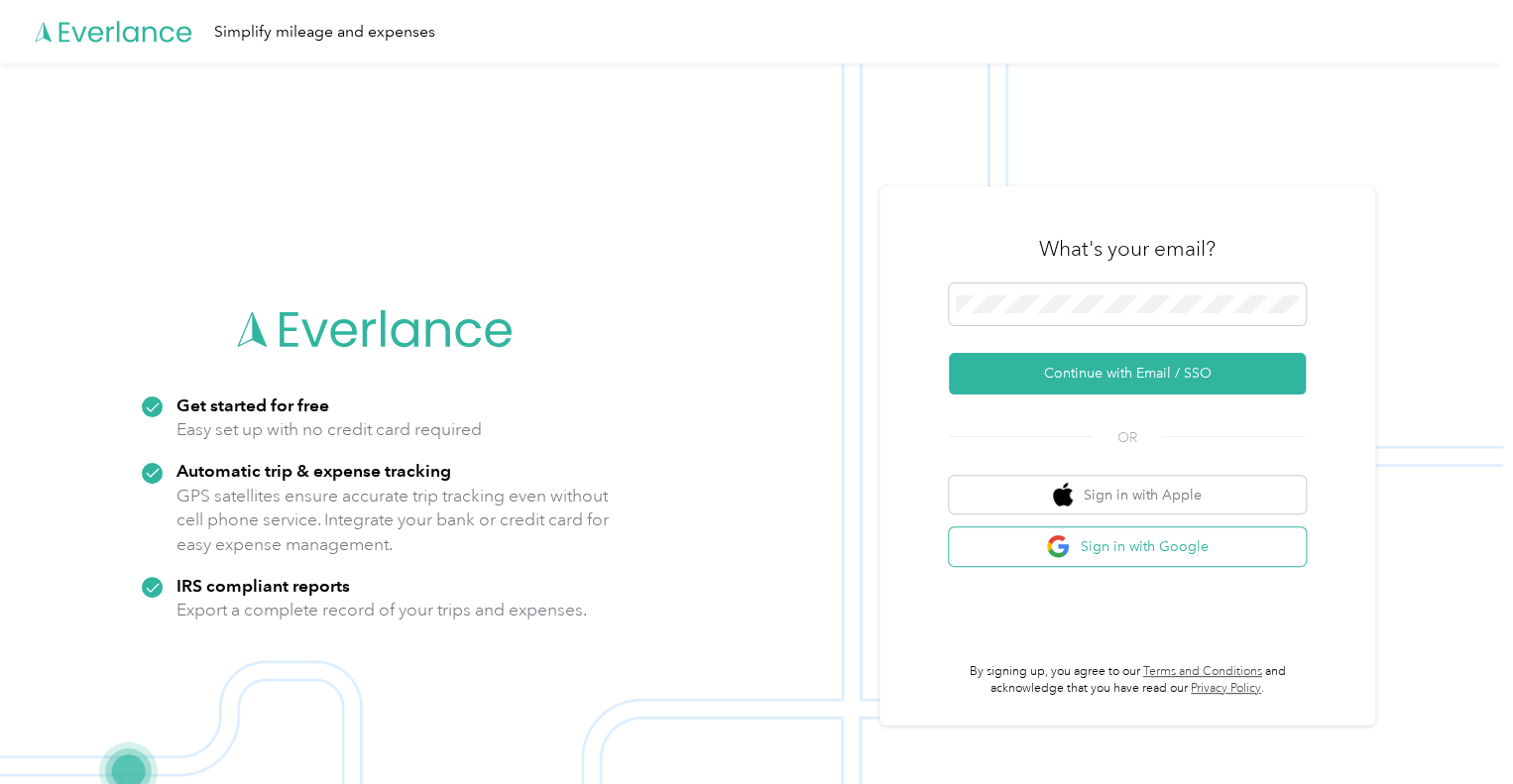click on "Sign in with Google" at bounding box center [1127, 546] 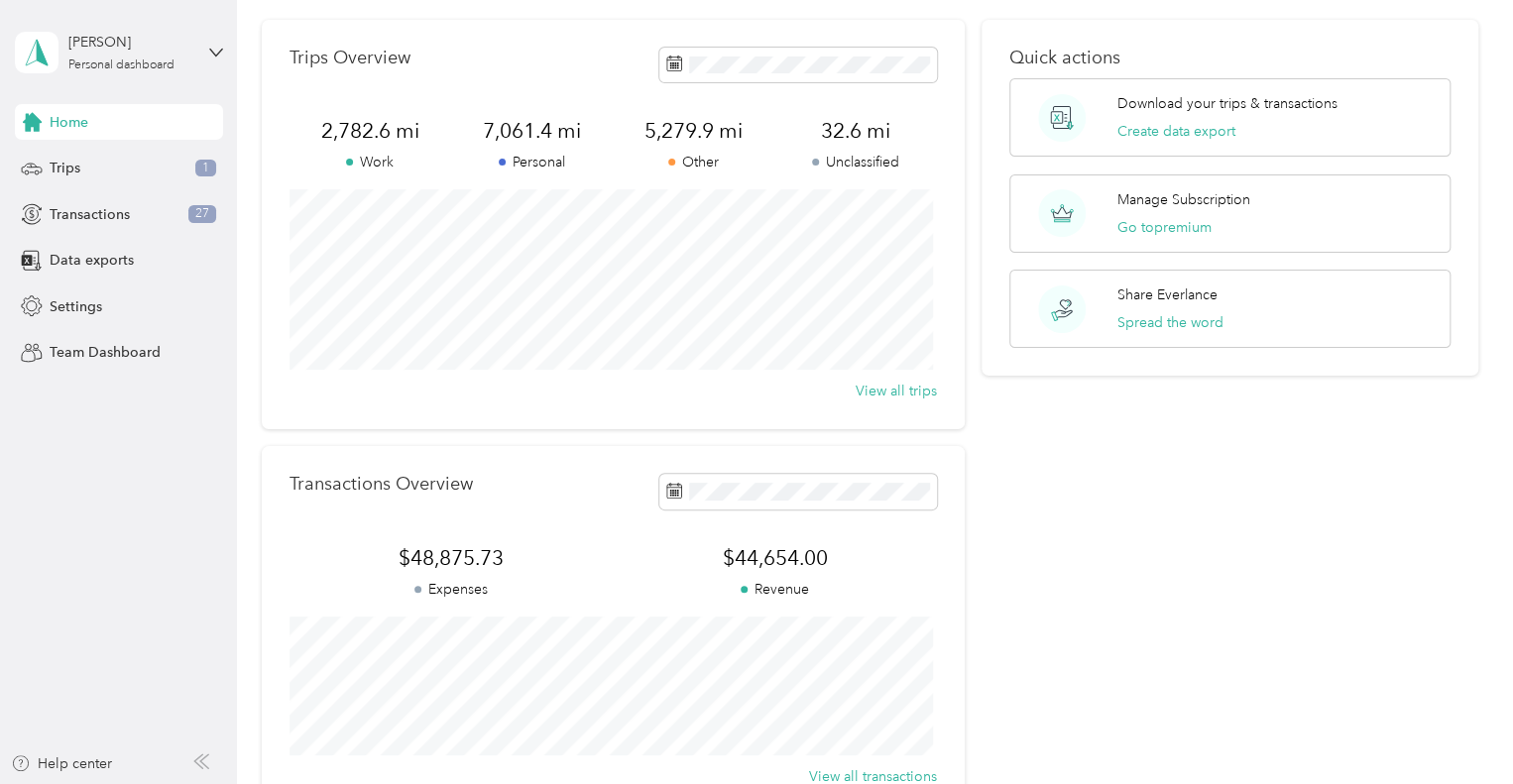 scroll, scrollTop: 0, scrollLeft: 0, axis: both 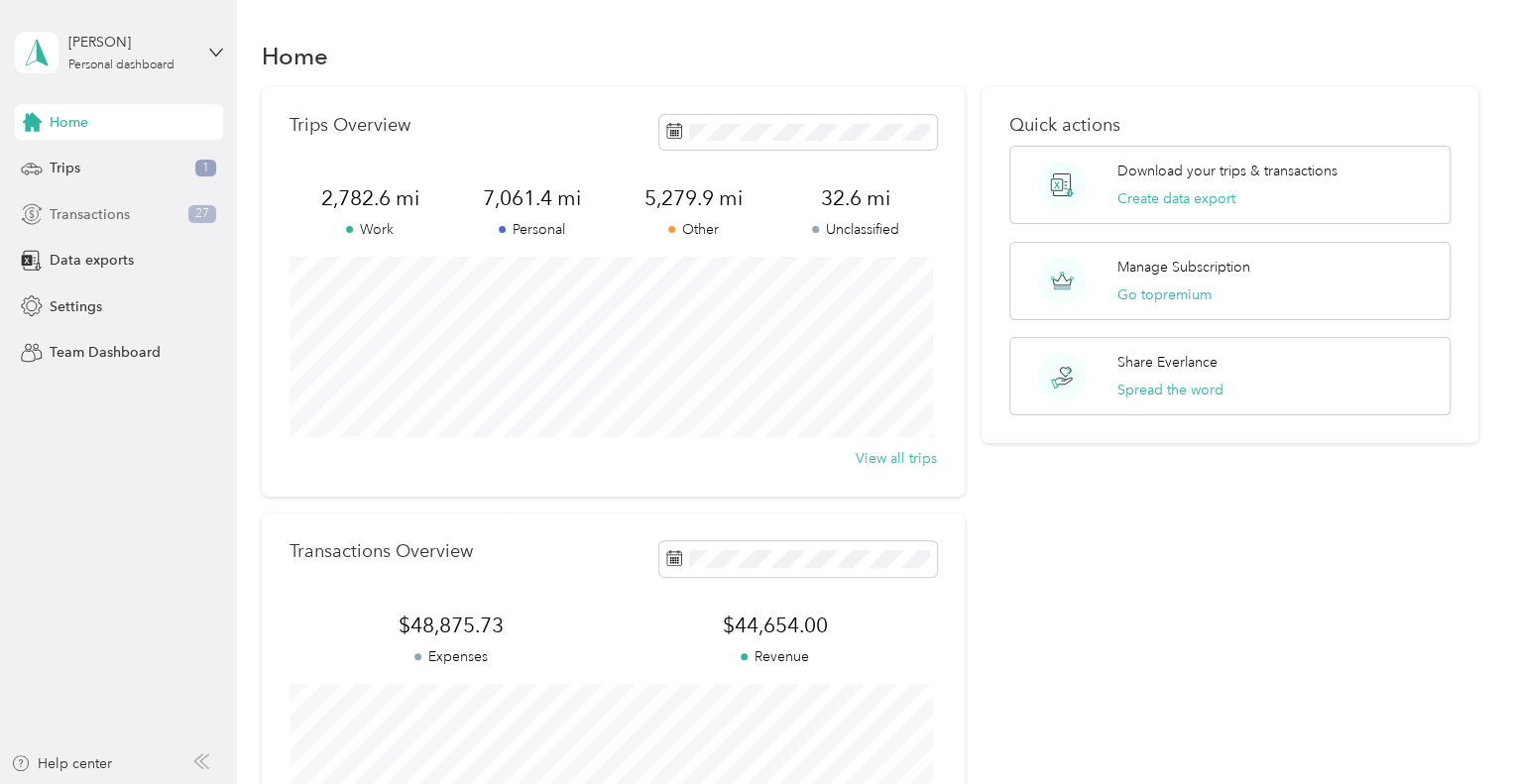 click on "Transactions" at bounding box center [89, 214] 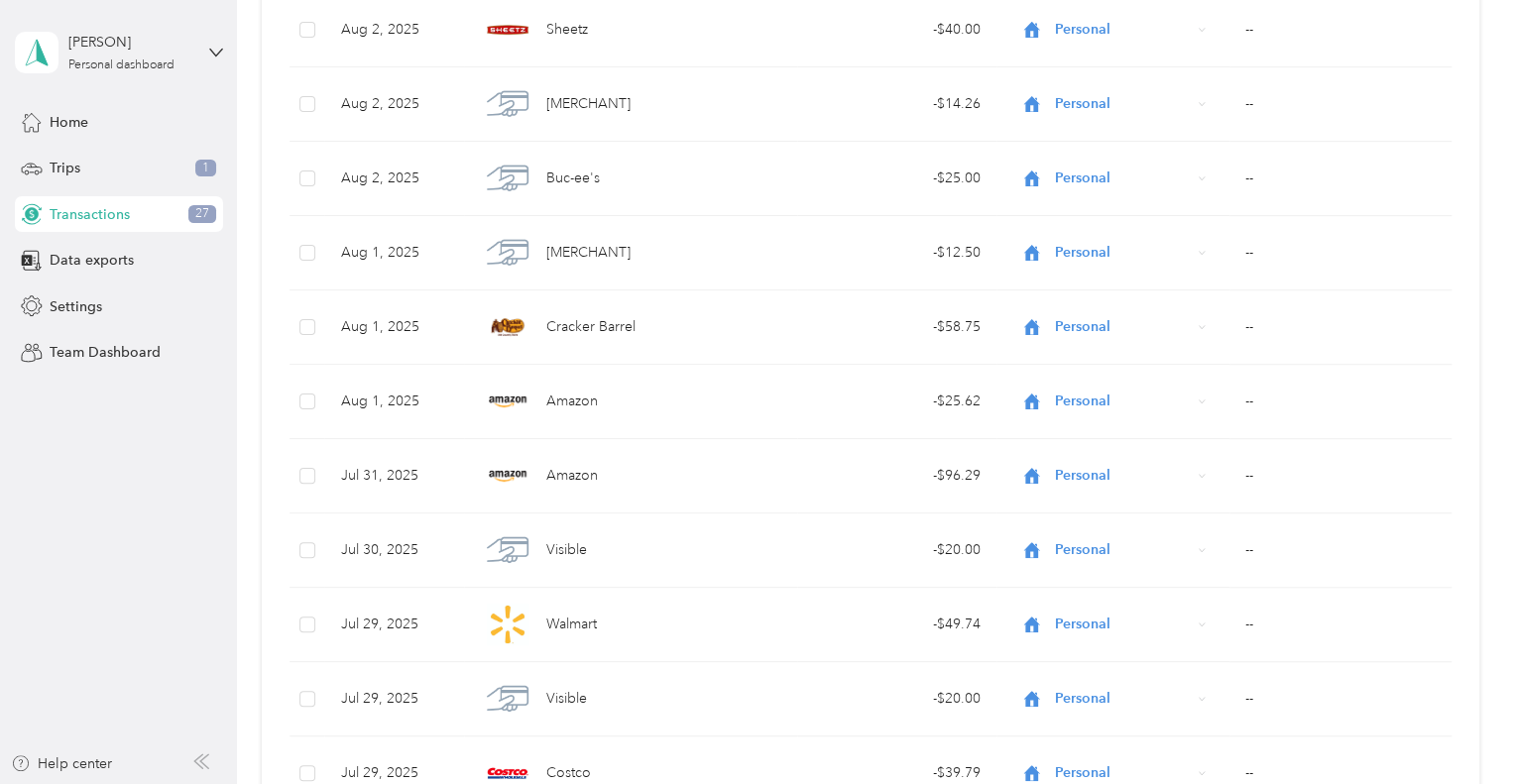 scroll, scrollTop: 0, scrollLeft: 0, axis: both 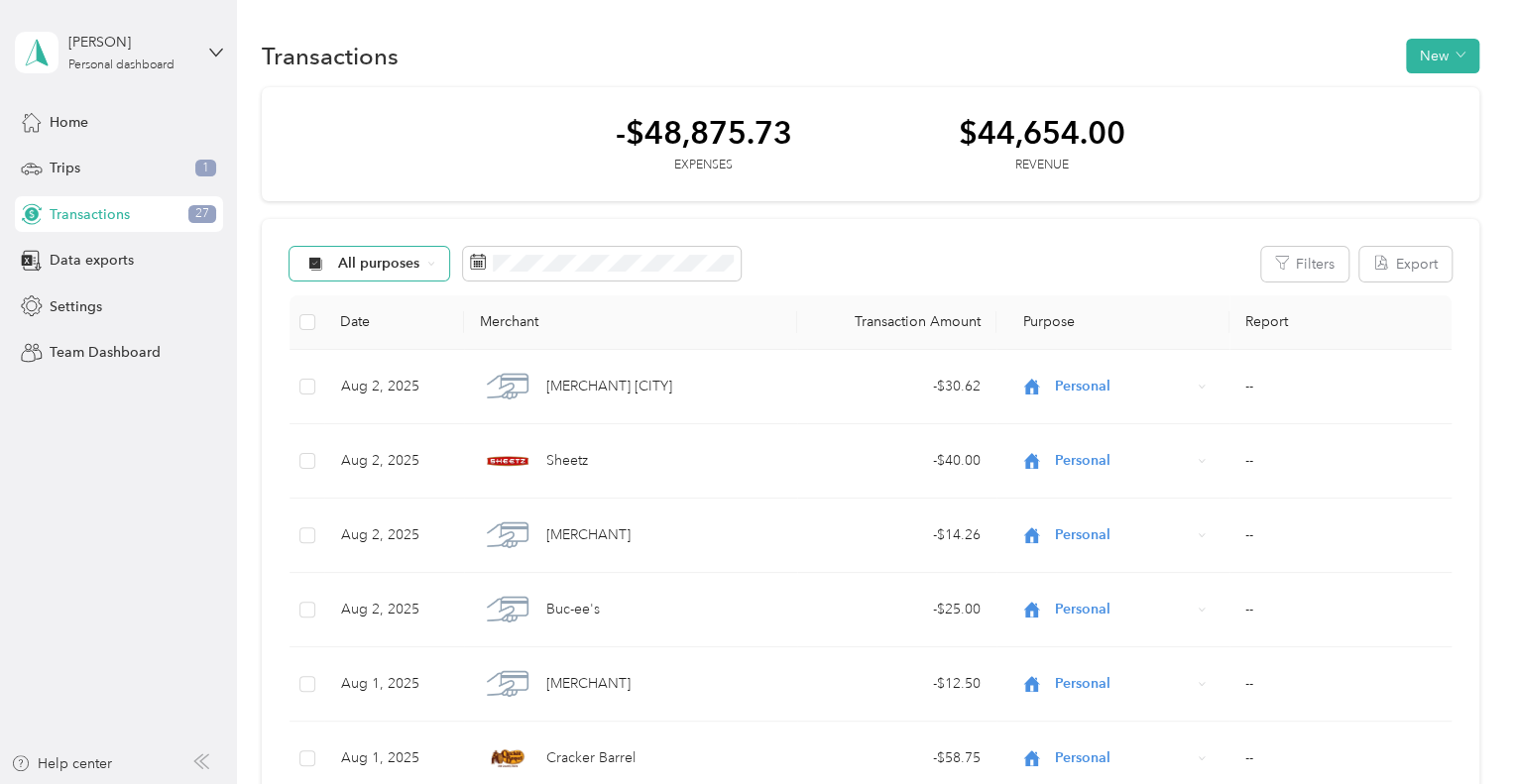 click 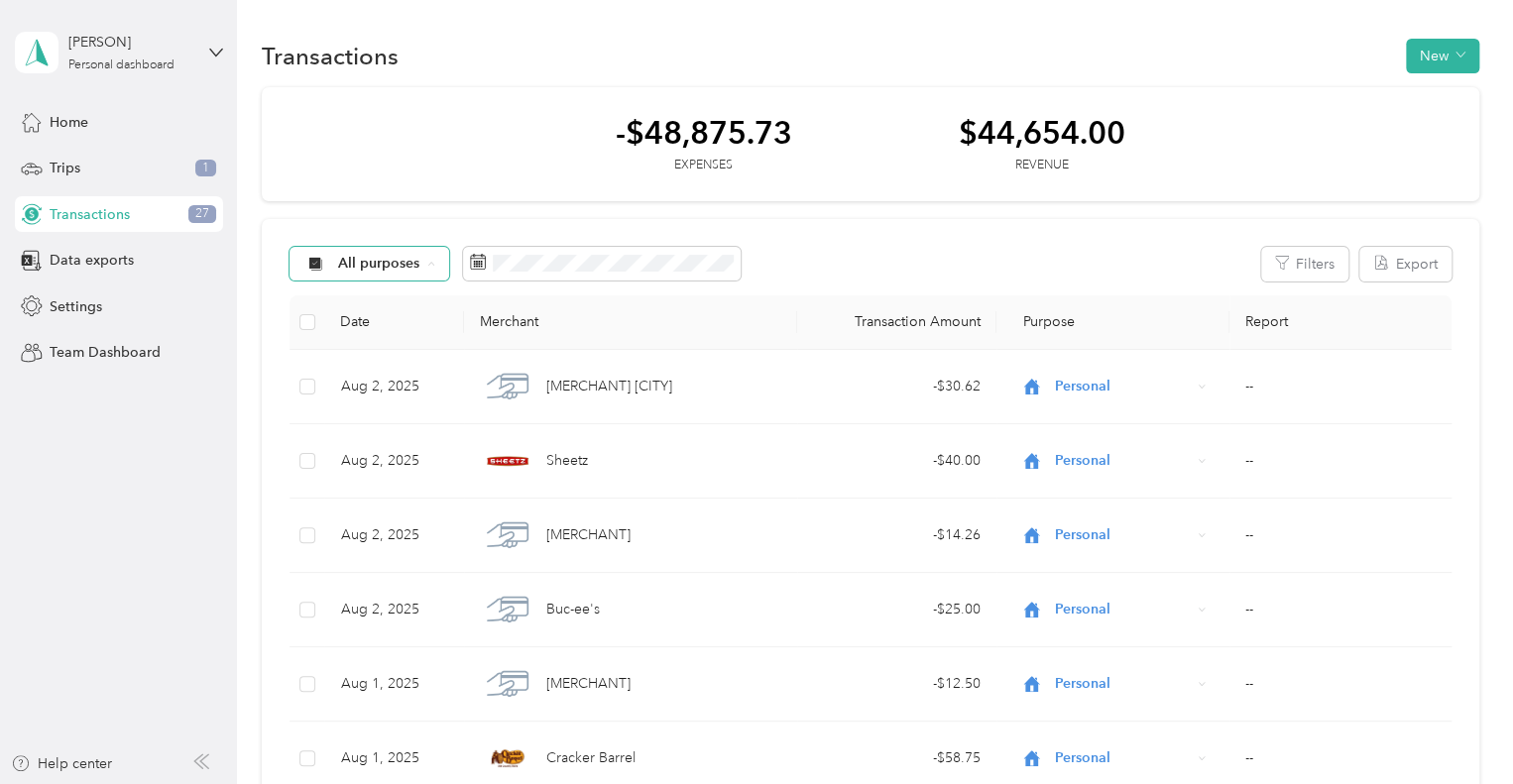 click on "Personal" at bounding box center (397, 403) 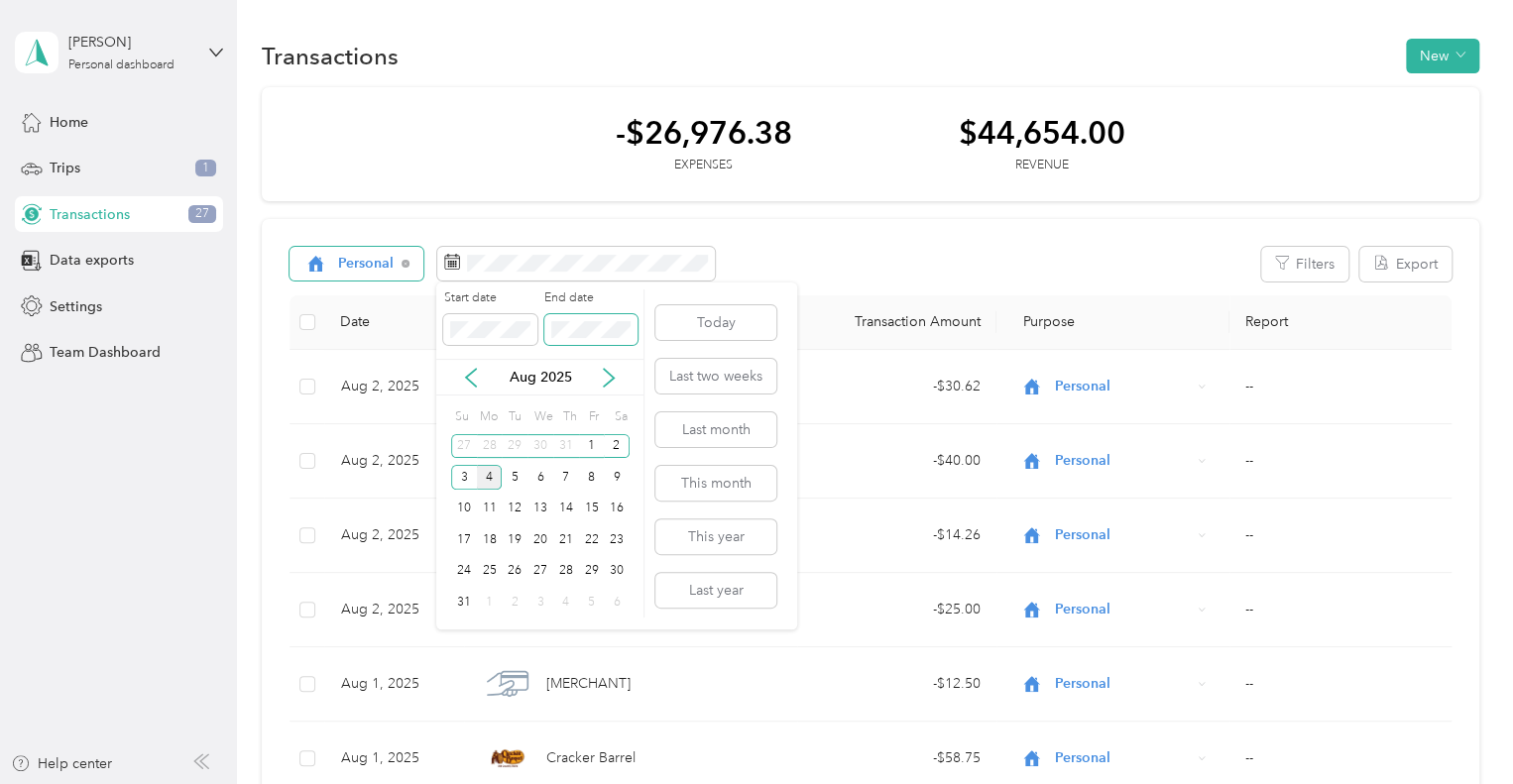 click at bounding box center [591, 330] 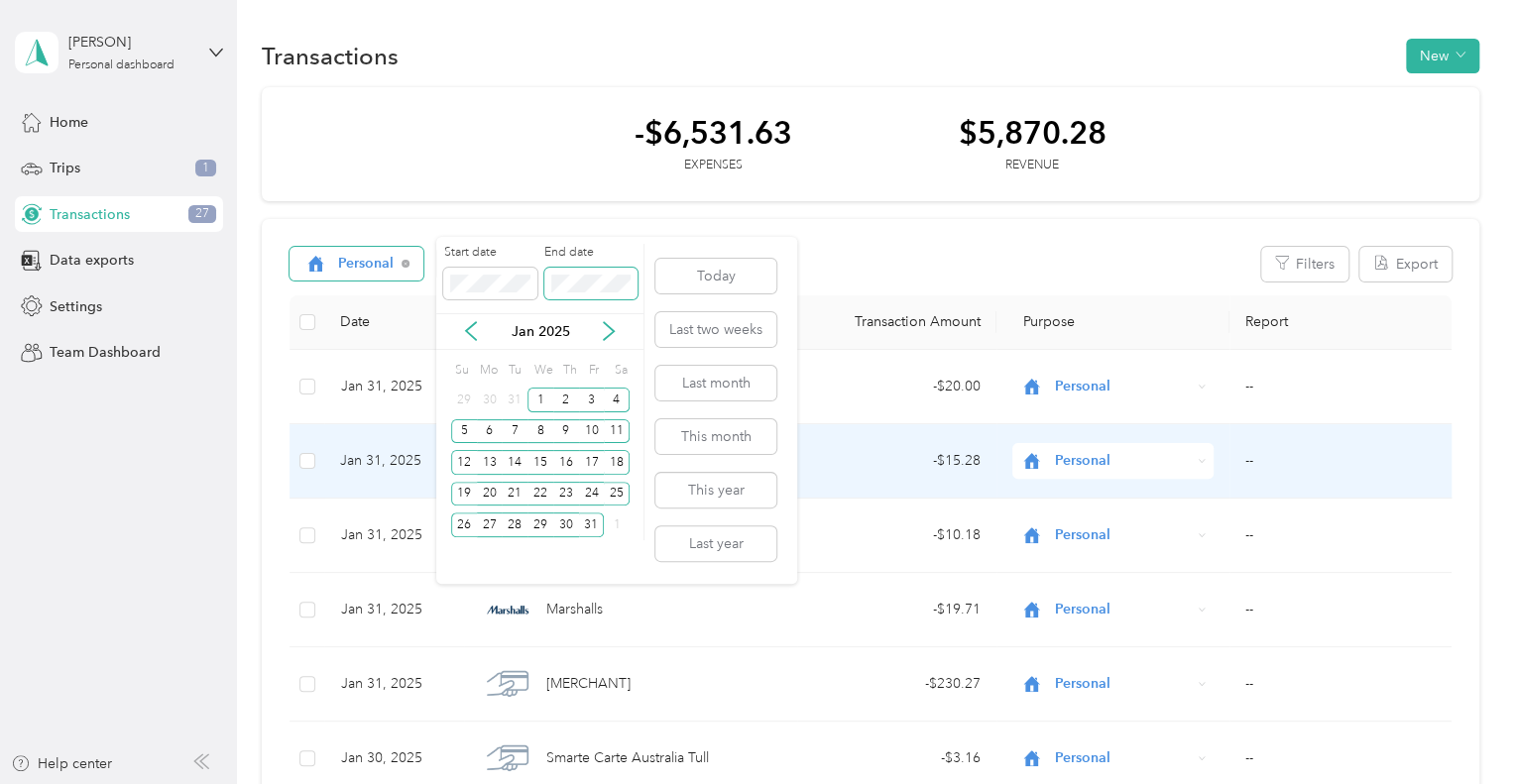 scroll, scrollTop: 46, scrollLeft: 0, axis: vertical 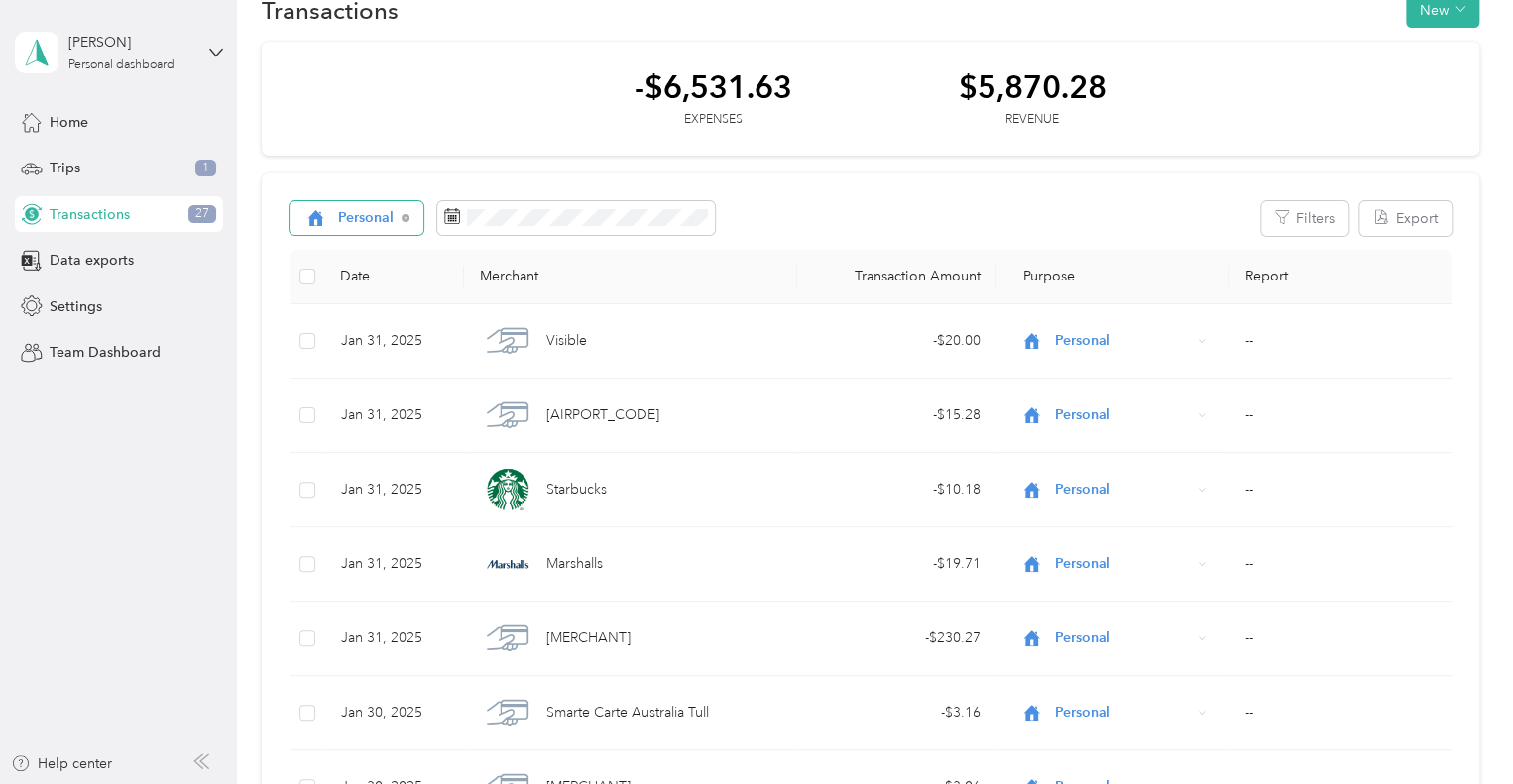 click on "[MONTH] 31, 2025 [MERCHANT] - $[AMOUNT] Personal -- [MONTH] 31, 2025 [MERCHANT] - $[AMOUNT] Personal -- [MONTH] 31, 2025 [MERCHANT] - $[AMOUNT] Personal -- [MONTH] 31, 2025 [MERCHANT] - $[AMOUNT] Personal -- [MONTH] 30, 2025 [MERCHANT] - $[AMOUNT] Personal -- [MONTH] 30, 2025 [MERCHANT] - $[AMOUNT] Personal -- [MONTH] 30, 2025 [MERCHANT] - $[AMOUNT] Personal -- [MONTH] 30, 2025 [MERCHANT] - $[AMOUNT] Personal -- [MONTH] 29, 2025 [MERCHANT] - $[AMOUNT] Personal -- [MONTH] 29, [PERSON] [CITY] - $[AMOUNT] Personal -- [MONTH] 27, 2025 [MERCHANT] - $[AMOUNT] Personal -- [MONTH] 27, 2025 [MERCHANT] - $[AMOUNT] Personal -- [MONTH] 27, 2025 [MERCHANT] - $[AMOUNT] Personal -- [MONTH] 25, 2025 [MERCHANT] - $[AMOUNT] Personal -- [MONTH] 25, 2025 [MERCHANT] - $[AMOUNT] Personal -- [MONTH] 24, 2025 [MERCHANT] - $[AMOUNT] Personal -- [MONTH] 24, 2025 + $[AMOUNT] -- -" at bounding box center (871, 1214) 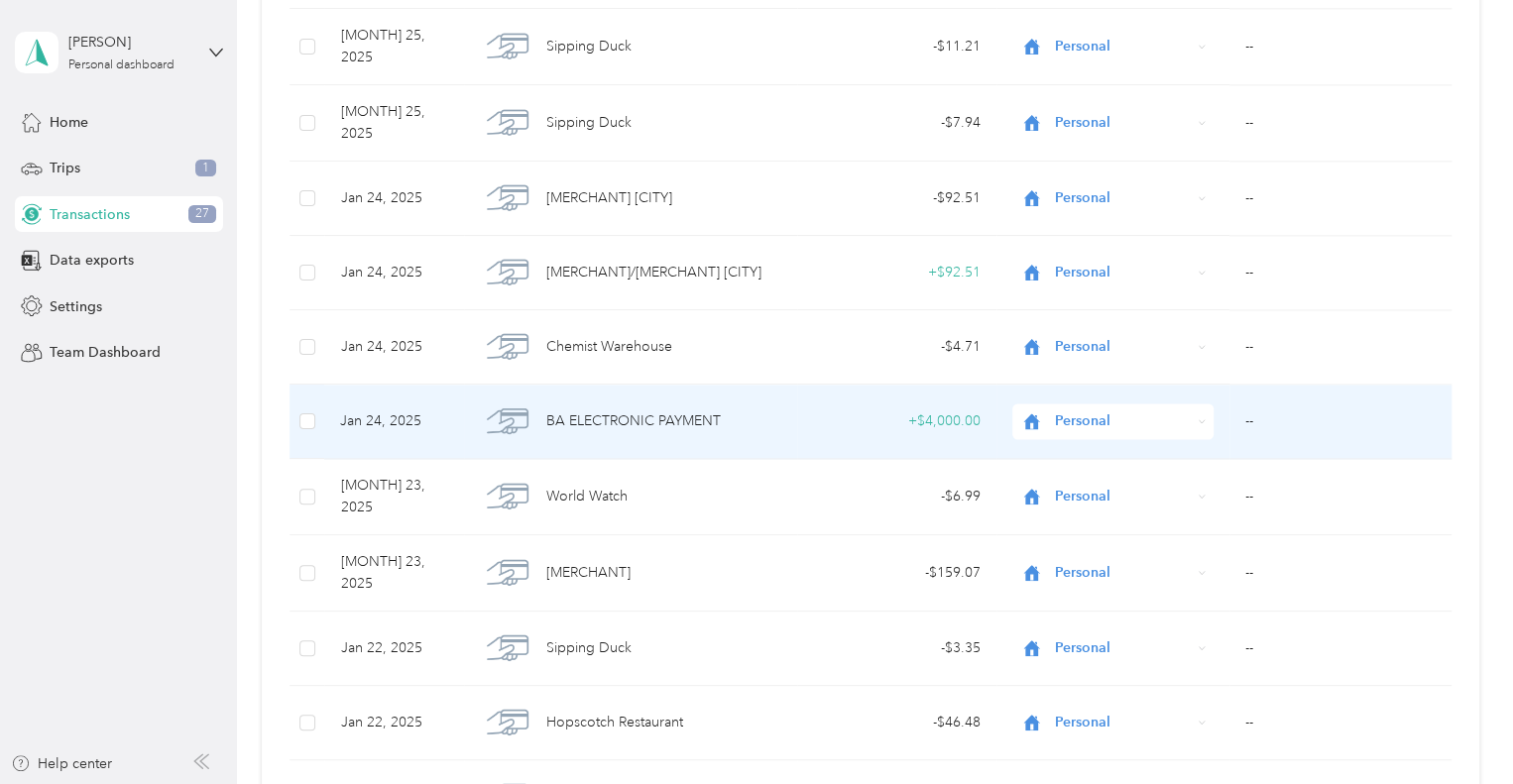 scroll, scrollTop: 1703, scrollLeft: 0, axis: vertical 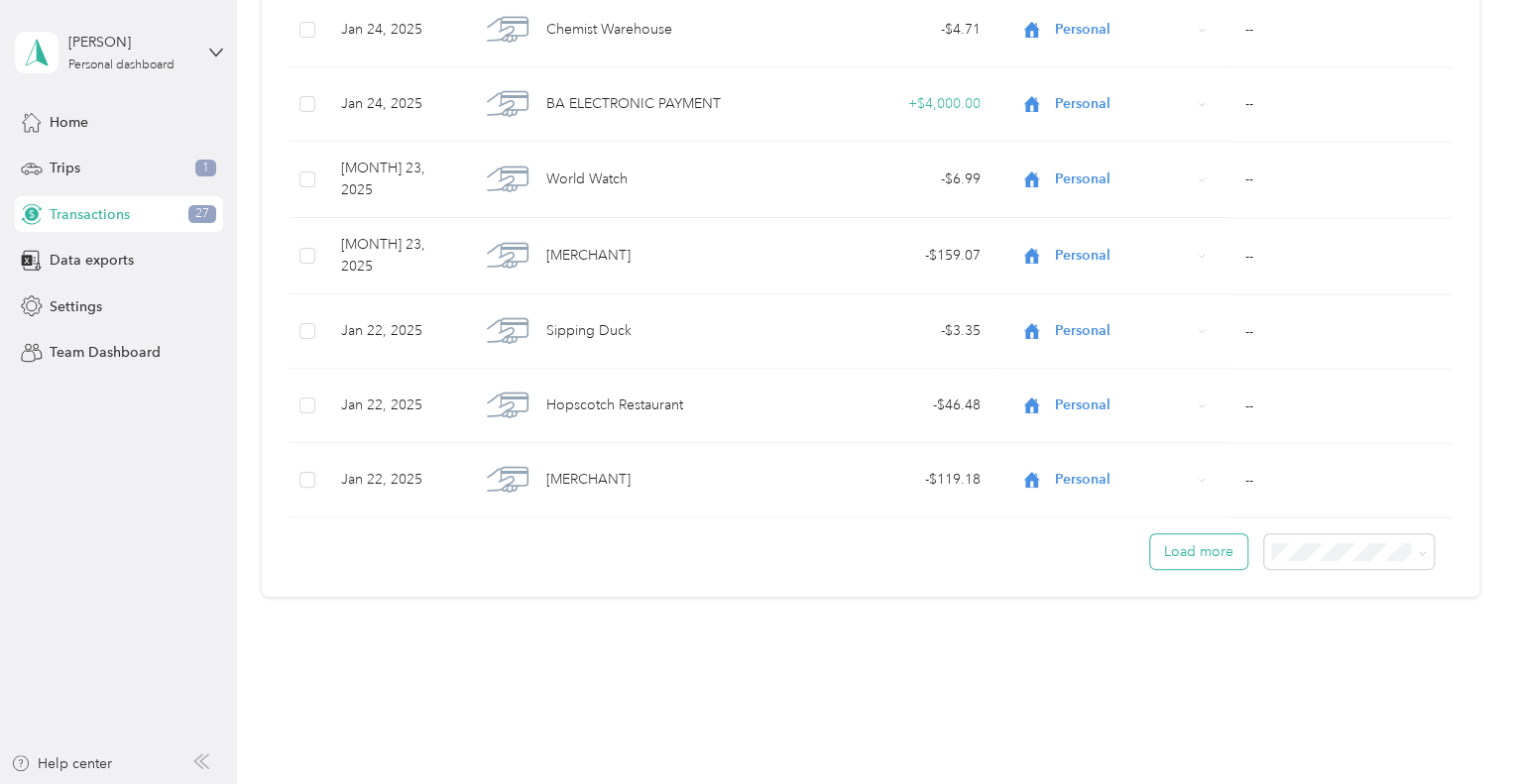 click on "Load more" at bounding box center (1199, 551) 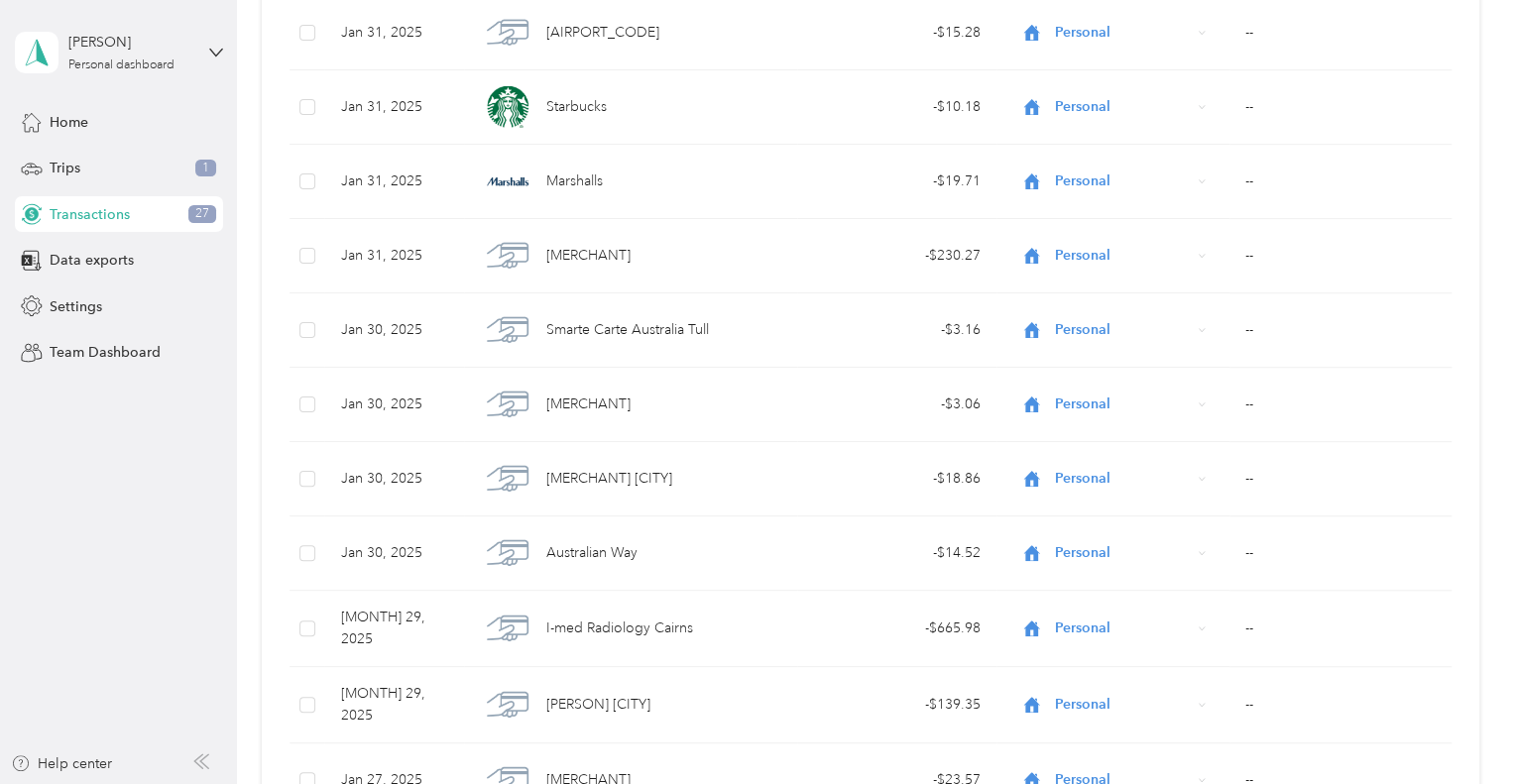 scroll, scrollTop: 0, scrollLeft: 0, axis: both 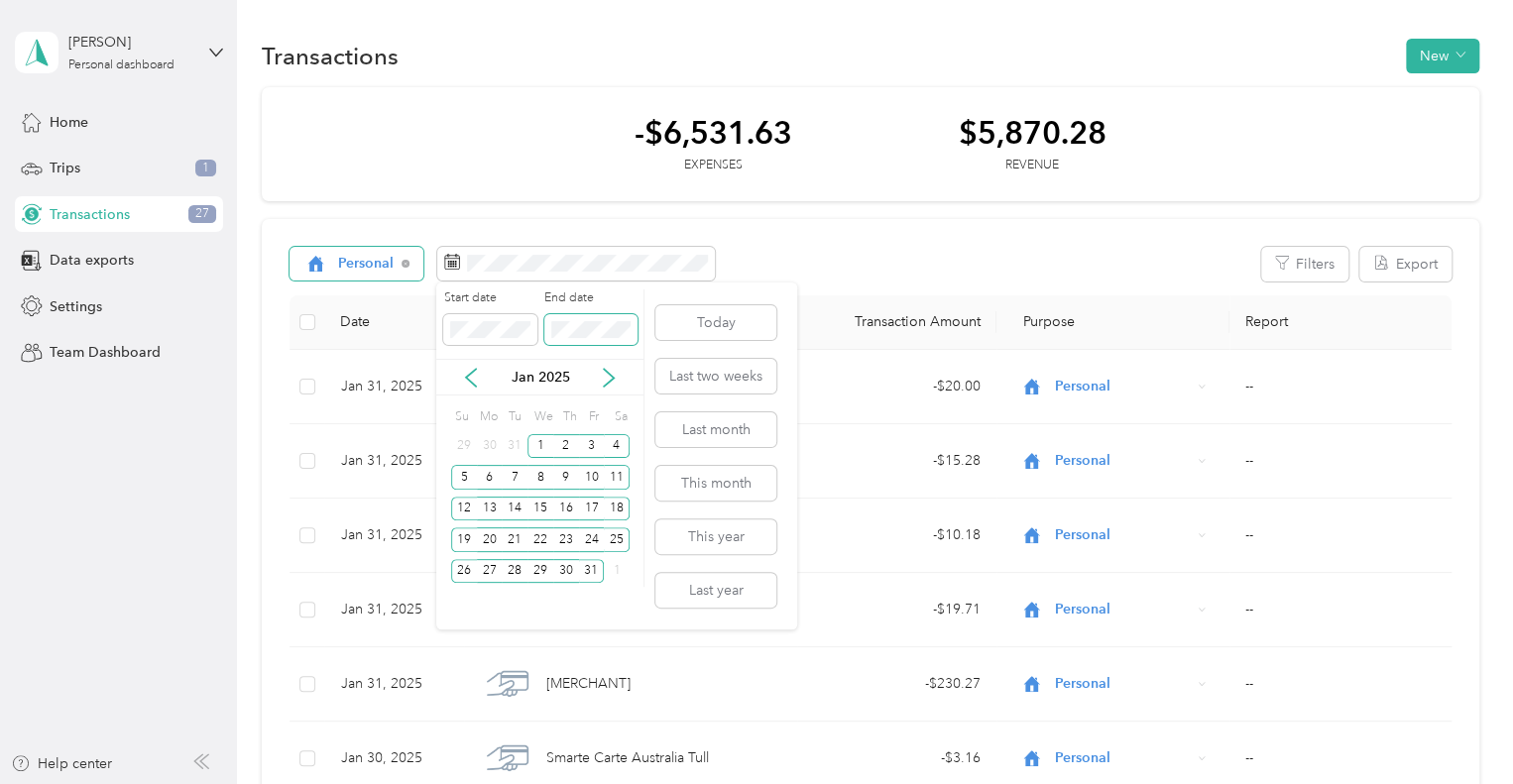 click at bounding box center (591, 330) 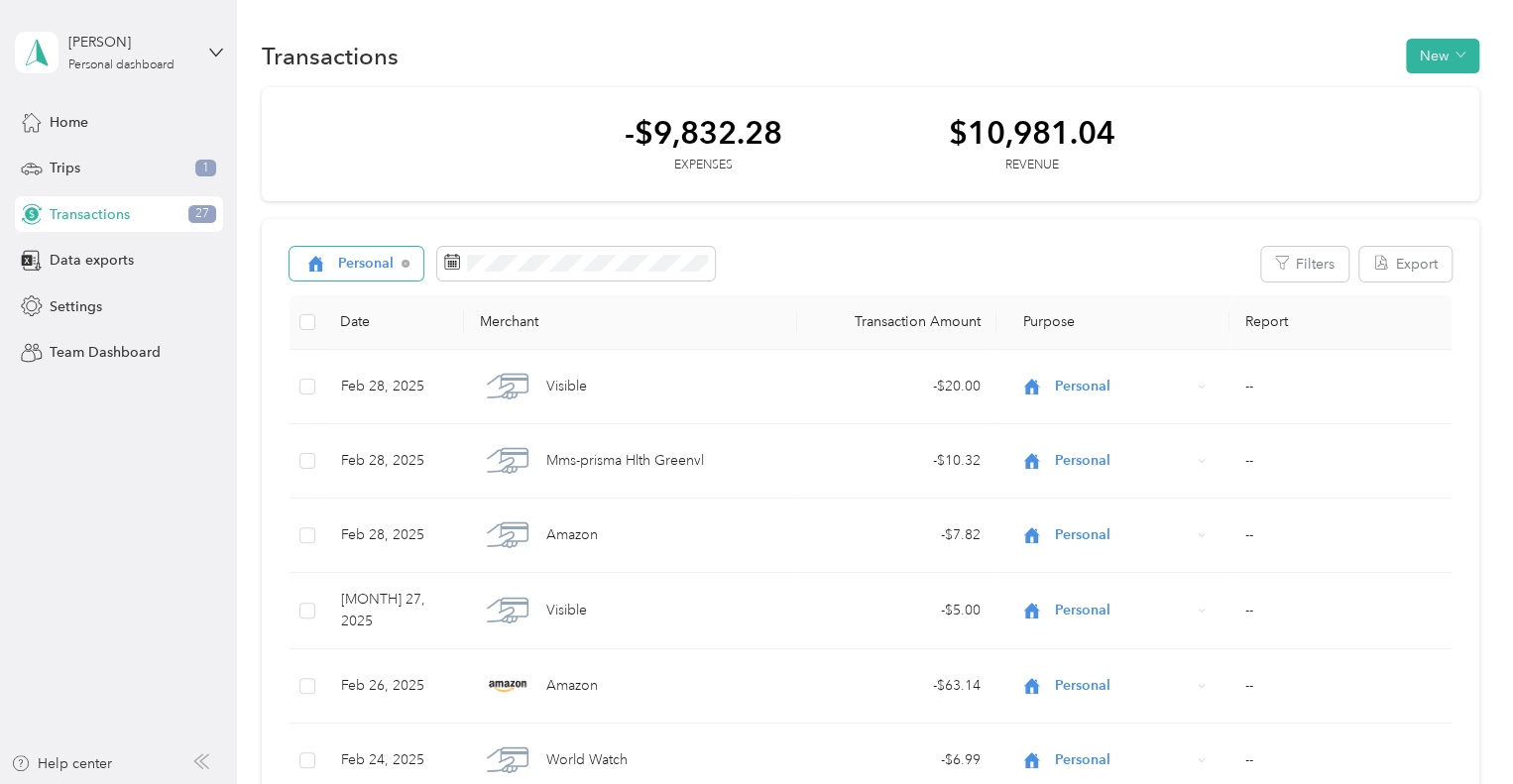 click on "[MONTH] 28, 2025 [MERCHANT] - $[AMOUNT] Personal -- [MONTH] 28, 2025 [MERCHANT] - $[AMOUNT] Personal -- [MONTH] 28, 2025 [MERCHANT] - $[AMOUNT] Personal -- [MONTH] 27, 2025 [MERCHANT] - $[AMOUNT] Personal -- [MONTH] 26, 2025 [MERCHANT] - $[AMOUNT] Personal -- [MONTH] 24, 2025 [MERCHANT] - $[AMOUNT] Personal -- [MONTH] 24, 2025 [MERCHANT] - $[AMOUNT] Personal -- [MONTH] 24, 2025 [MERCHANT] - $[AMOUNT] Personal -- [MONTH] 22, 2025 [MERCHANT] + $[AMOUNT] Personal -- [MONTH] 22, 2025 [MERCHANT] - $[AMOUNT] Personal -- [MONTH] 22, 2025 [MERCHANT] - $[AMOUNT] Personal -- [MONTH] 22, 2025 [MERCHANT] - $[AMOUNT] Personal -- [MONTH] 22, 2025 [MERCHANT] - $[AMOUNT] Personal -- [MONTH] 21, 2025 [MERCHANT] - $[AMOUNT] Personal -- [MONTH] 21, 2025 [MERCHANT] - $[AMOUNT] Personal -- [MONTH] 20, 2025 [MERCHANT] - $[AMOUNT] Personal -- [MONTH] 20, 2025 [MERCHANT] - $[AMOUNT] Personal -- [MONTH] 18, 2025 [MERCHANT] - $[AMOUNT] Personal -- [MONTH] 18, 2025 [MERCHANT] - $[AMOUNT] Personal --" at bounding box center [871, 1257] 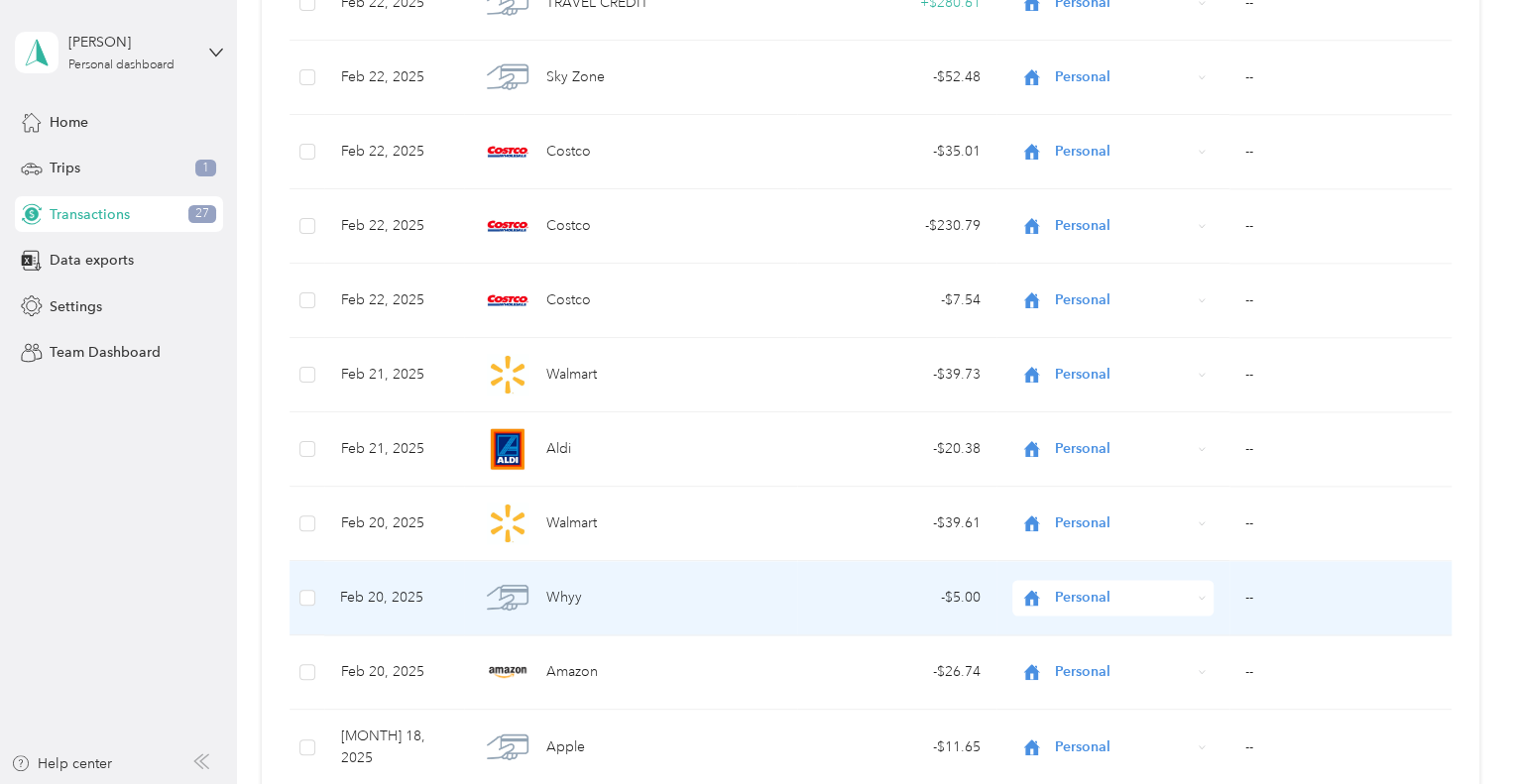 scroll, scrollTop: 1703, scrollLeft: 0, axis: vertical 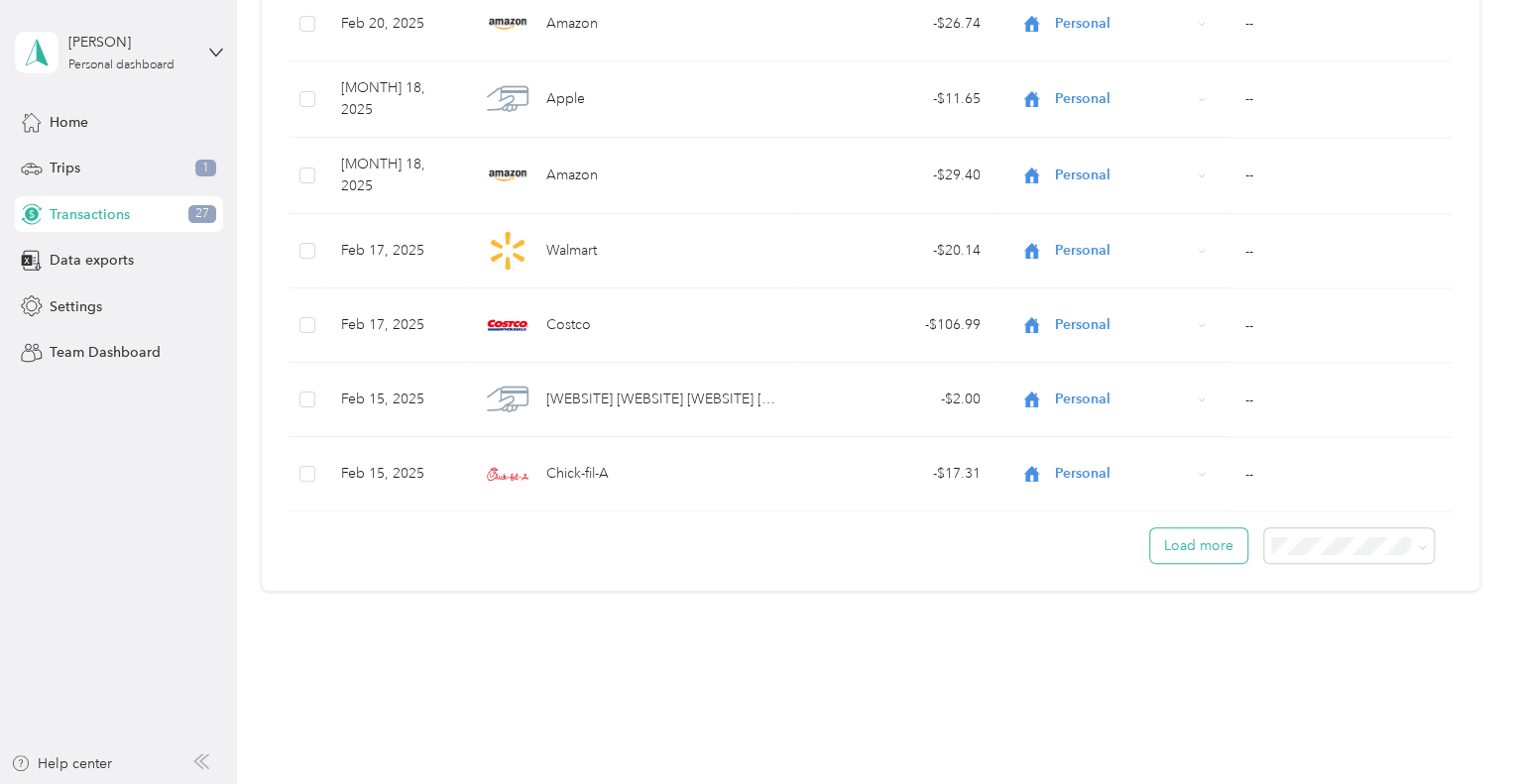 click on "Load more" at bounding box center (1199, 545) 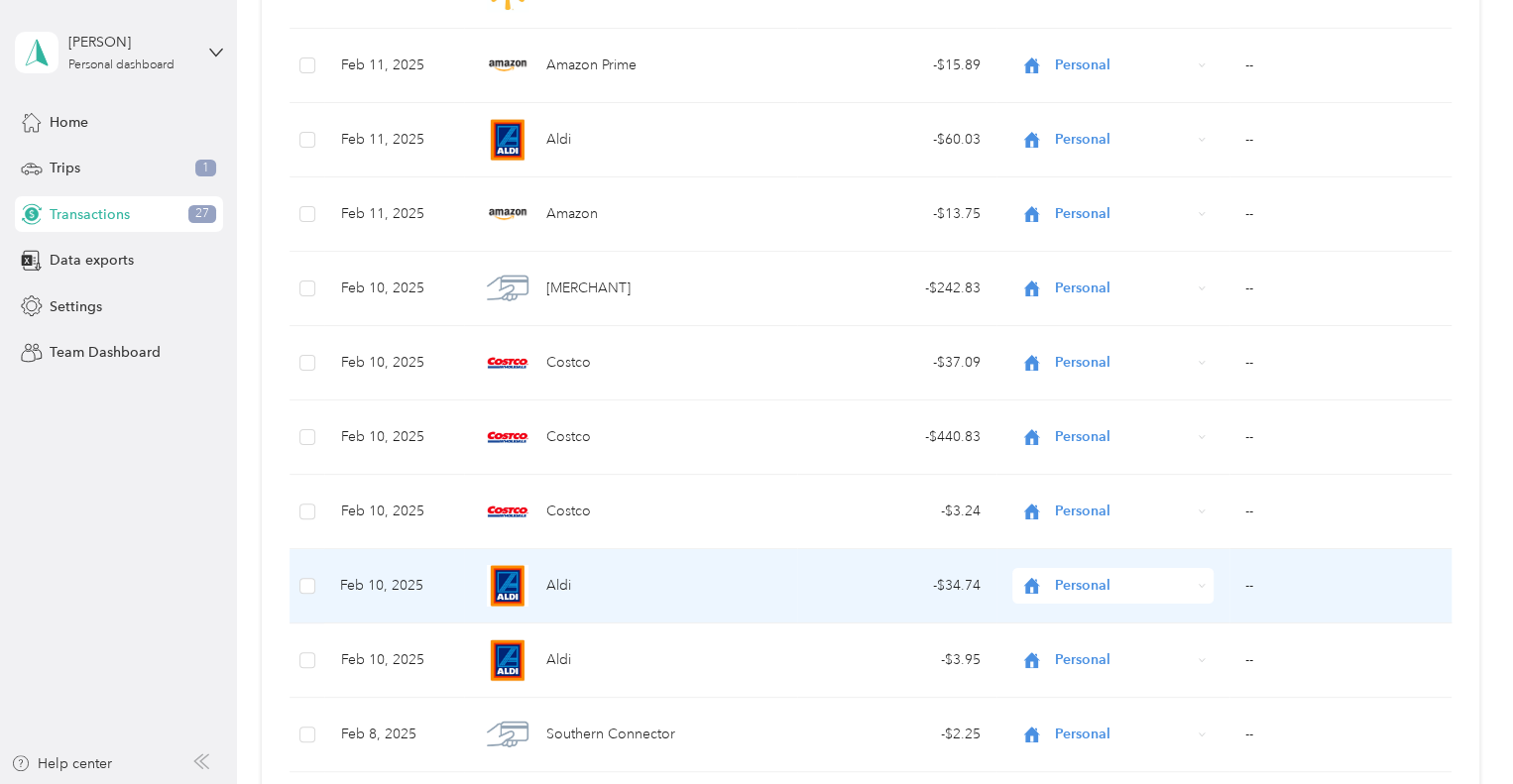 scroll, scrollTop: 3556, scrollLeft: 0, axis: vertical 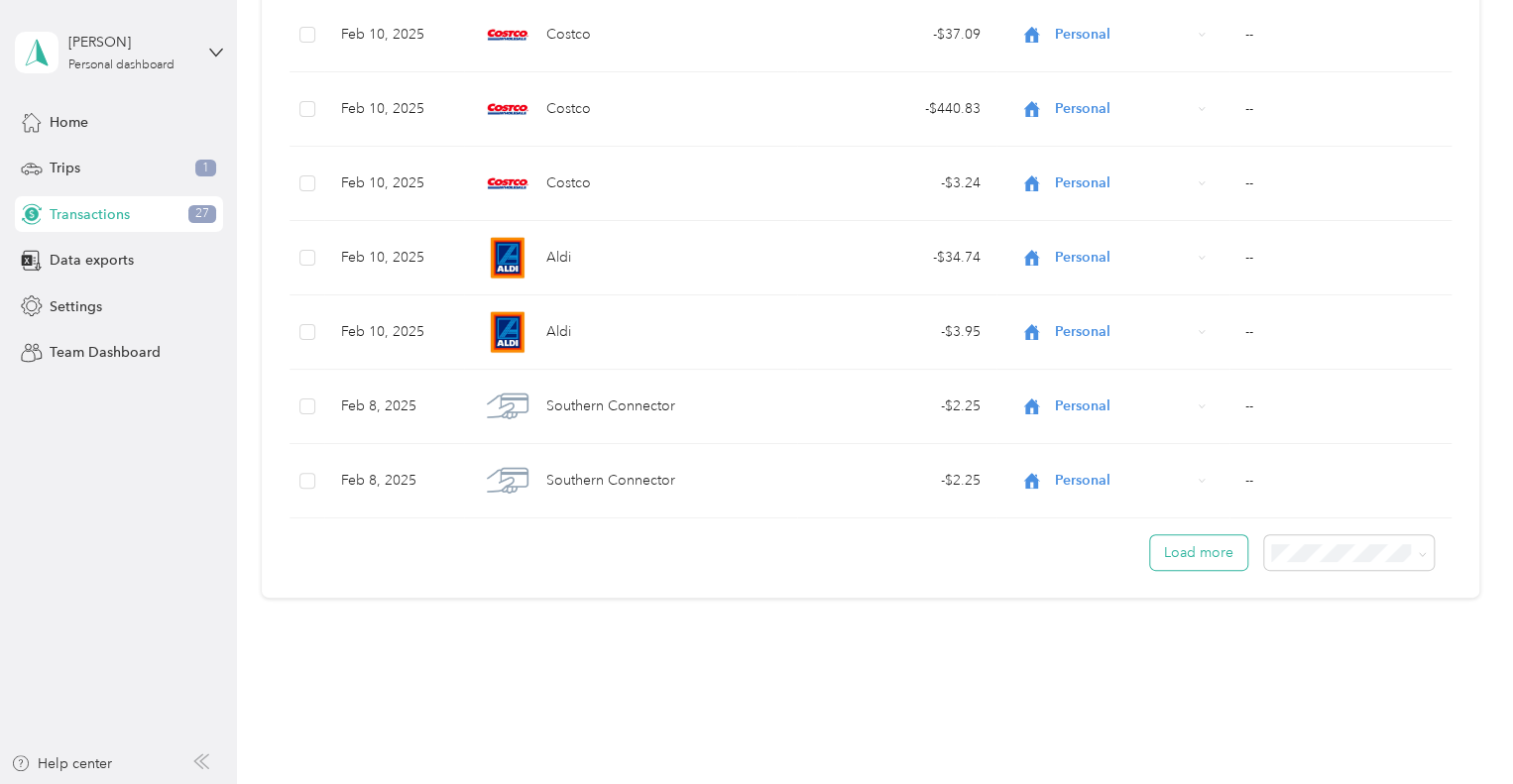 click on "Load more" at bounding box center (1199, 552) 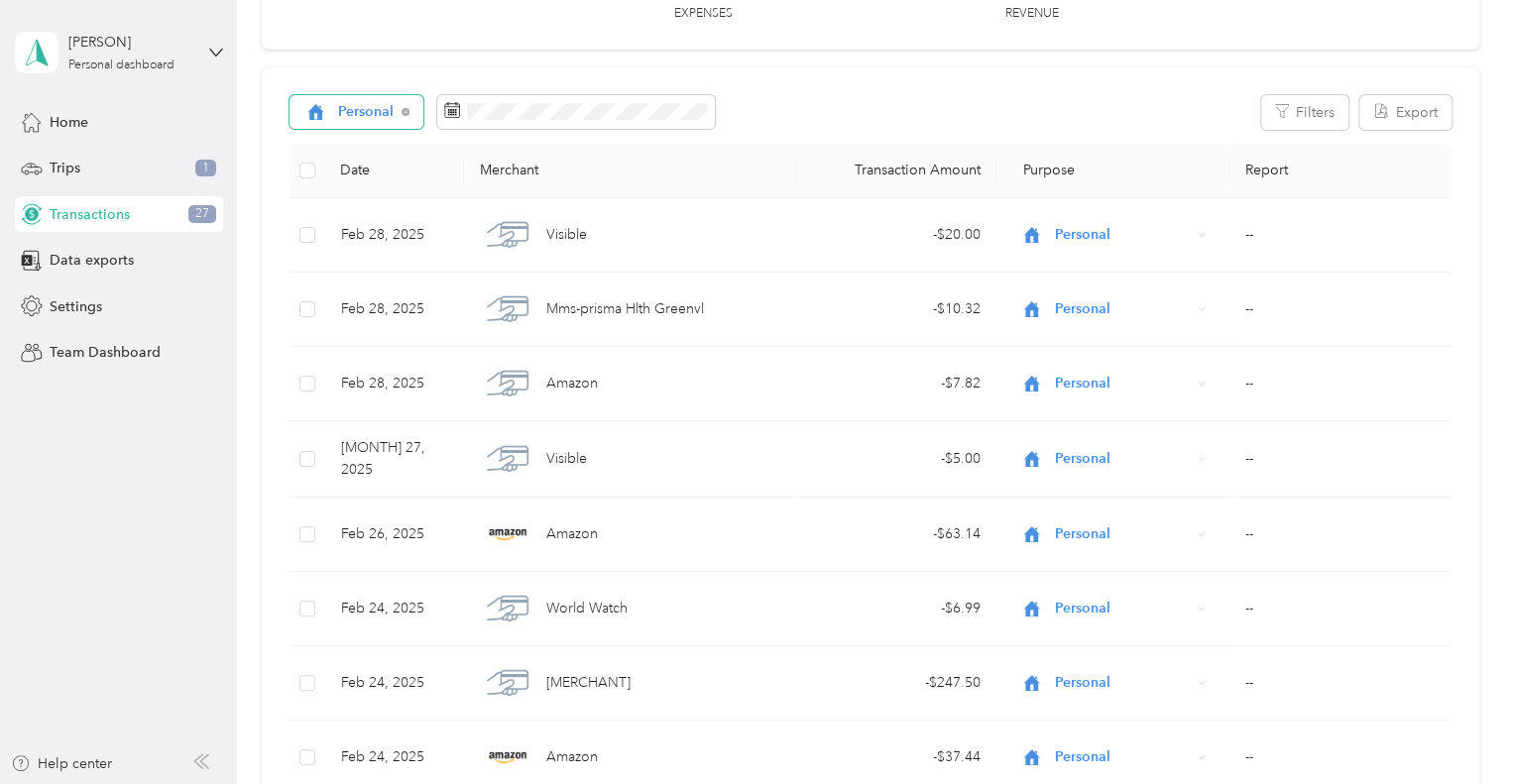 scroll, scrollTop: 0, scrollLeft: 0, axis: both 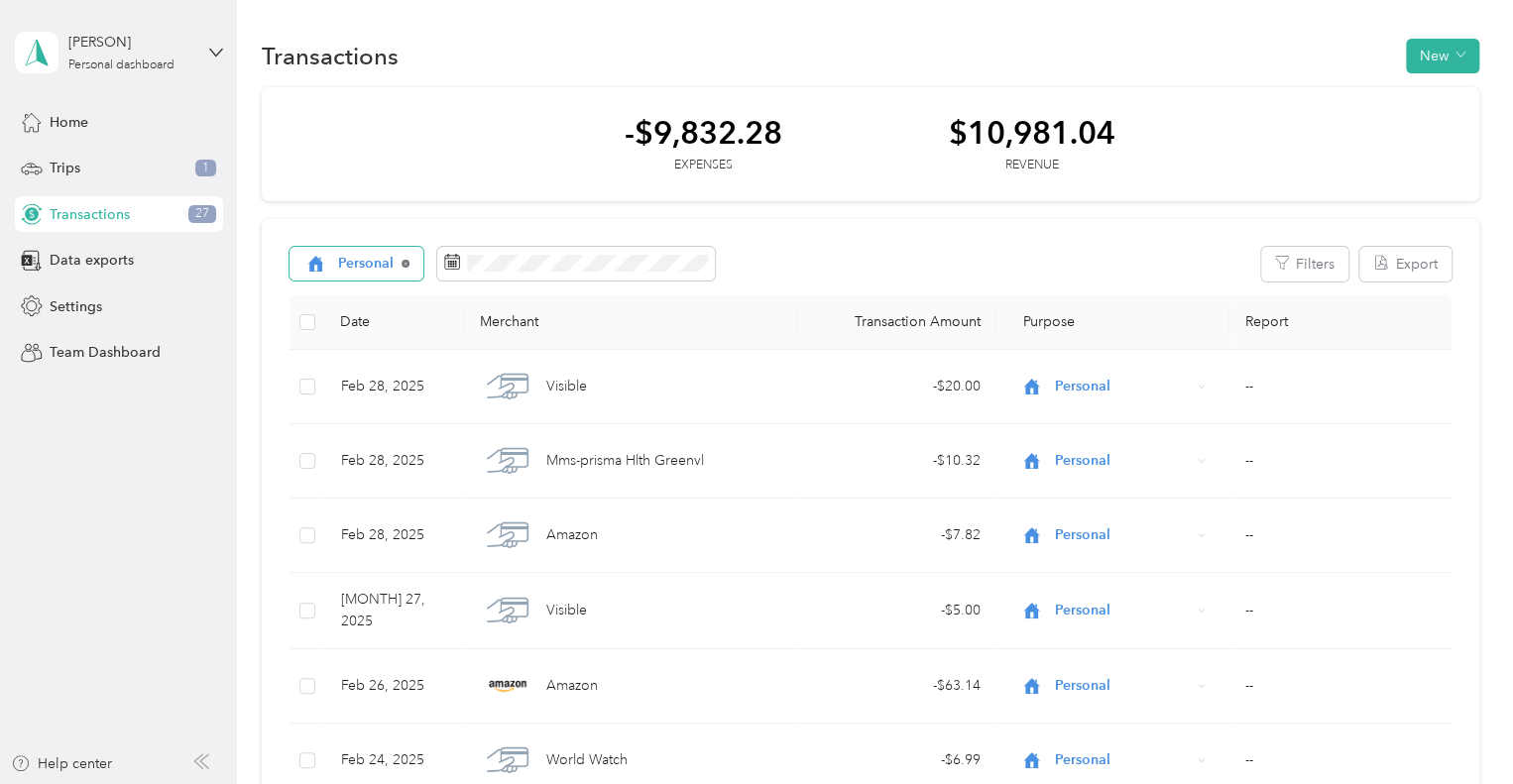 click 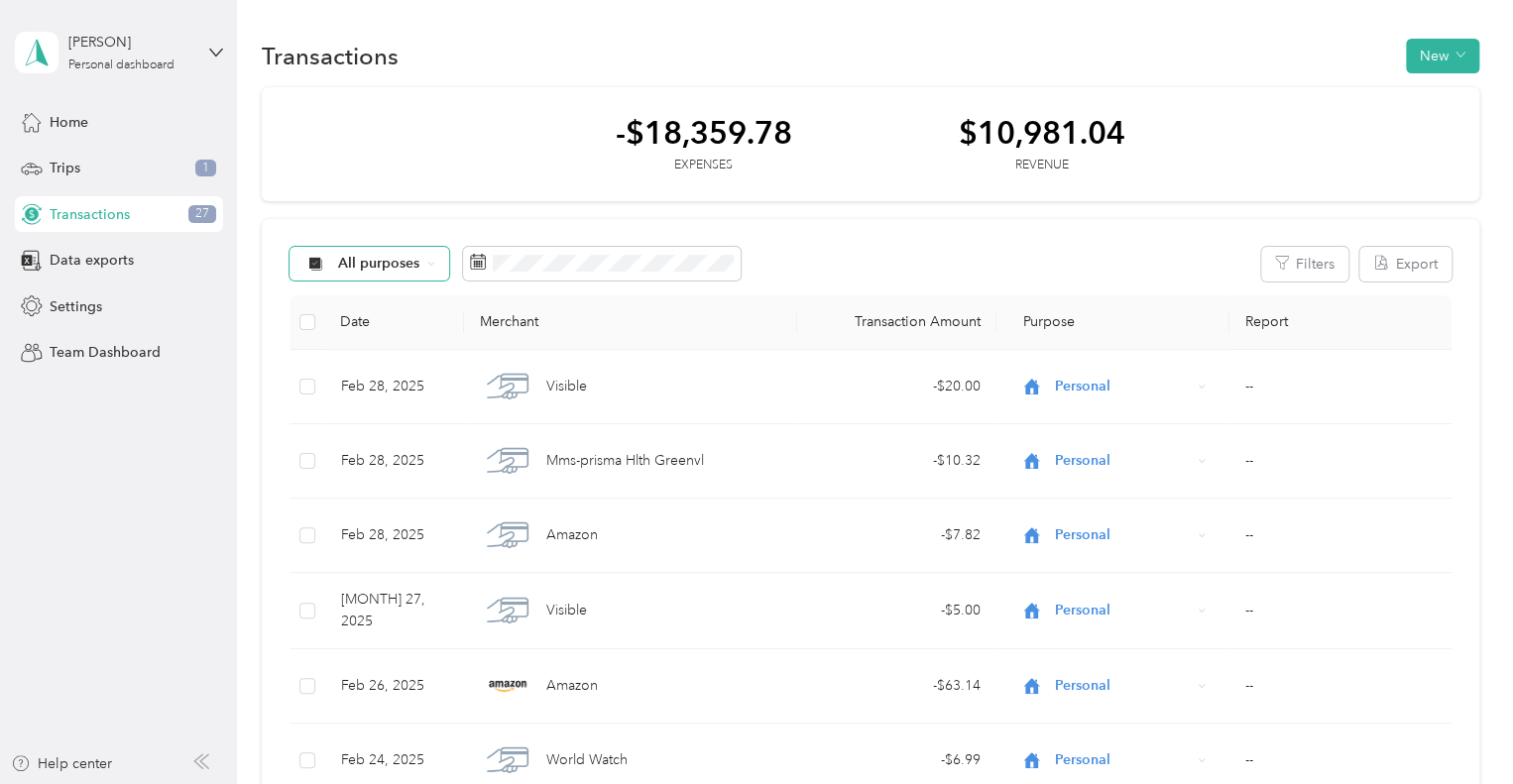 click on "All purposes" at bounding box center (370, 264) 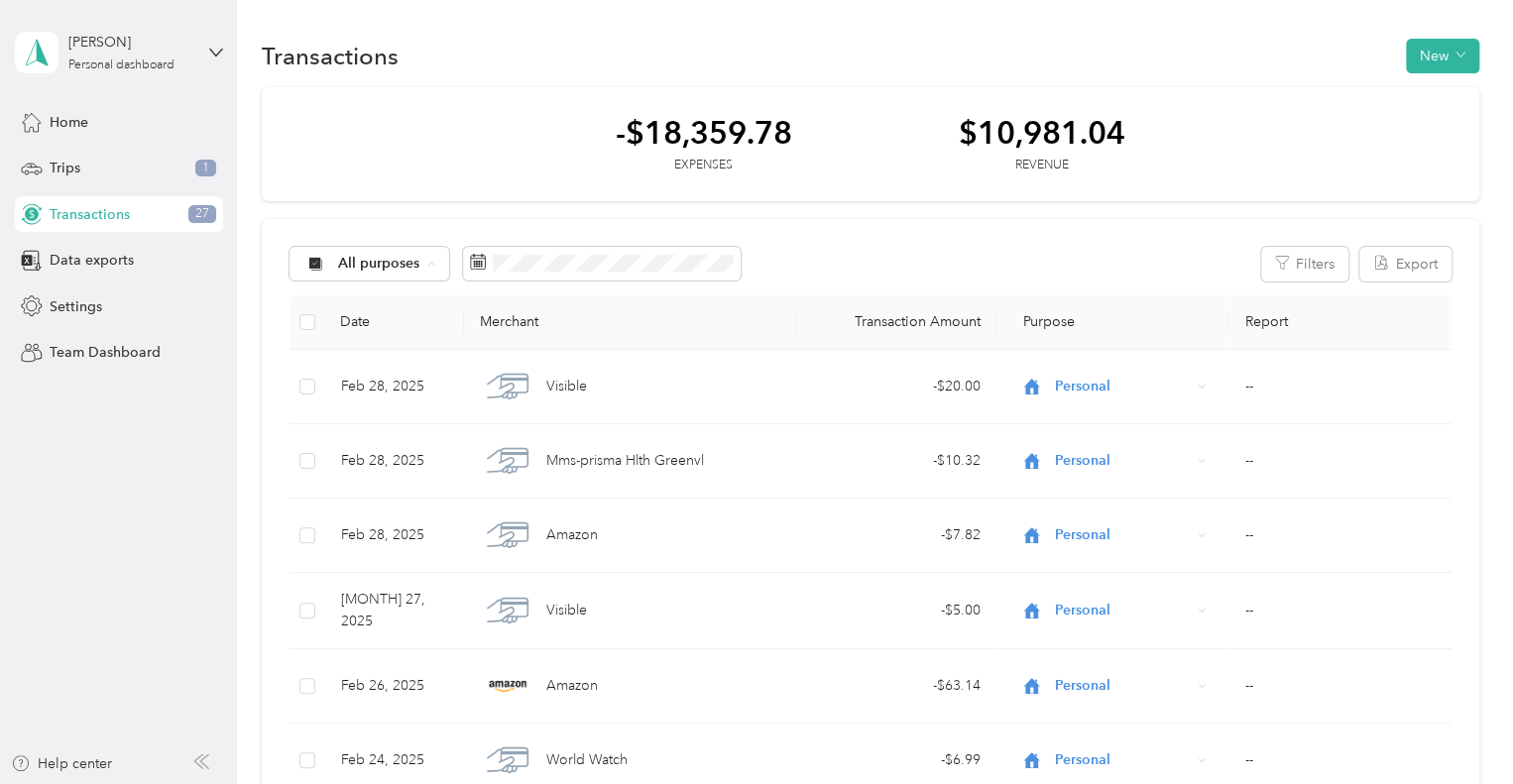 click on "Medical" at bounding box center (380, 542) 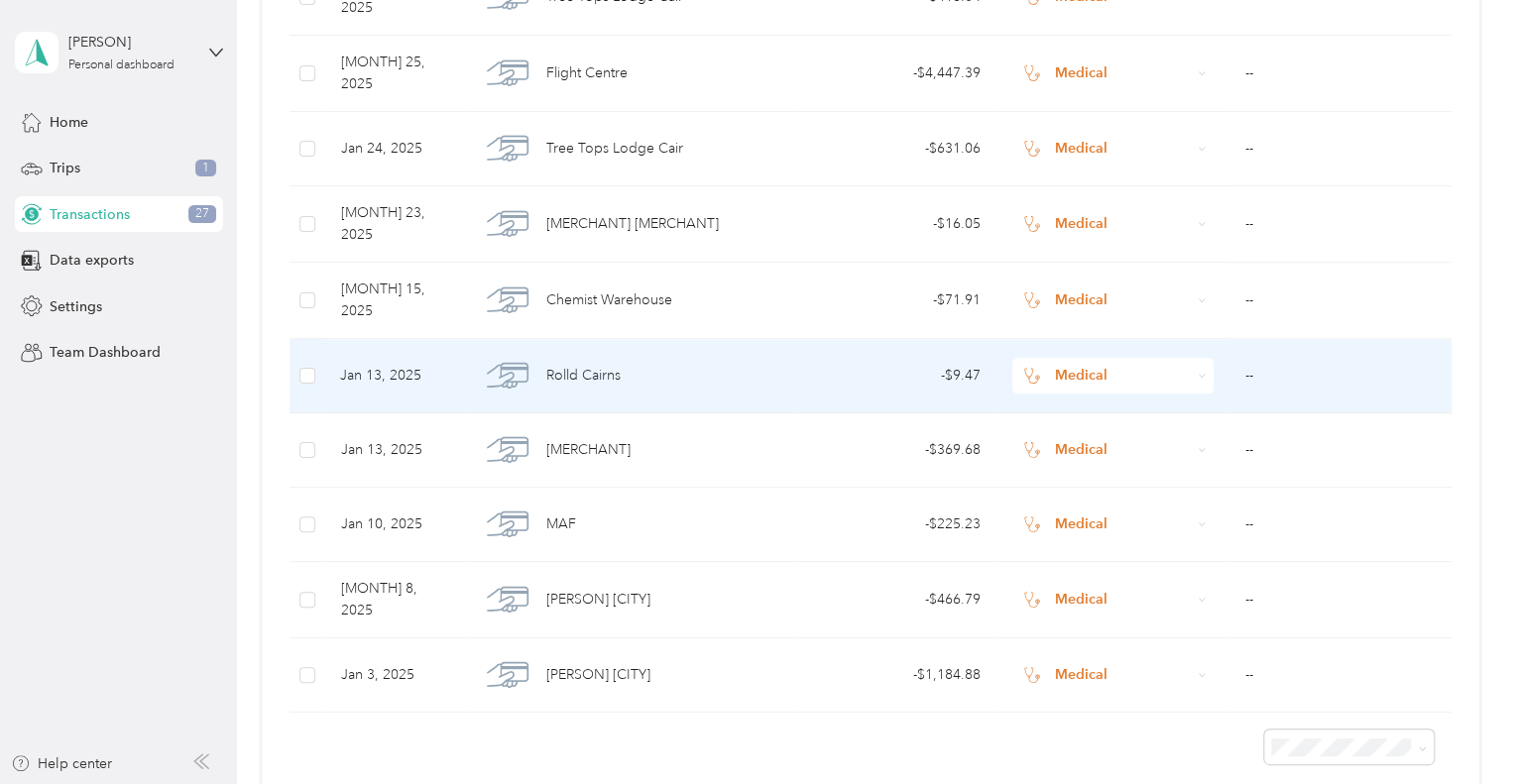 scroll, scrollTop: 541, scrollLeft: 0, axis: vertical 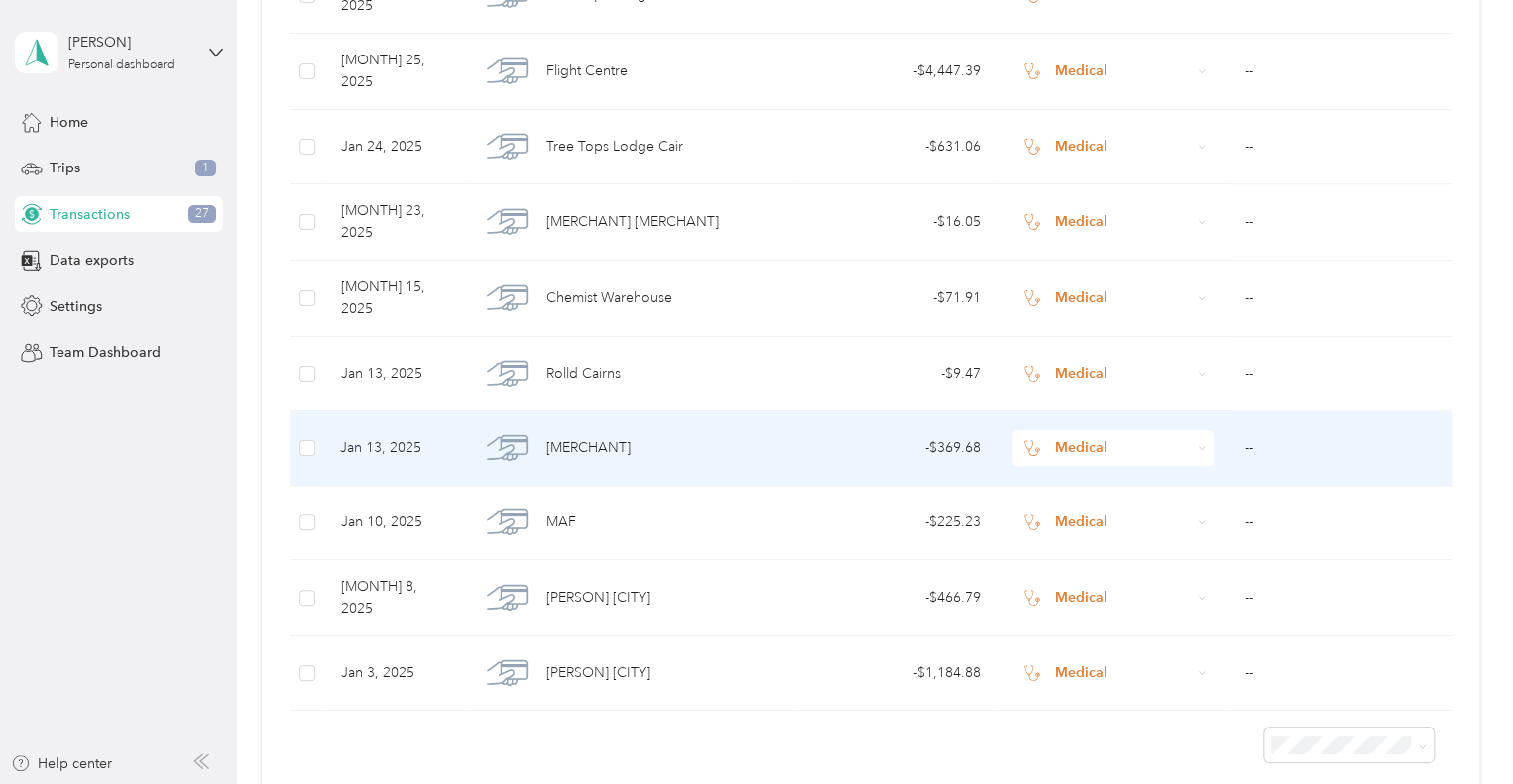 click on "--" at bounding box center [1340, 448] 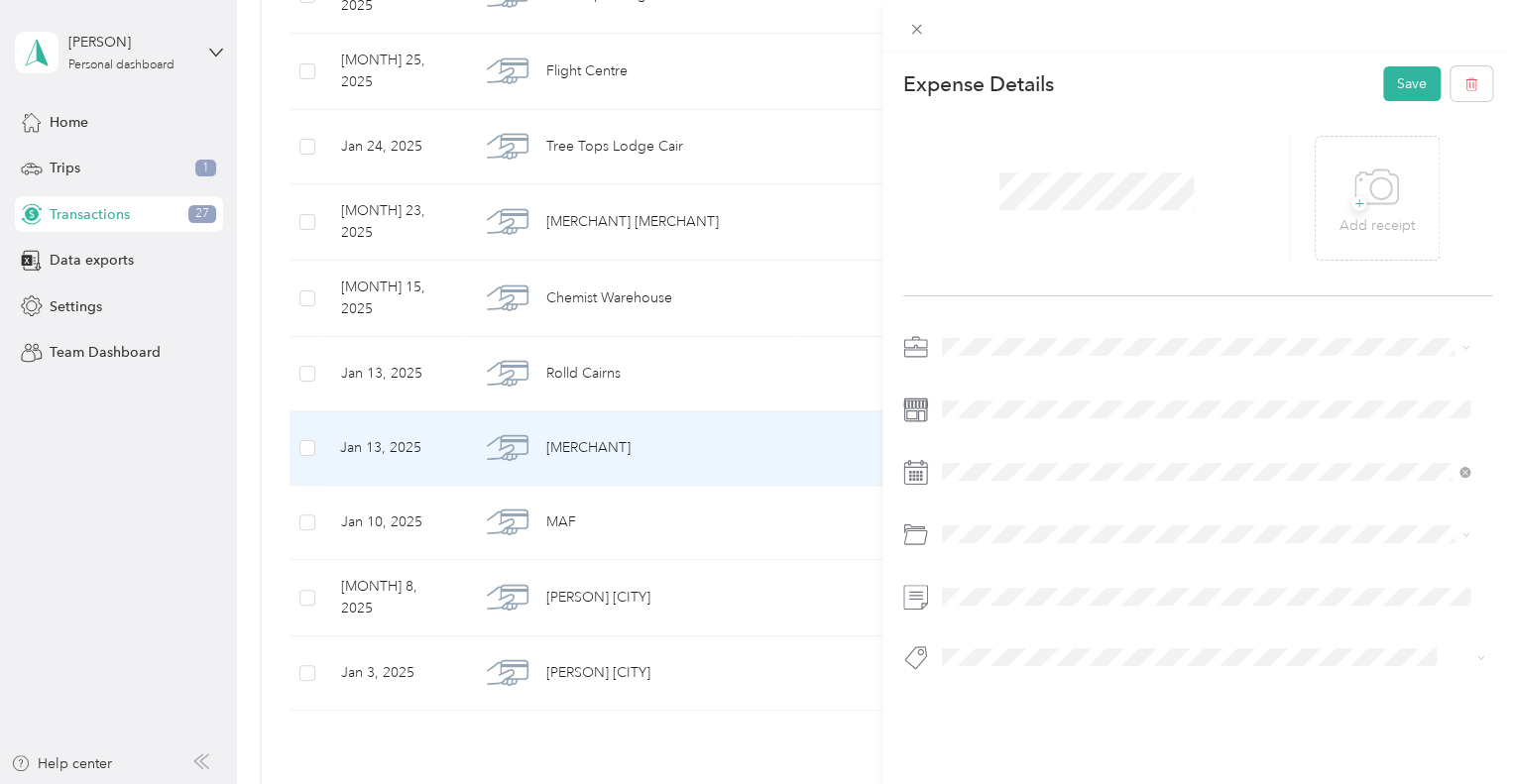 click on "This  expense  cannot be edited because it is either under review, approved, or paid. Contact your Team Manager to edit it.  Expense Details Save + Add receipt" at bounding box center [756, 392] 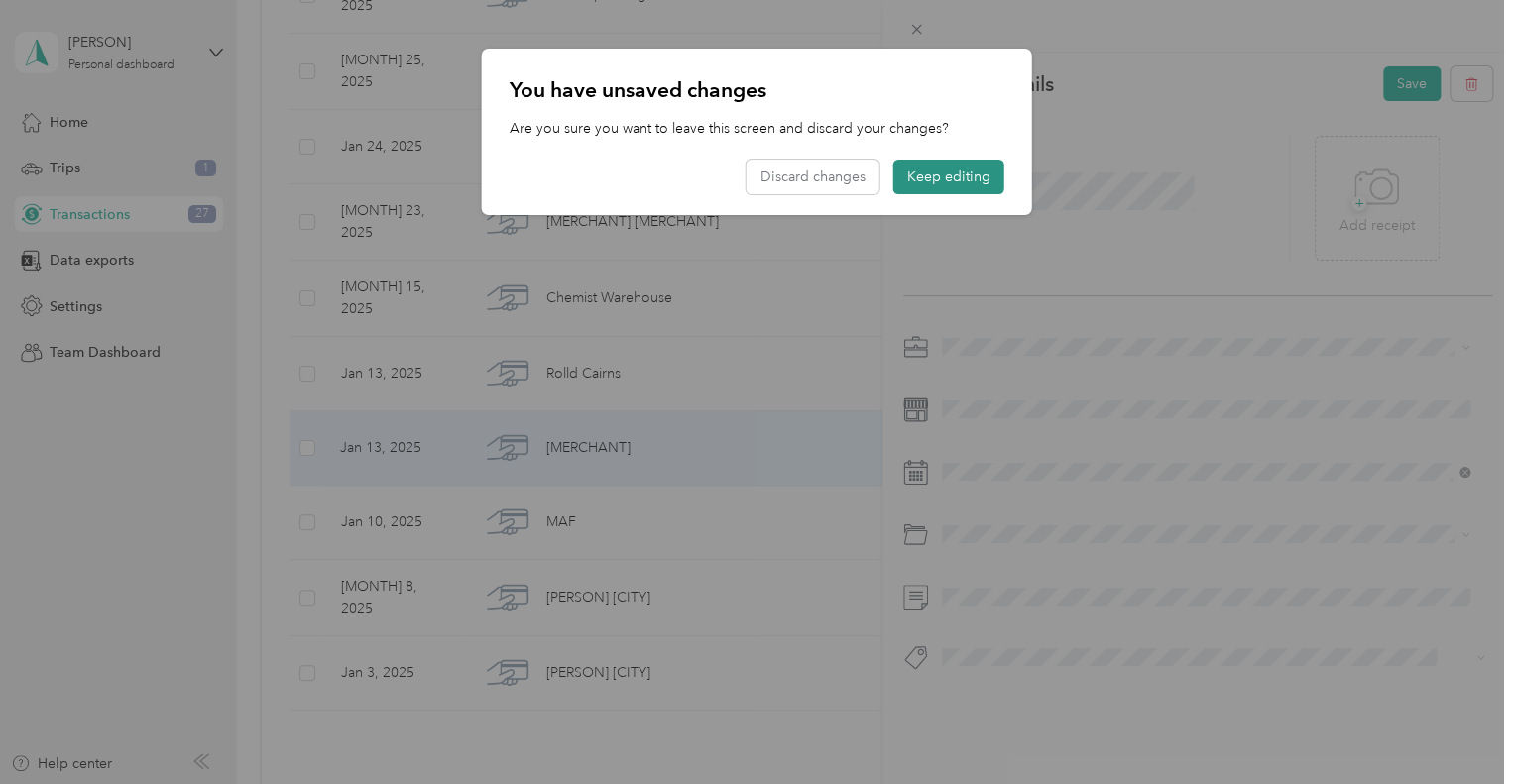click on "Keep editing" at bounding box center (949, 176) 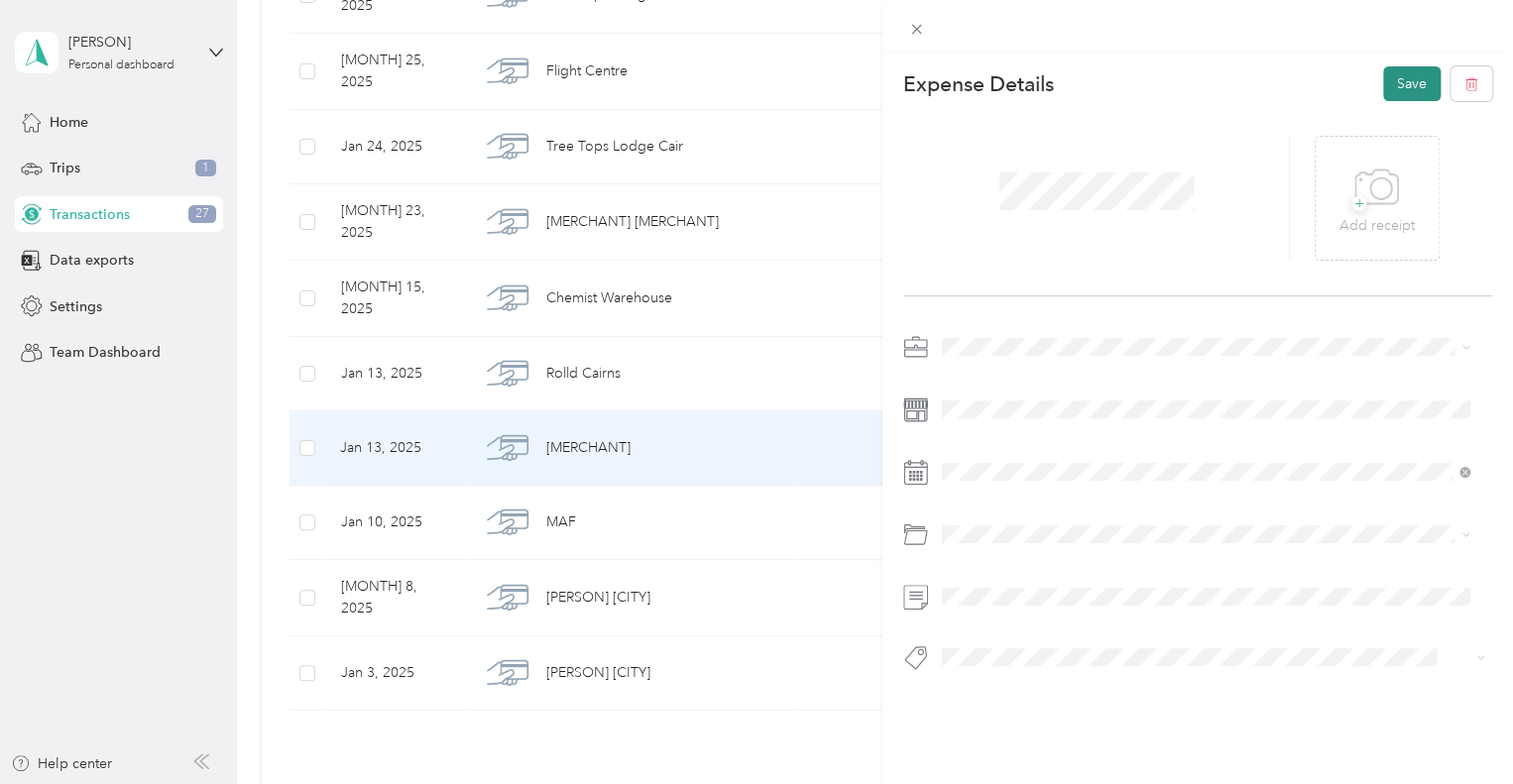 click on "Save" at bounding box center [1412, 83] 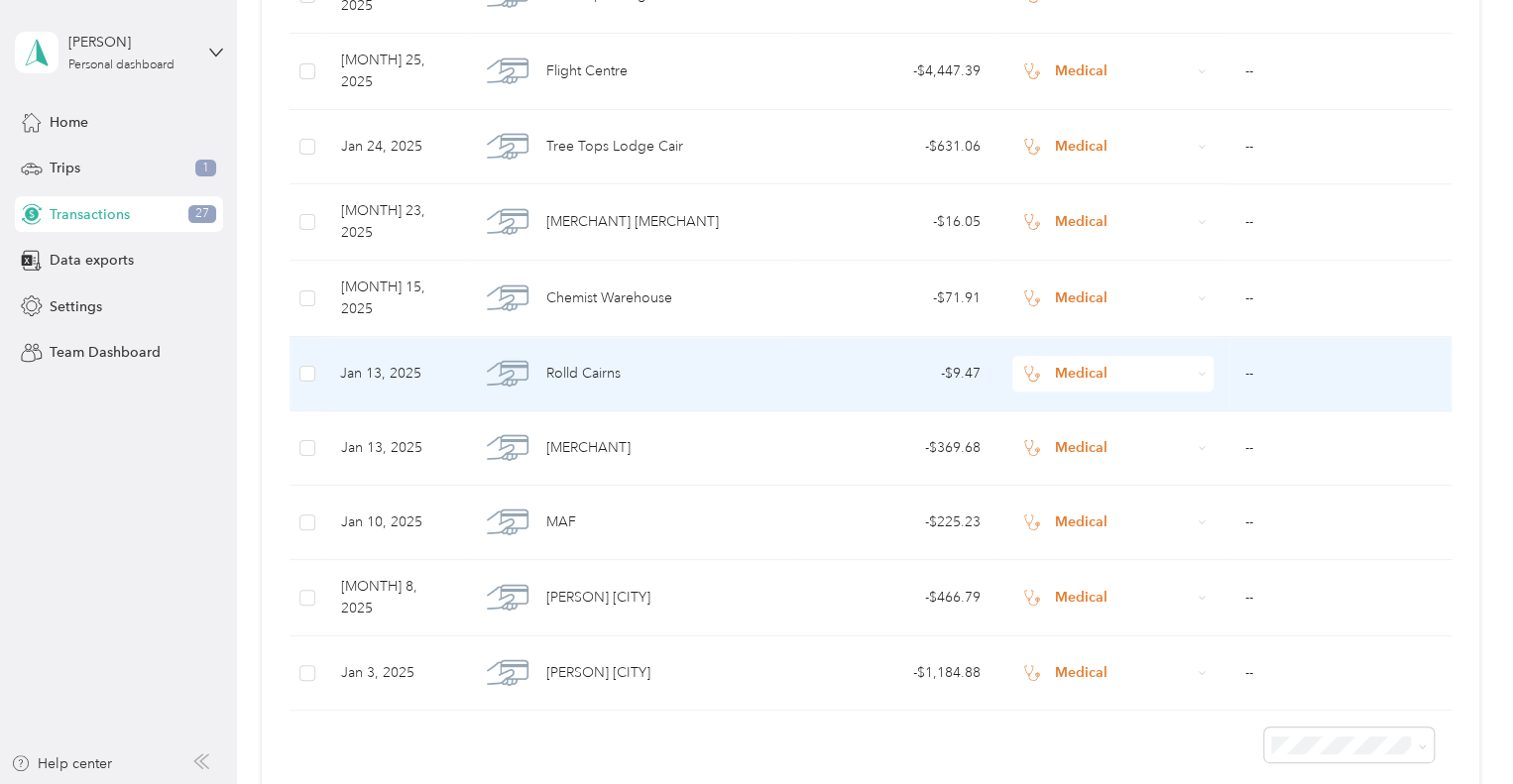 click on "Rolld Cairns" at bounding box center (630, 374) 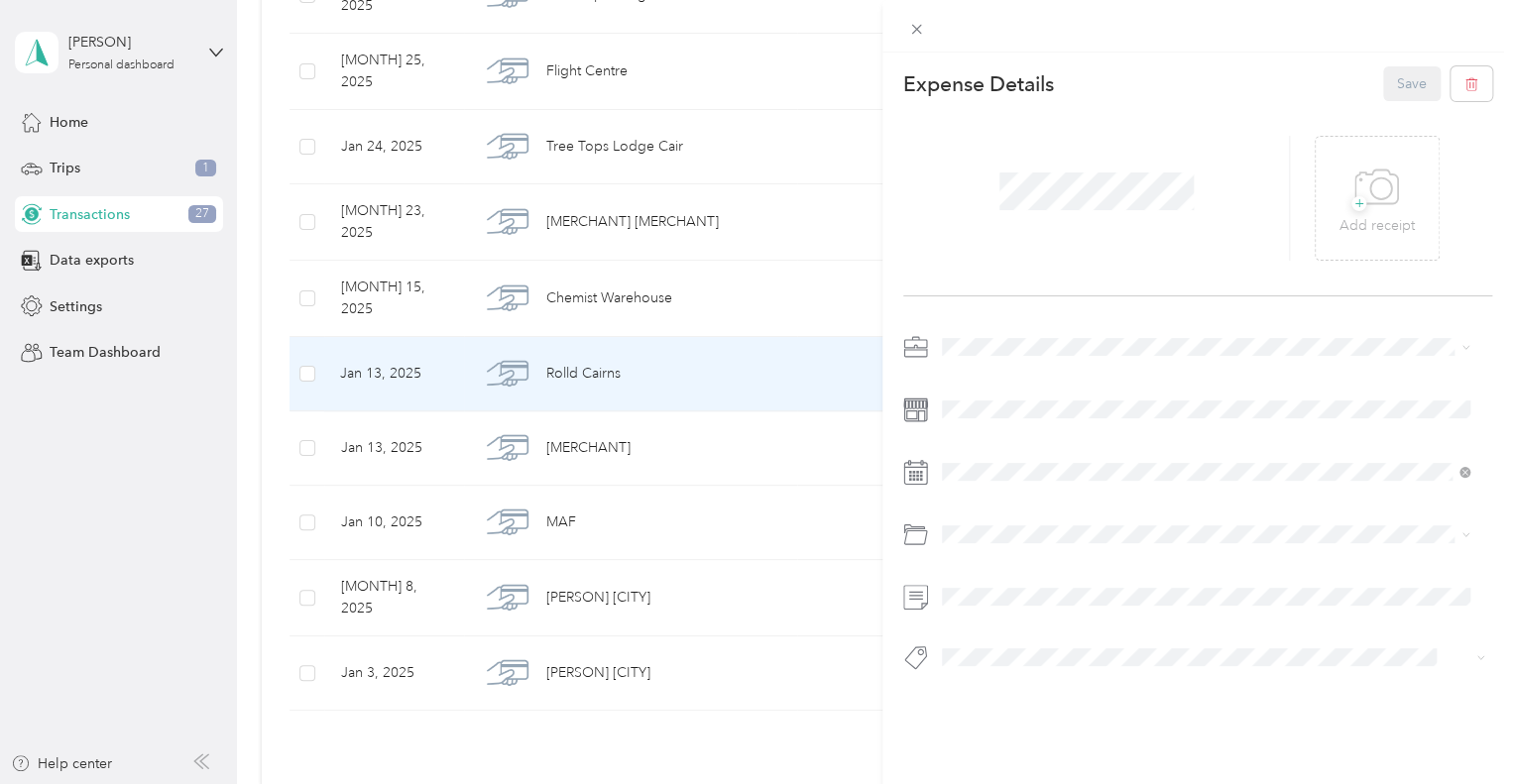 click on "This  expense  cannot be edited because it is either under review, approved, or paid. Contact your Team Manager to edit it.  Expense Details Save + Add receipt" at bounding box center (756, 392) 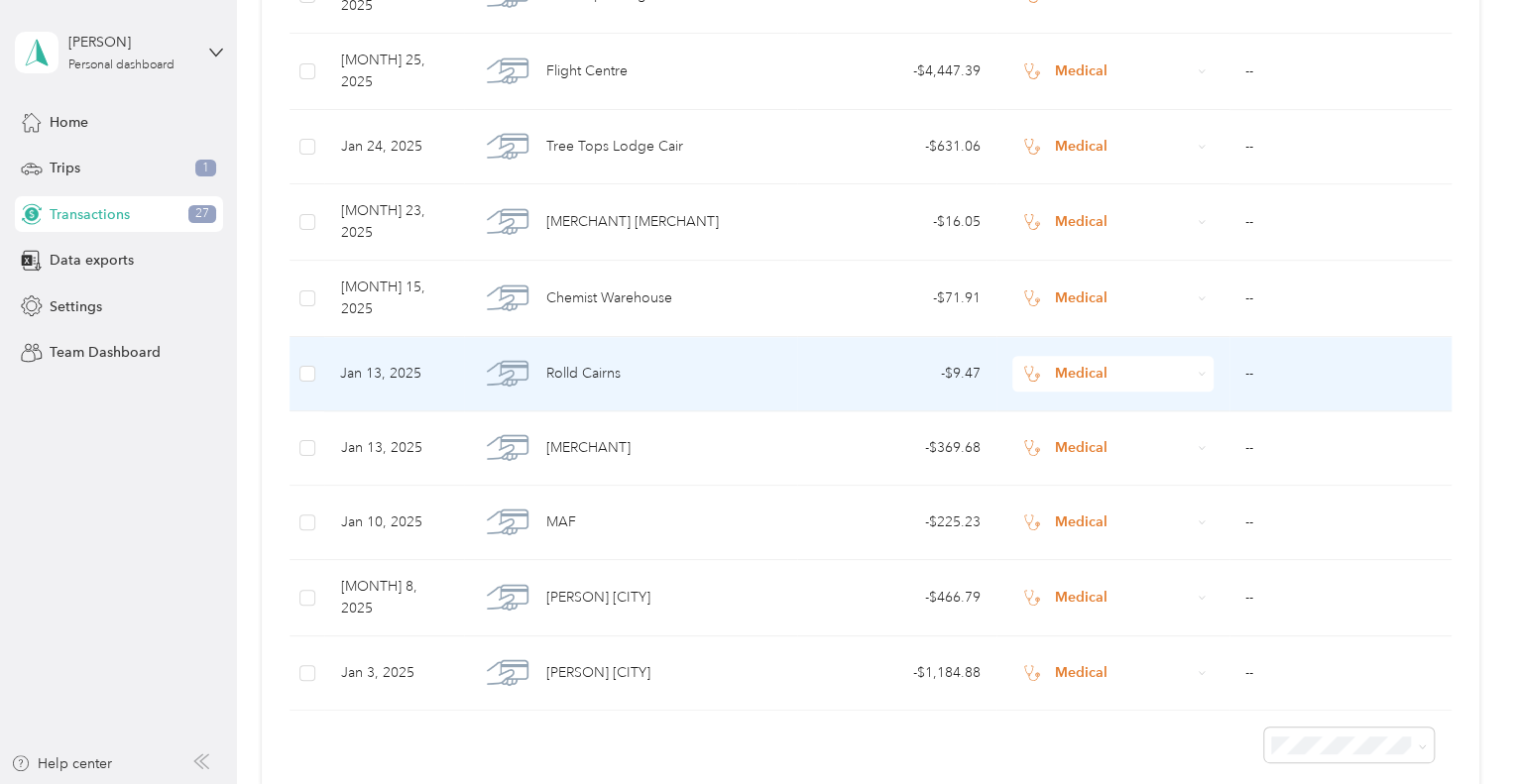 click 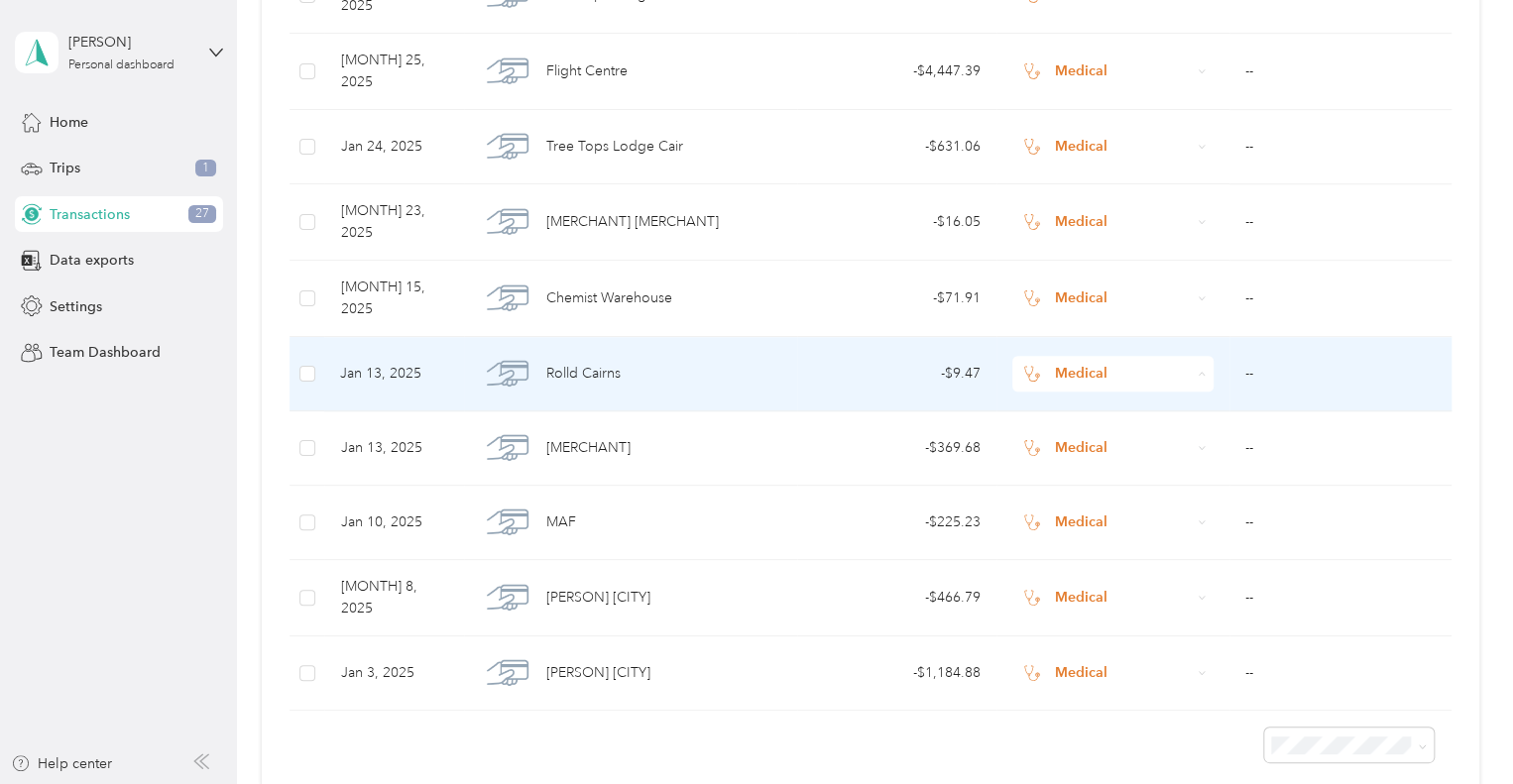 click on "Personal" at bounding box center (1109, 435) 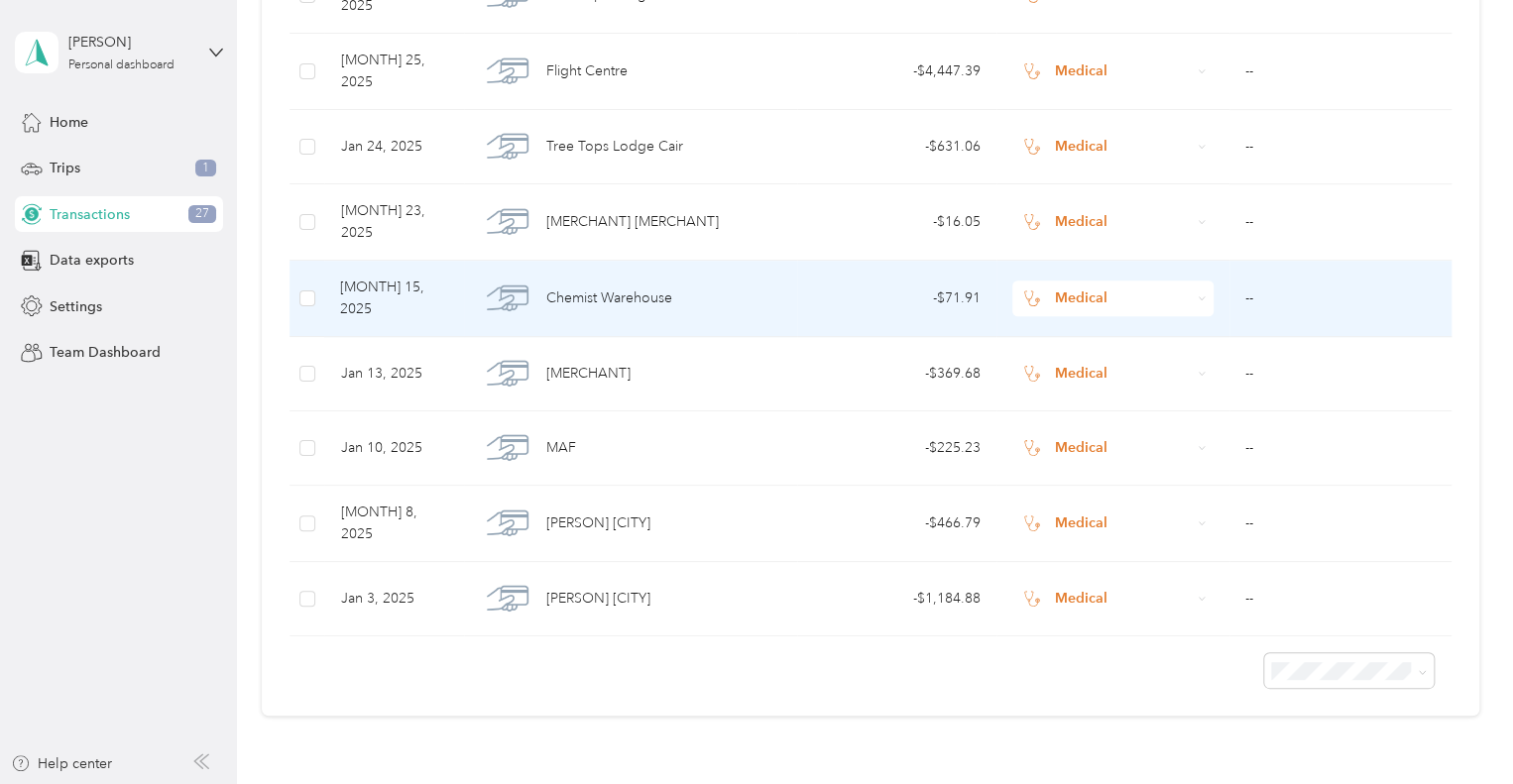 click on "--" at bounding box center (1340, 298) 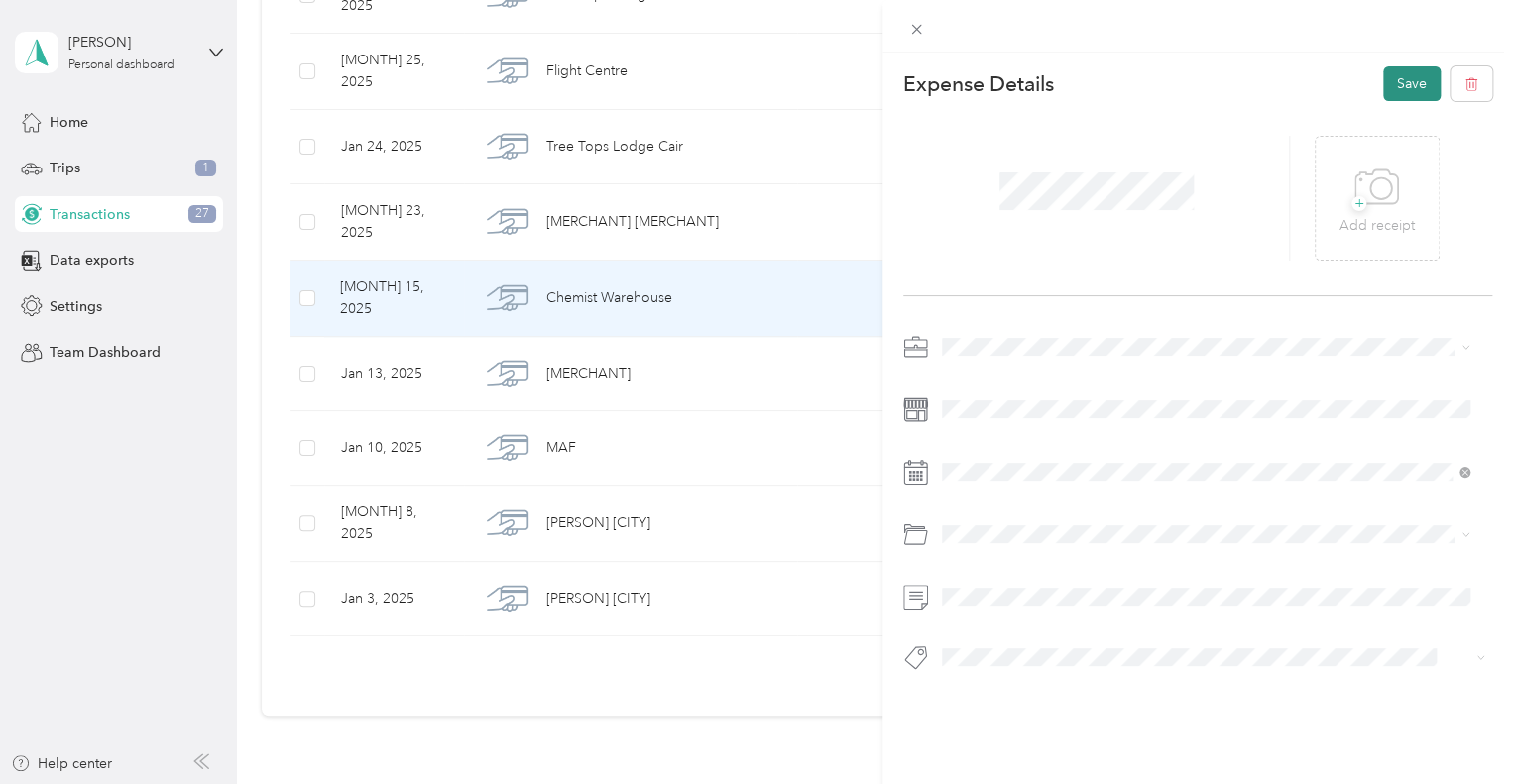 click on "Save" at bounding box center [1412, 83] 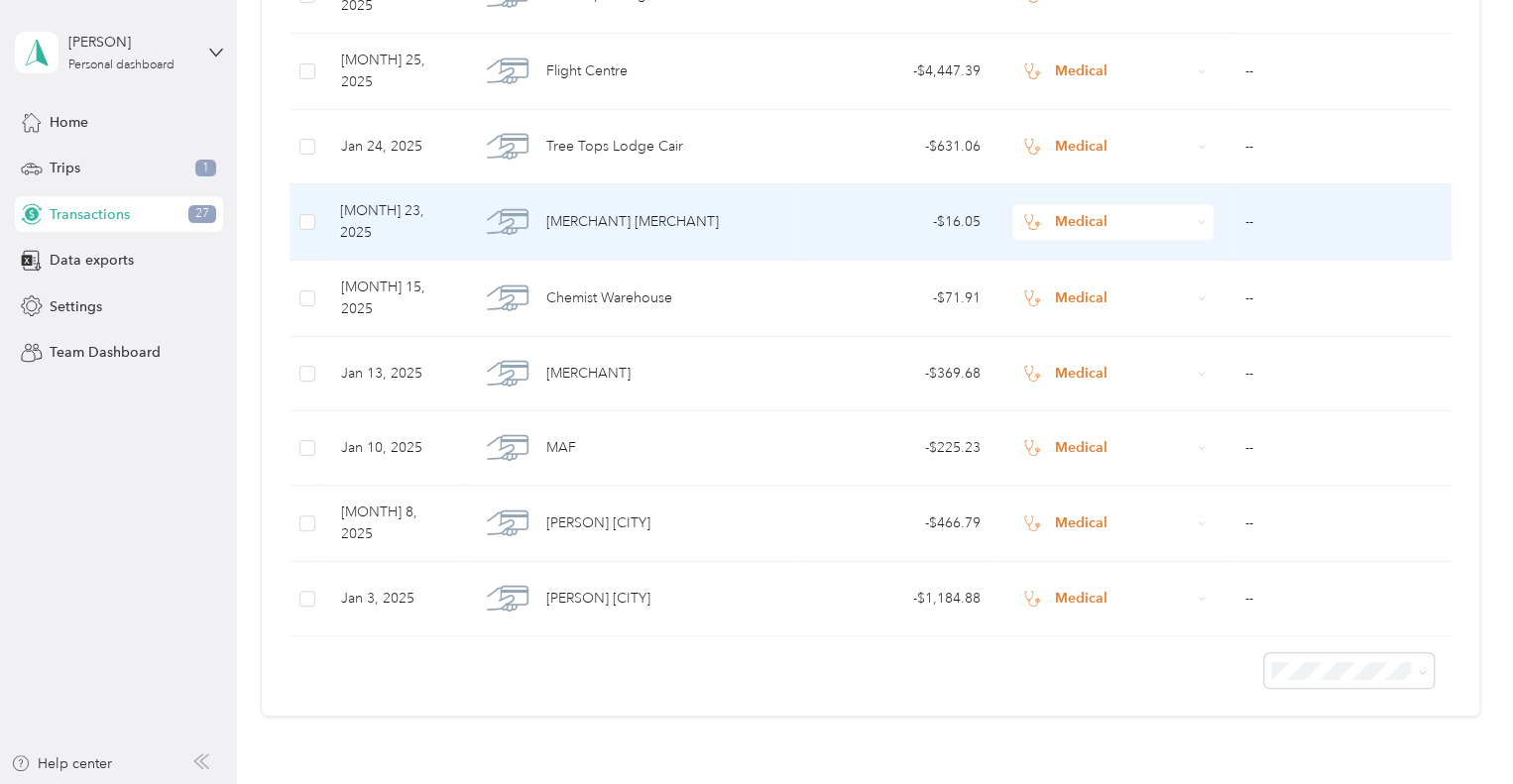click on "--" at bounding box center [1340, 222] 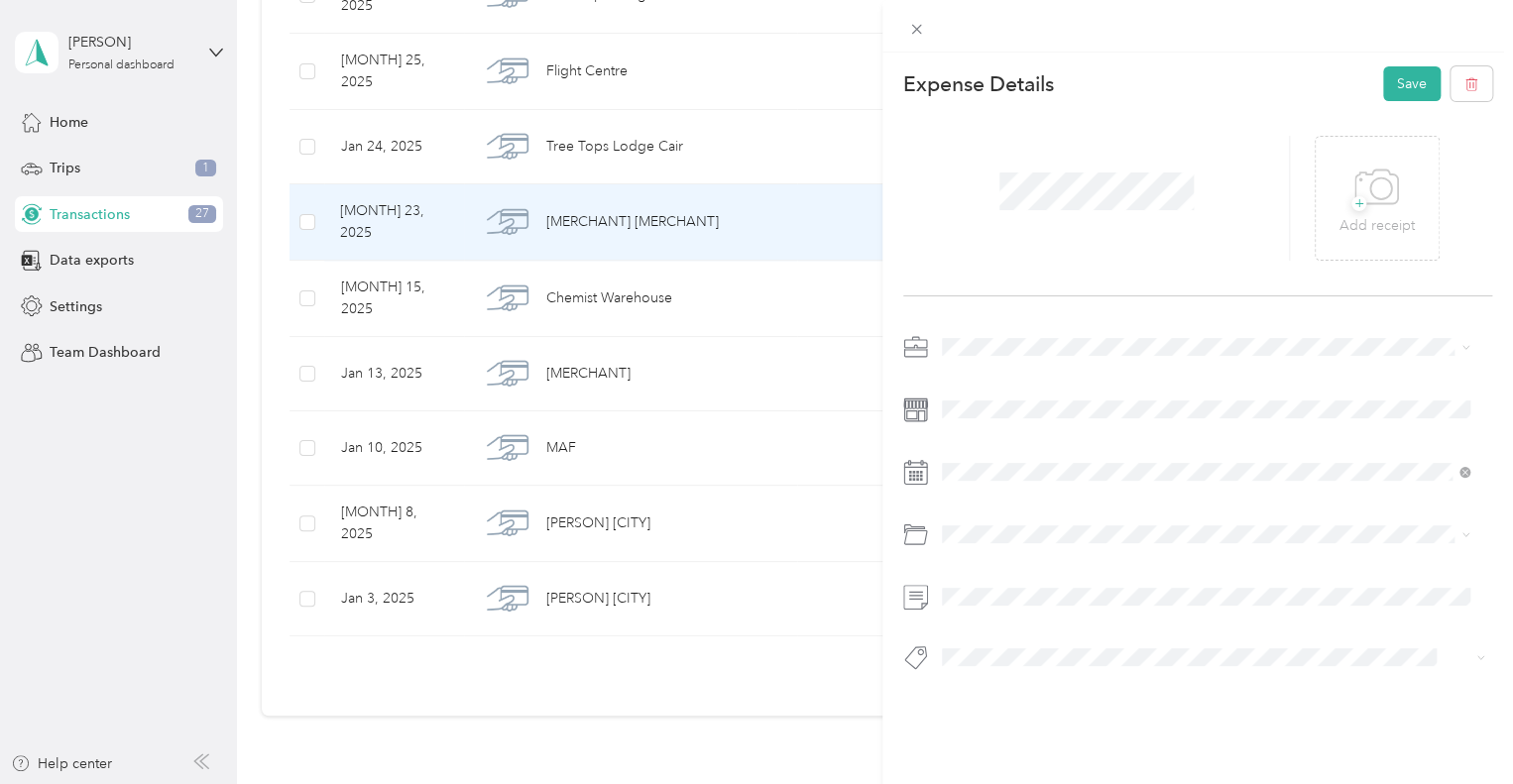 click on "This  expense  cannot be edited because it is either under review, approved, or paid. Contact your Team Manager to edit it.  Expense Details Save + Add receipt" at bounding box center [756, 392] 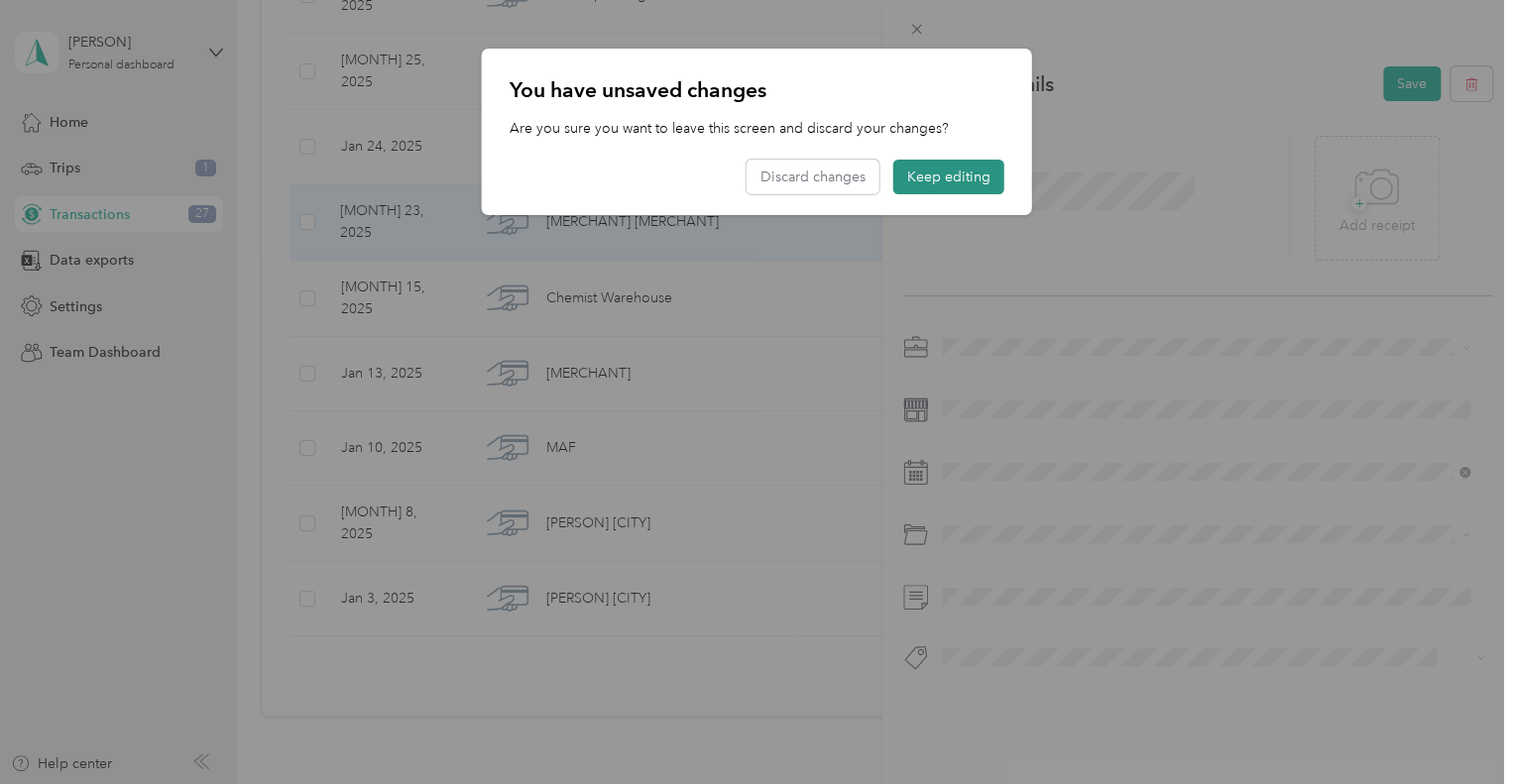 click on "Keep editing" at bounding box center (949, 176) 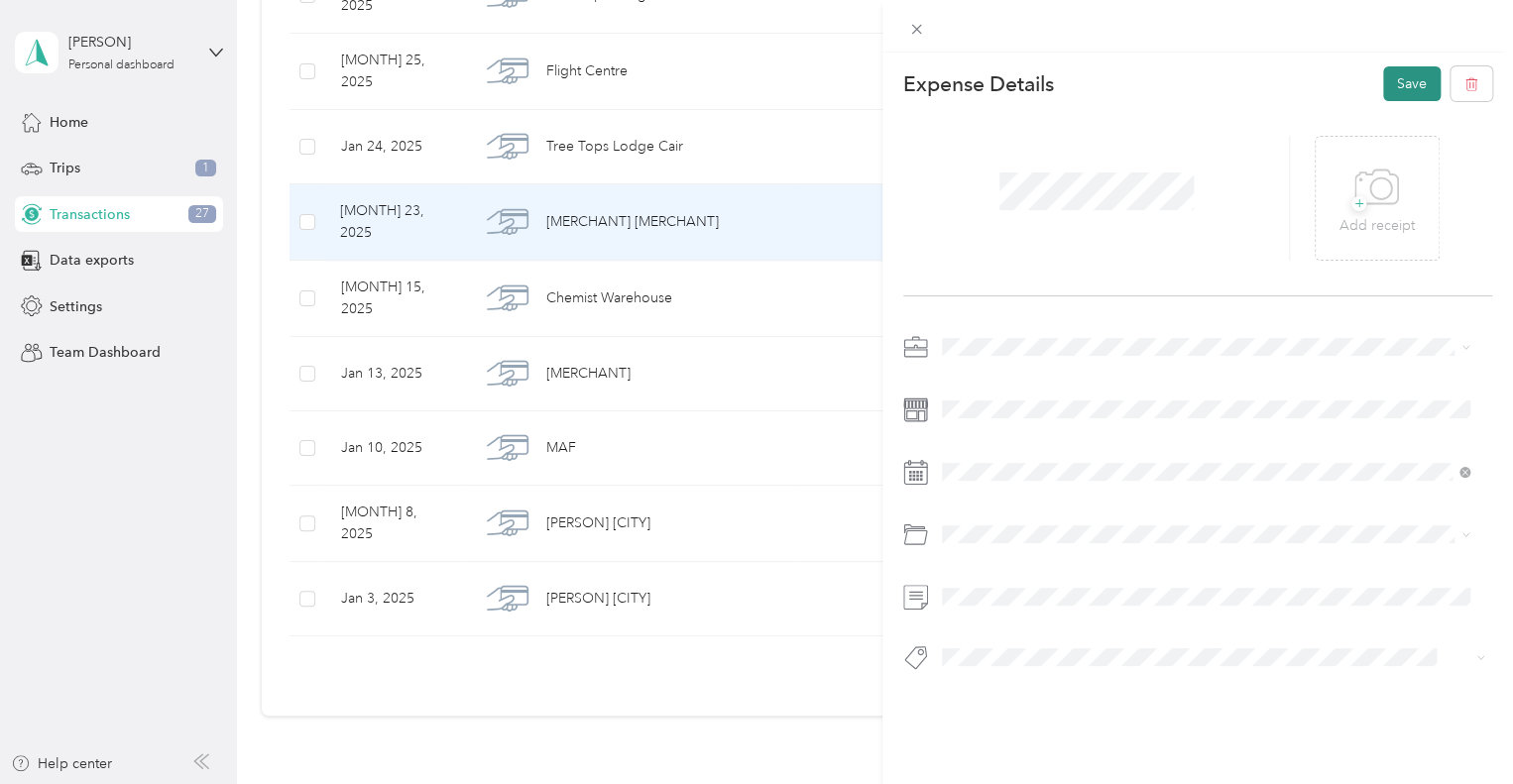 click on "Save" at bounding box center [1412, 83] 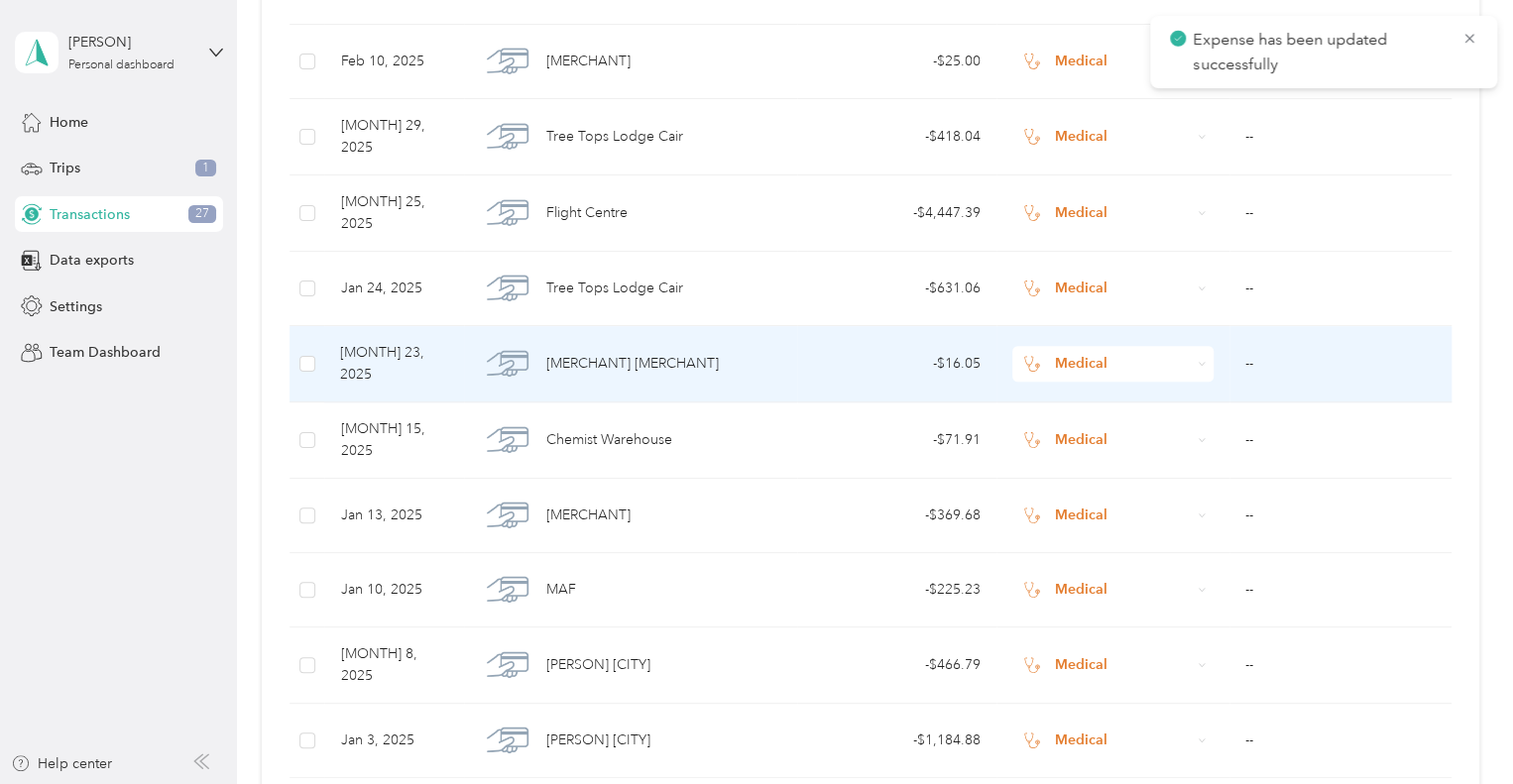 scroll, scrollTop: 385, scrollLeft: 0, axis: vertical 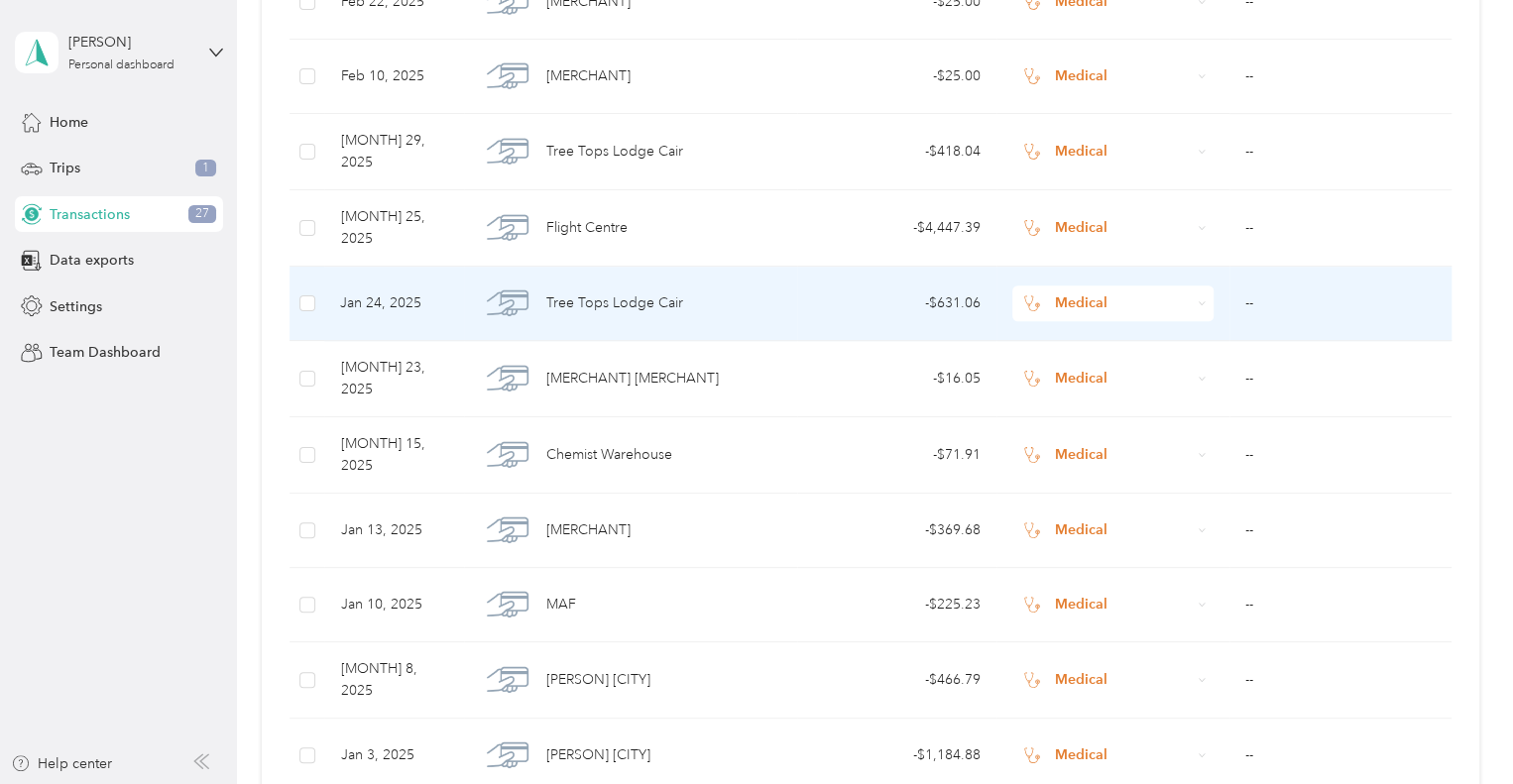 click on "--" at bounding box center [1340, 303] 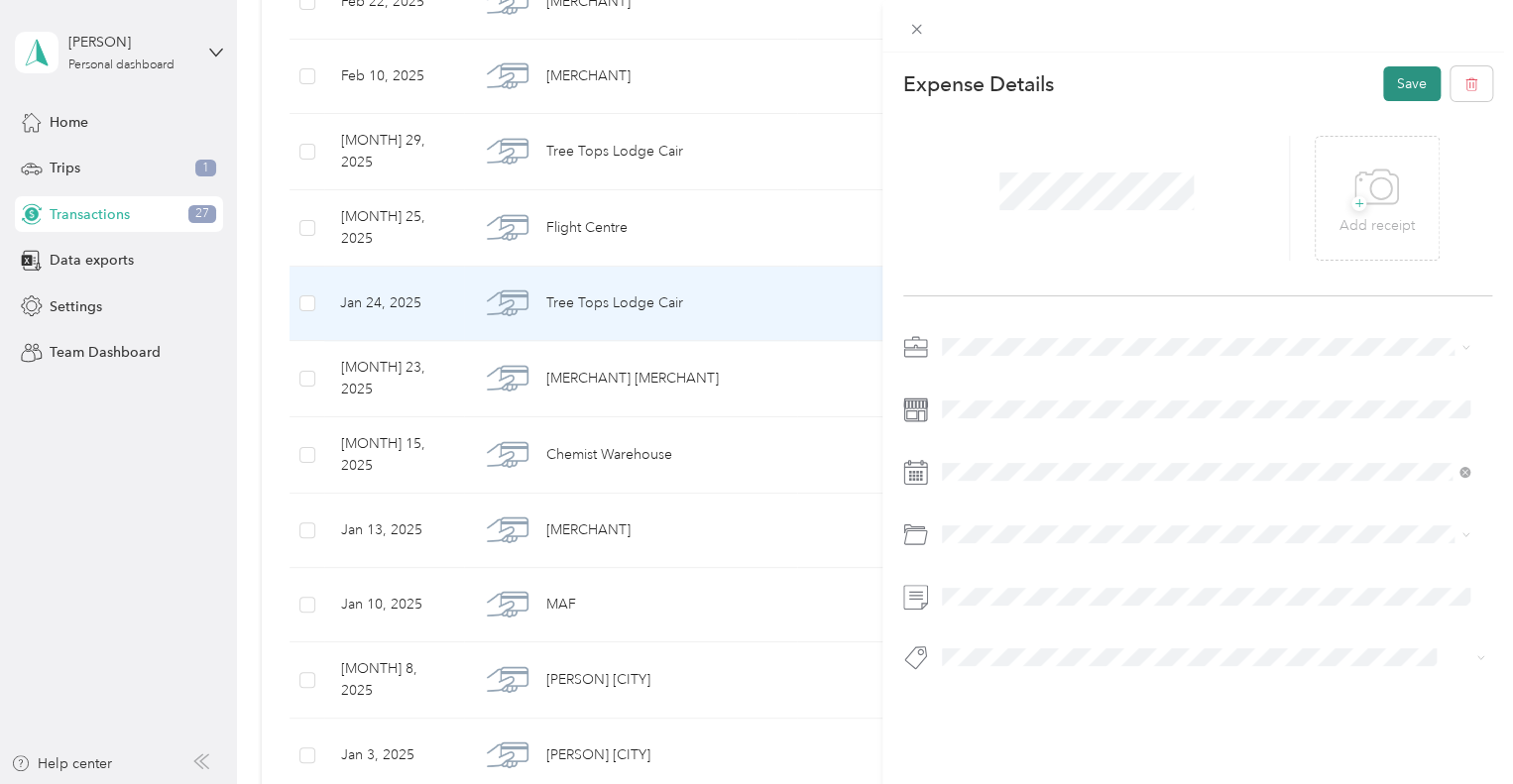 click on "Save" at bounding box center [1412, 83] 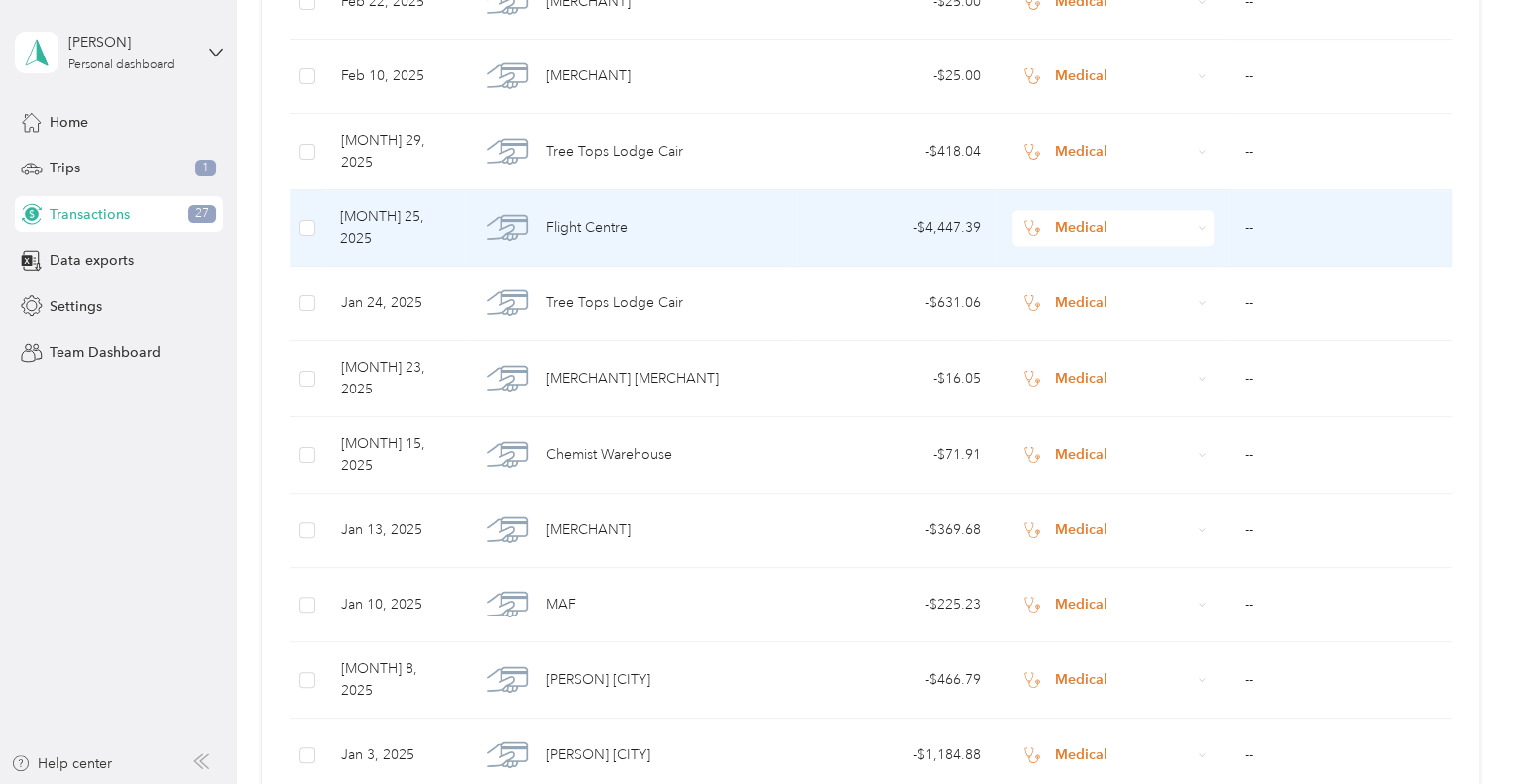 click on "--" at bounding box center (1340, 228) 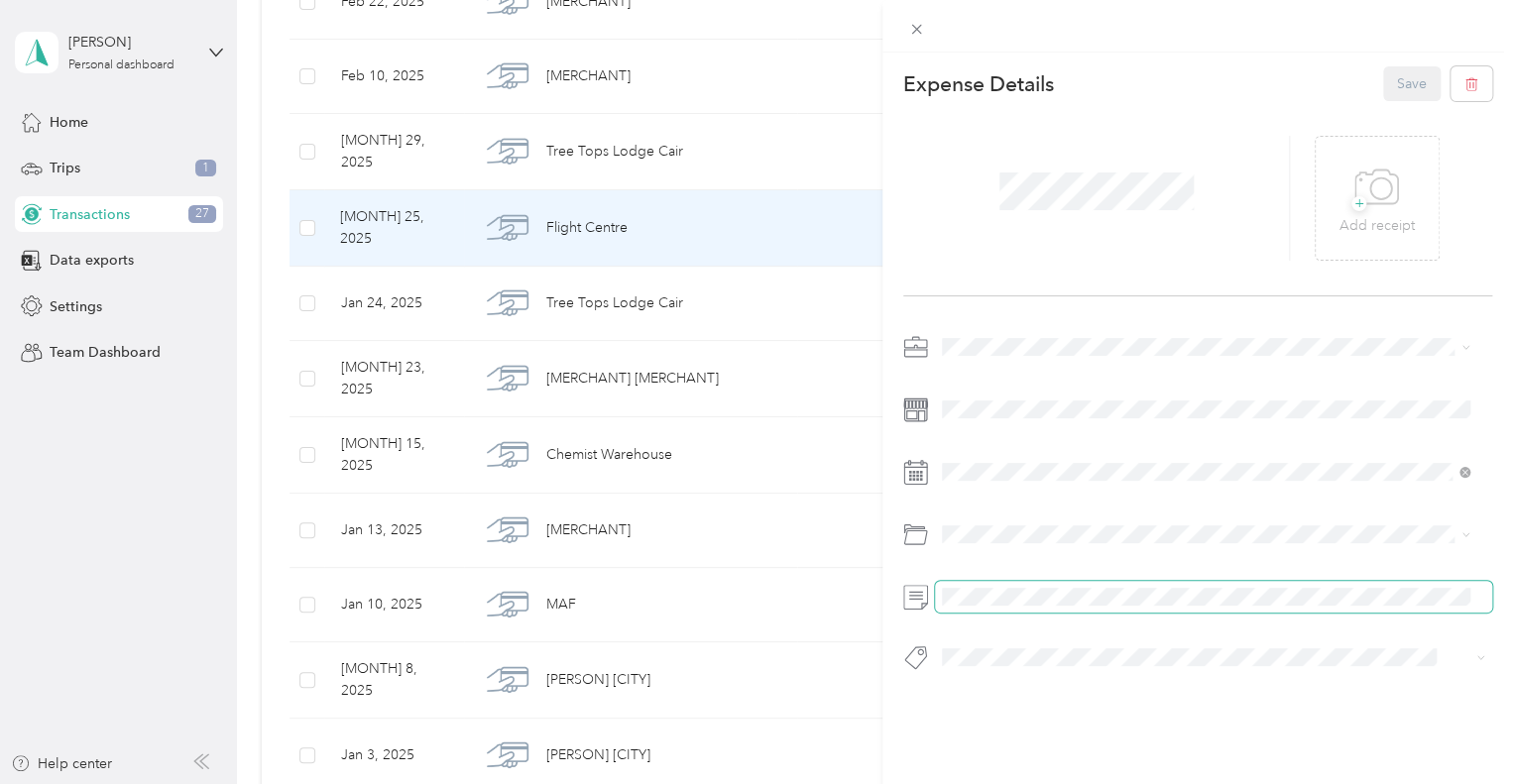 click at bounding box center [1214, 597] 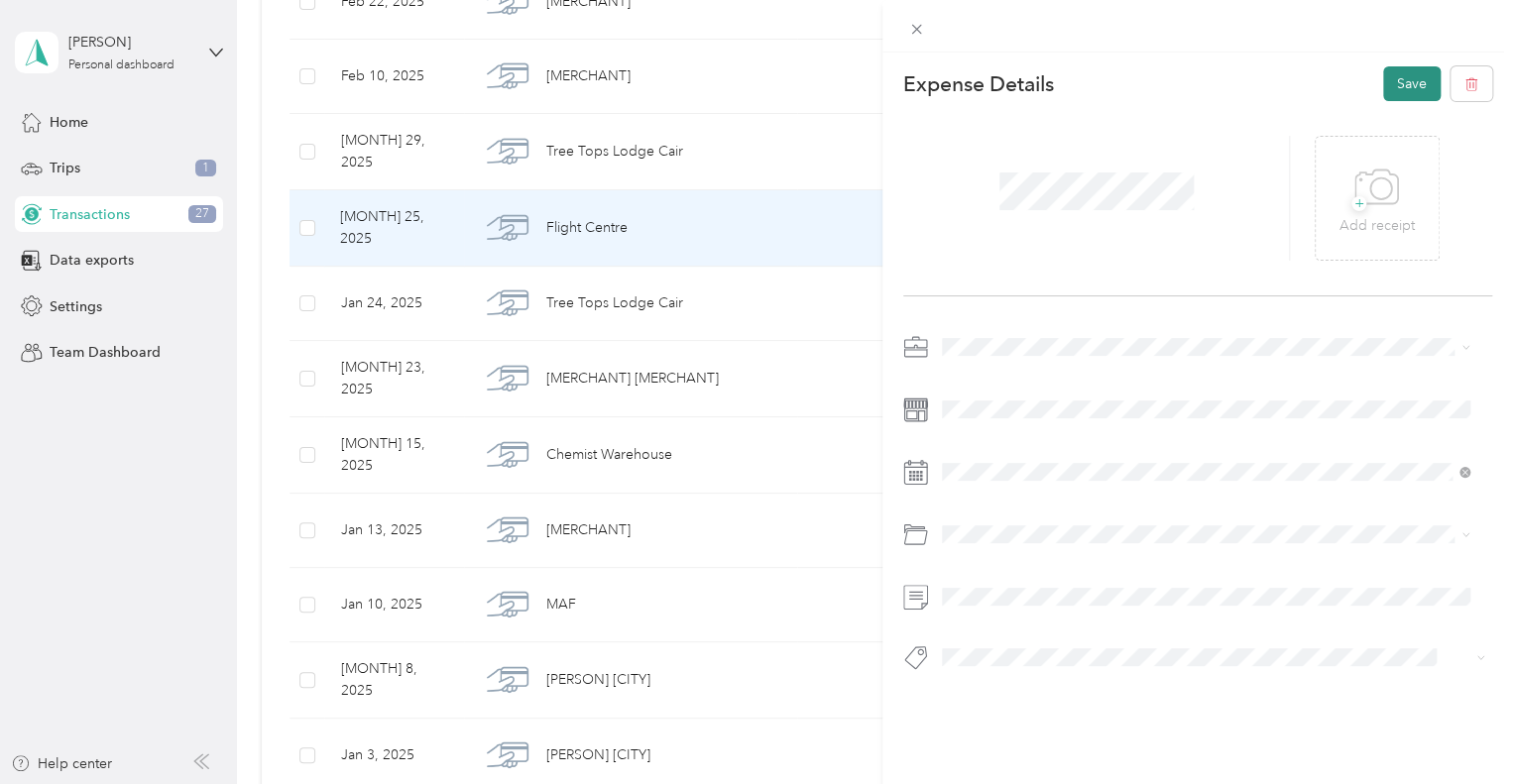 click on "Save" at bounding box center [1412, 83] 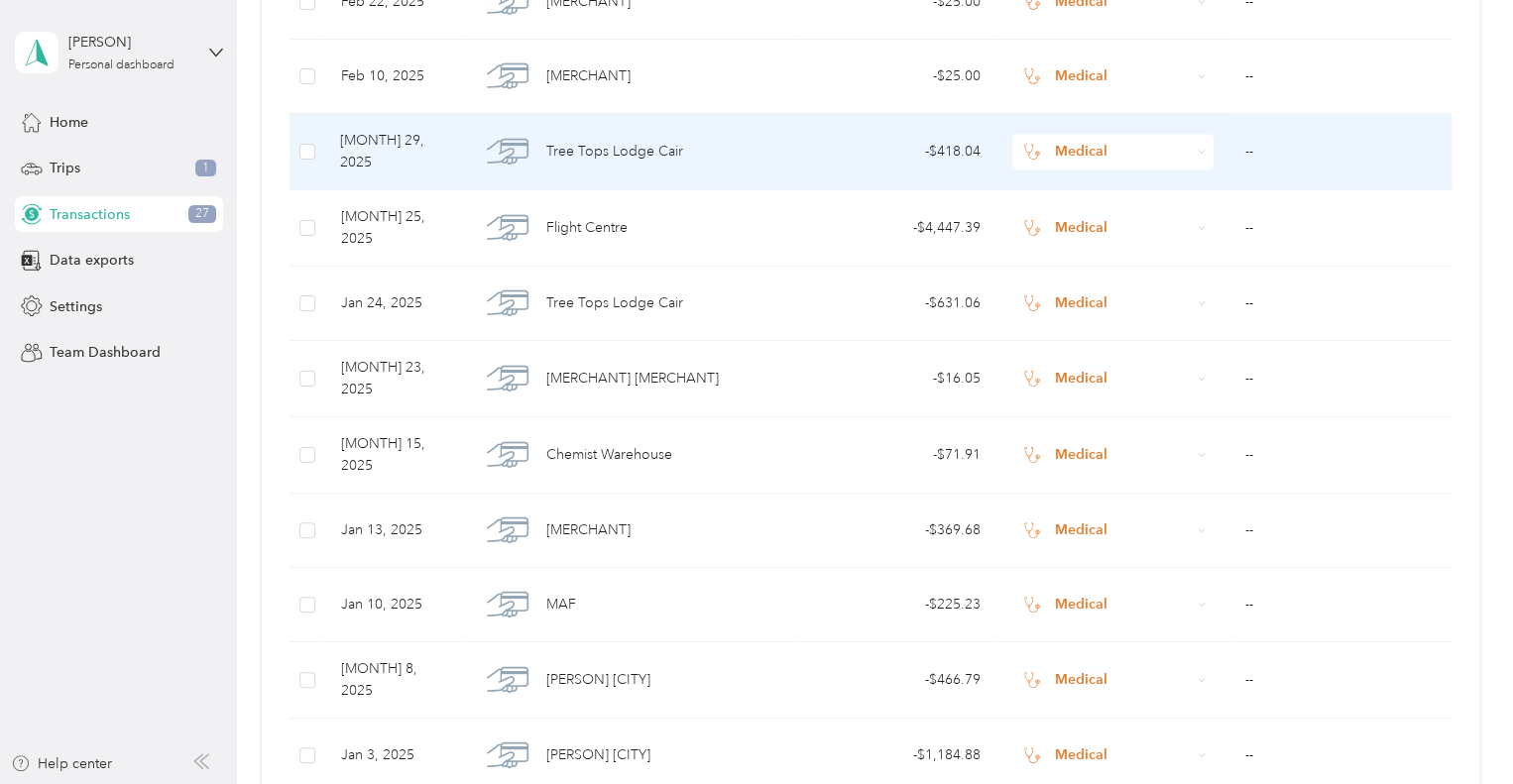 click on "--" at bounding box center [1340, 152] 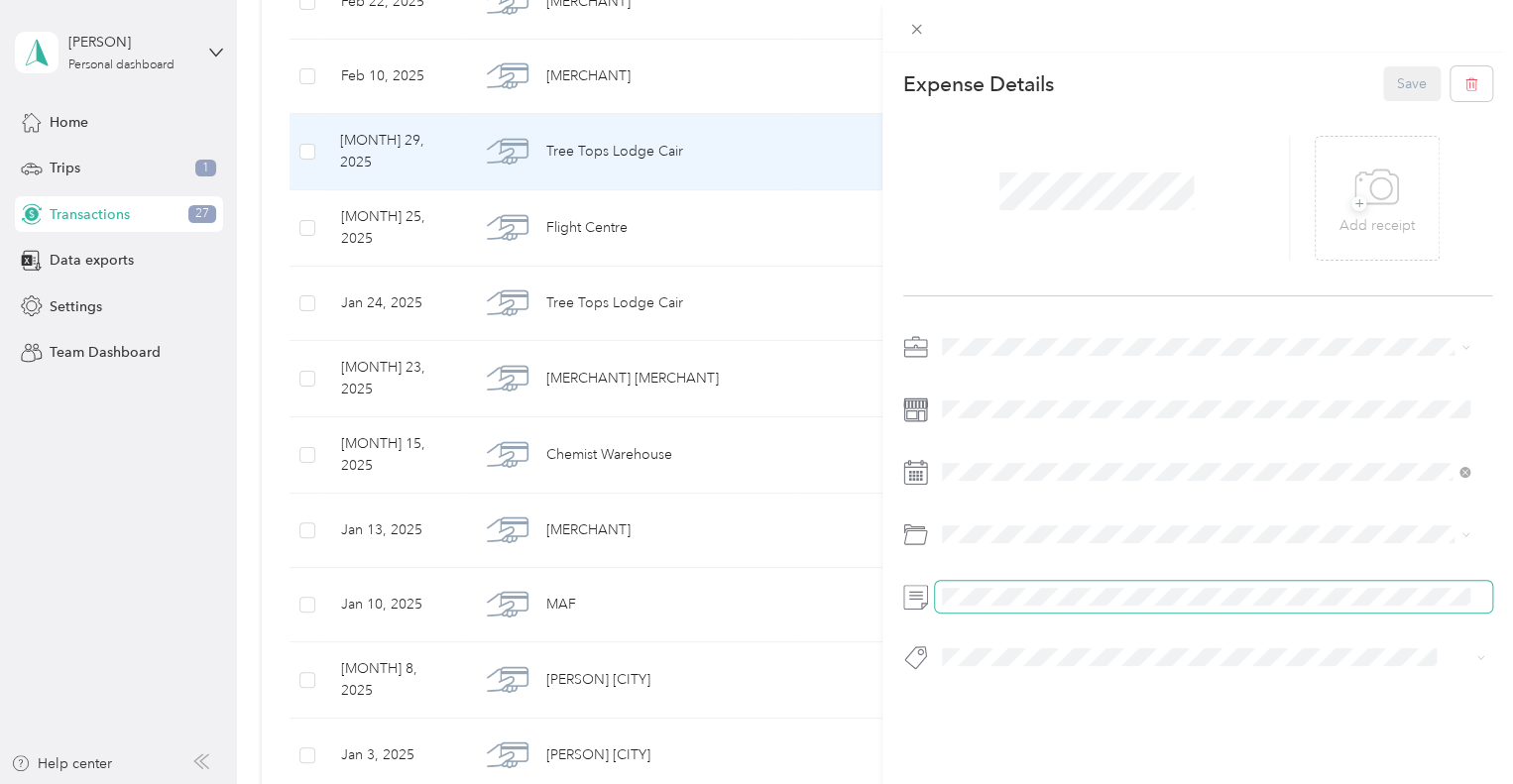 click at bounding box center (1214, 597) 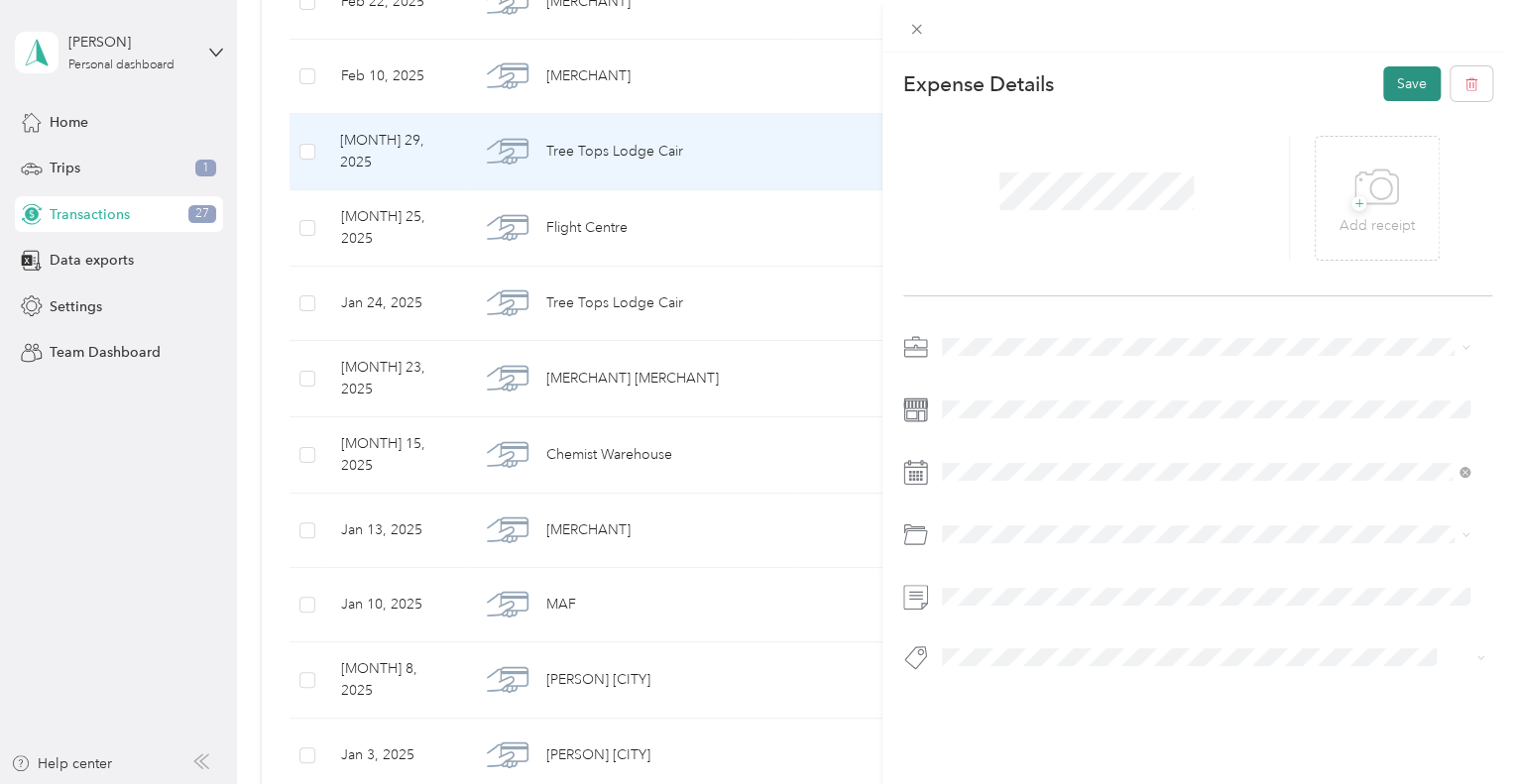 click on "Save" at bounding box center (1412, 83) 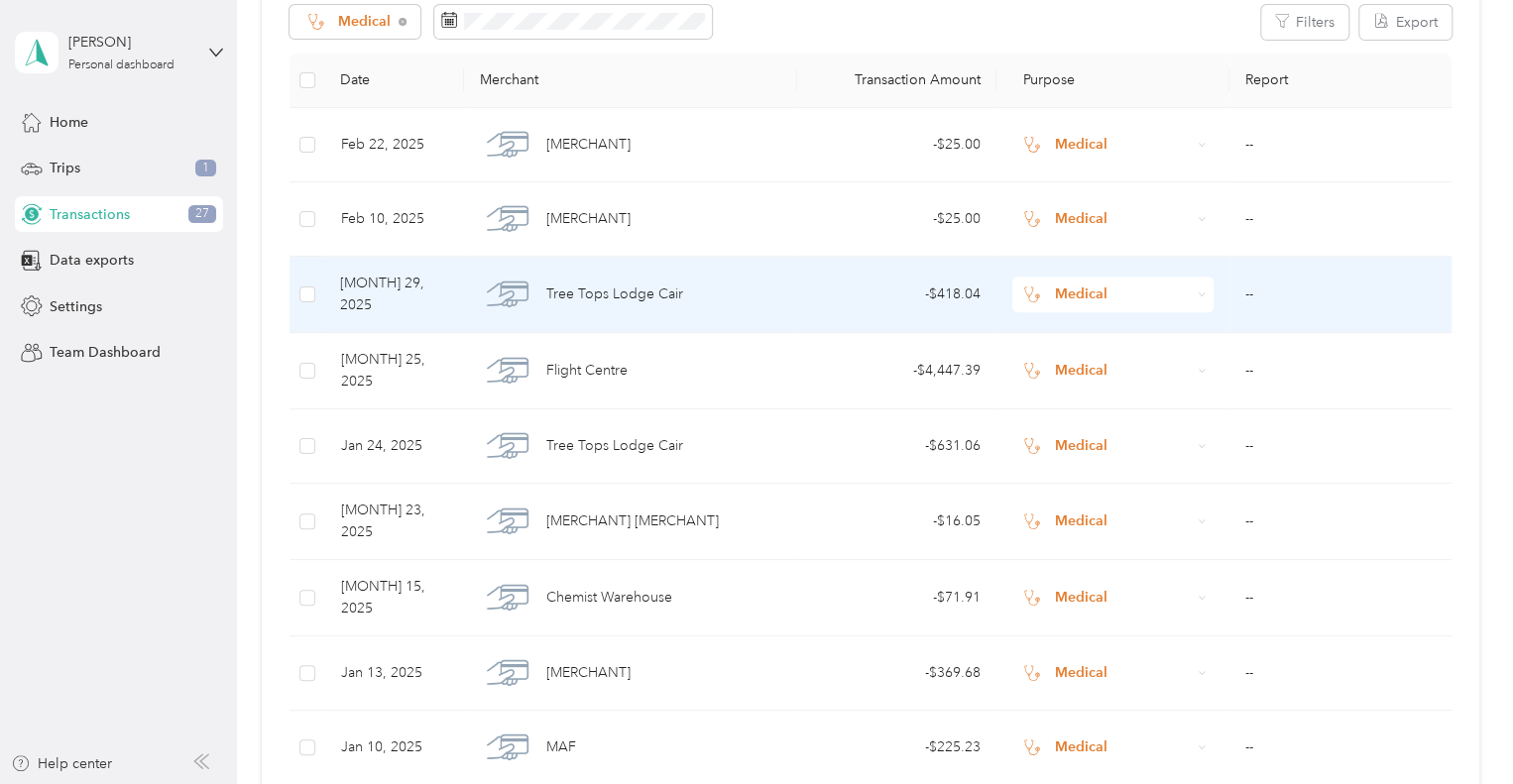 scroll, scrollTop: 241, scrollLeft: 0, axis: vertical 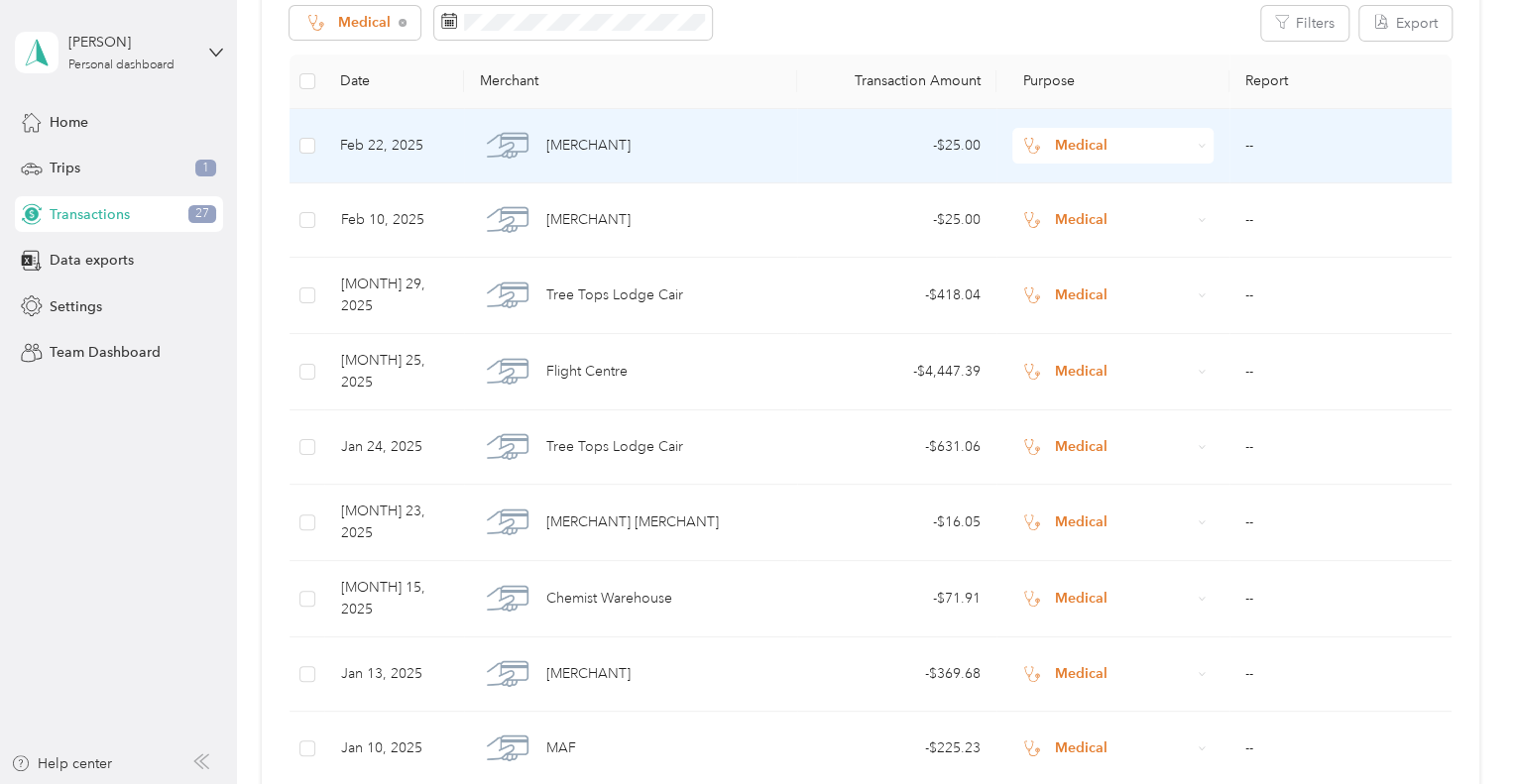 click 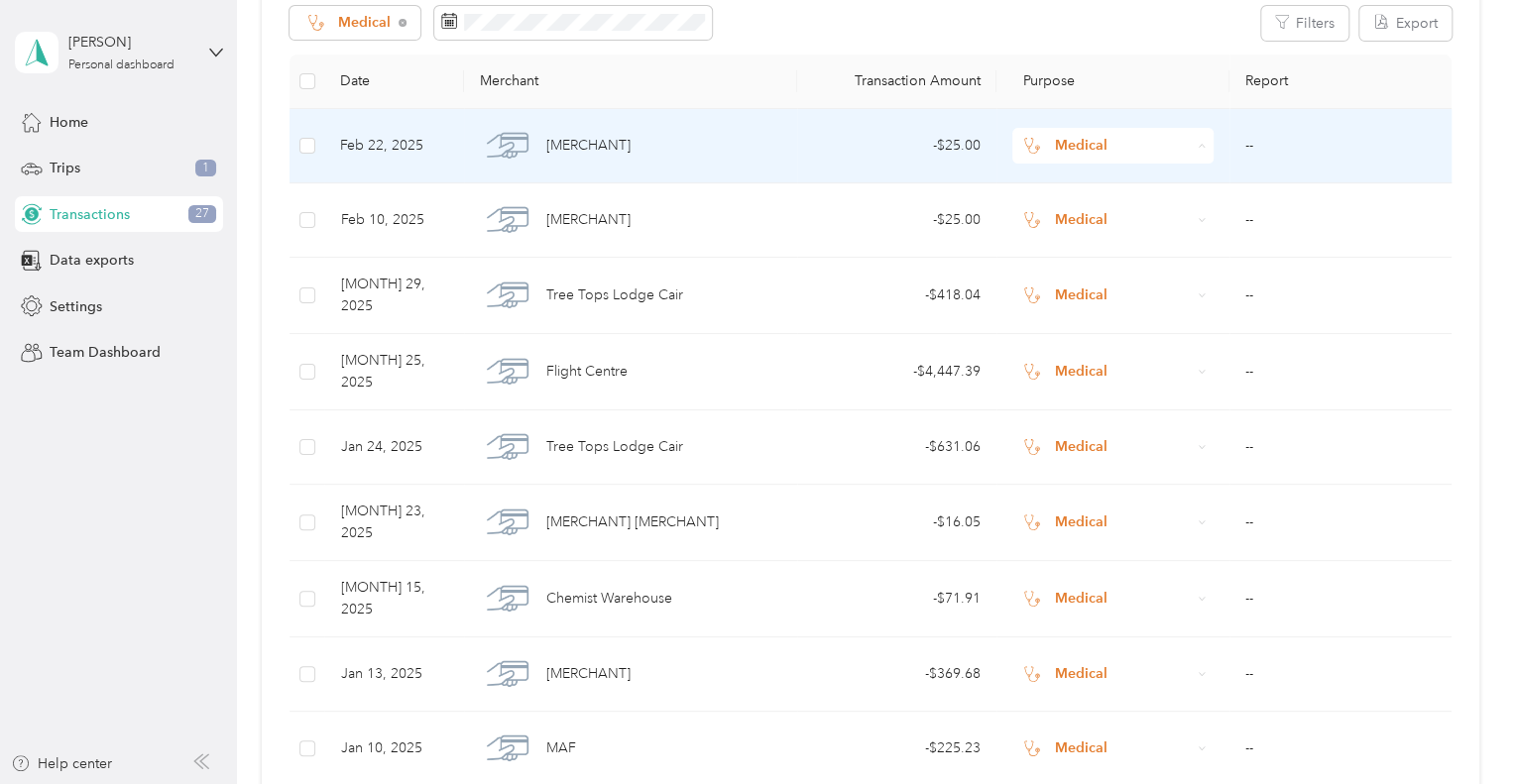 click on "Personal" at bounding box center (1126, 217) 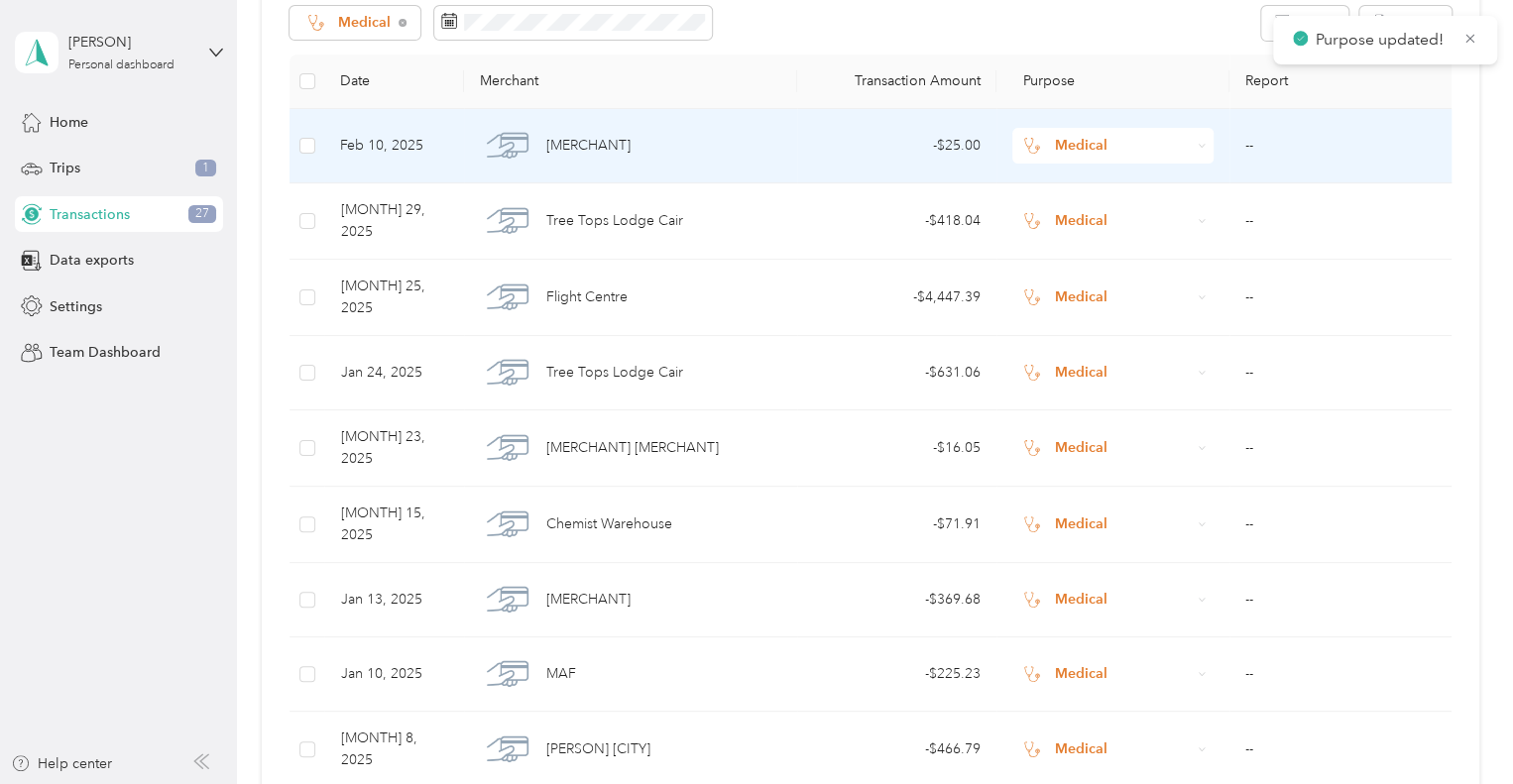 click 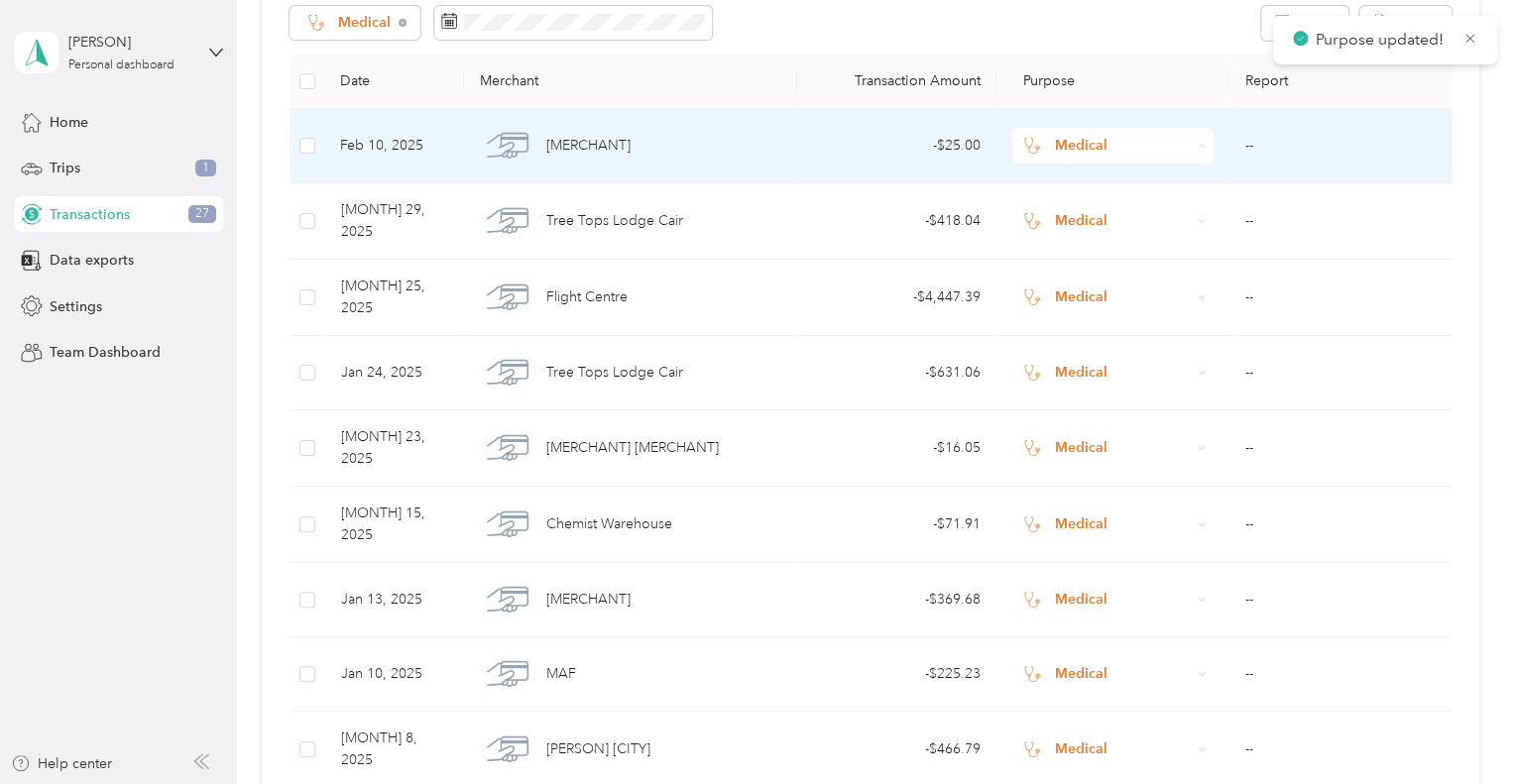 click on "Personal" at bounding box center (1126, 217) 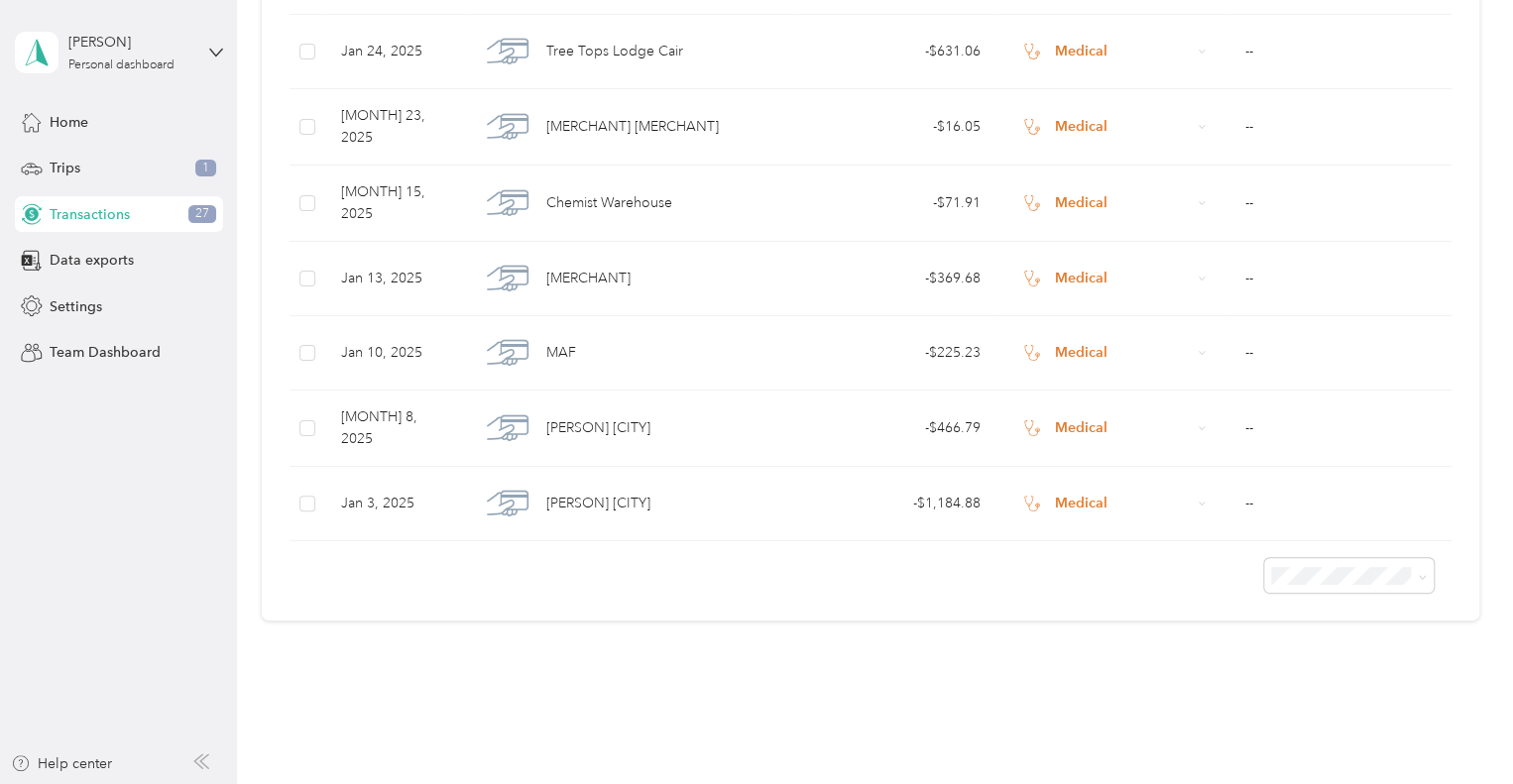 scroll, scrollTop: 516, scrollLeft: 0, axis: vertical 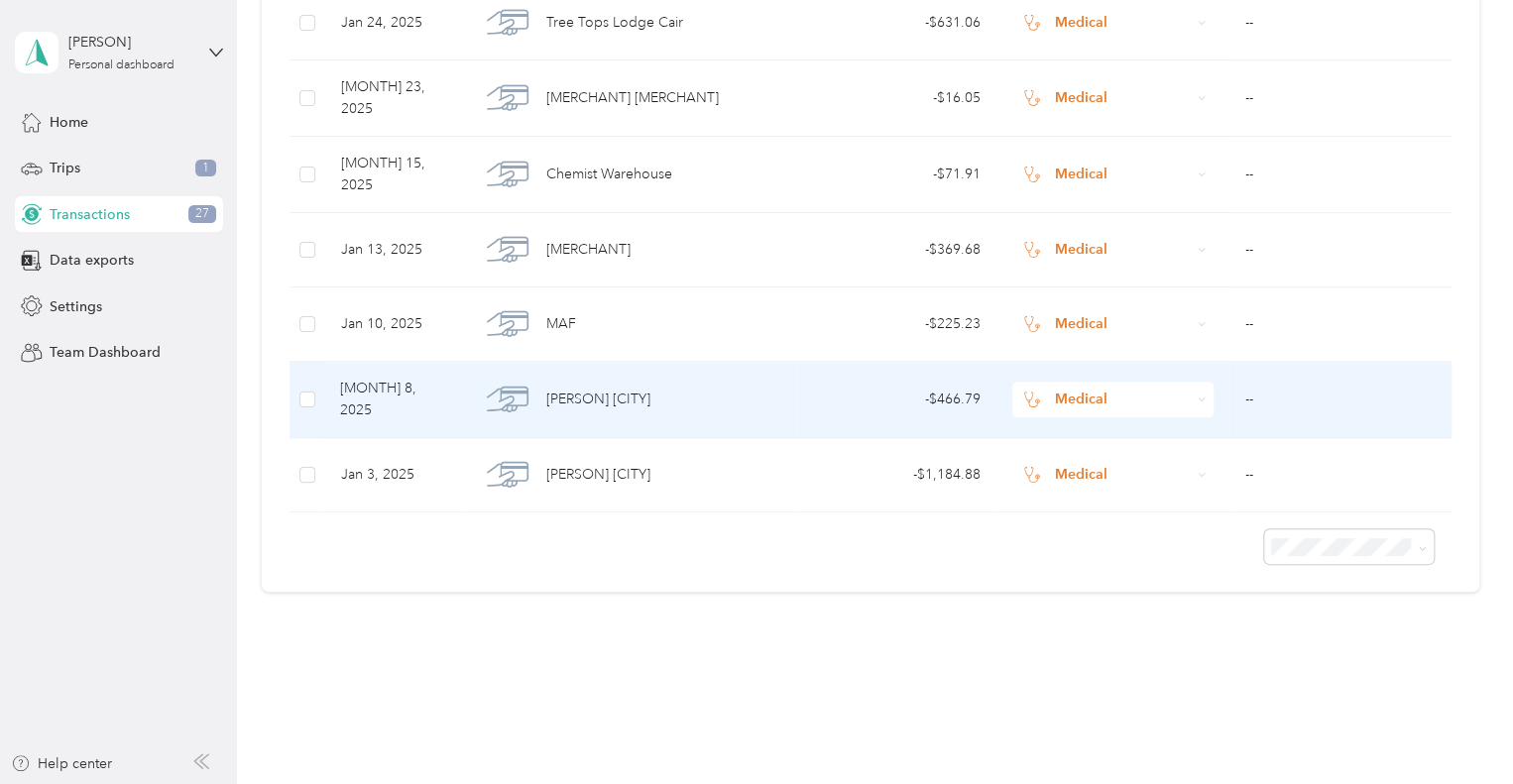 click on "[PERSON] [CITY]" at bounding box center [630, 399] 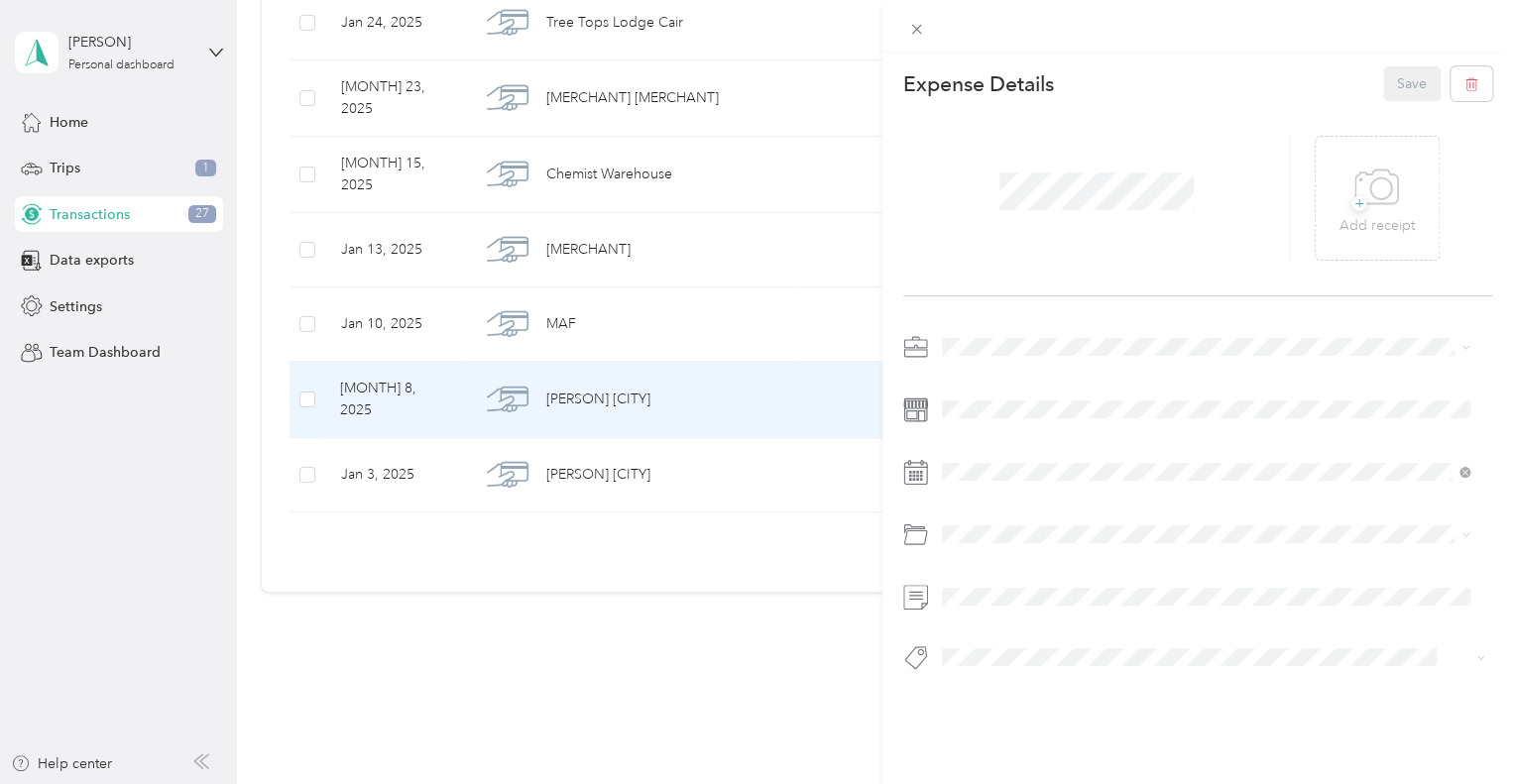 click on "This  expense  cannot be edited because it is either under review, approved, or paid. Contact your Team Manager to edit it.  Expense Details Save + Add receipt" at bounding box center [756, 392] 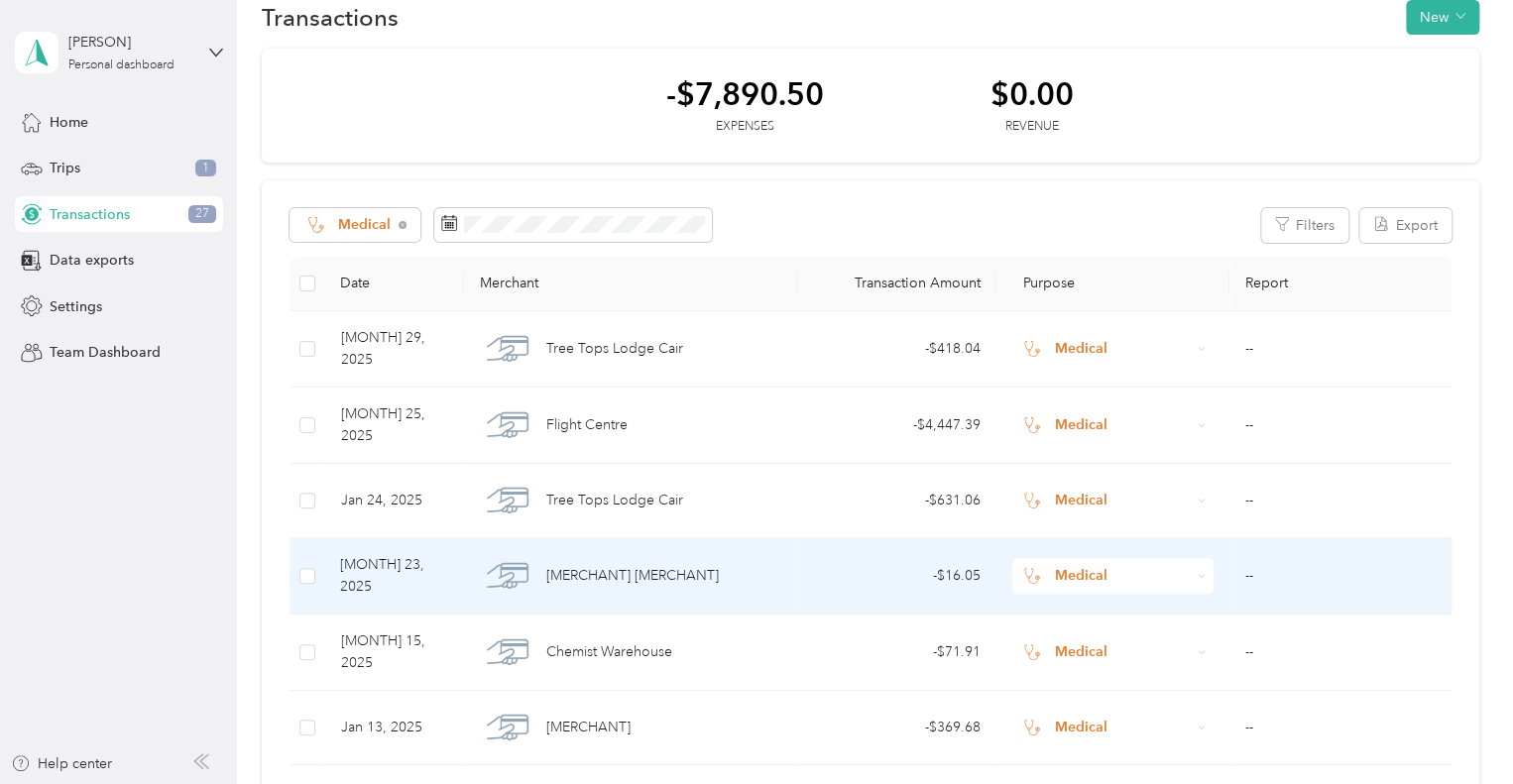 scroll, scrollTop: 40, scrollLeft: 0, axis: vertical 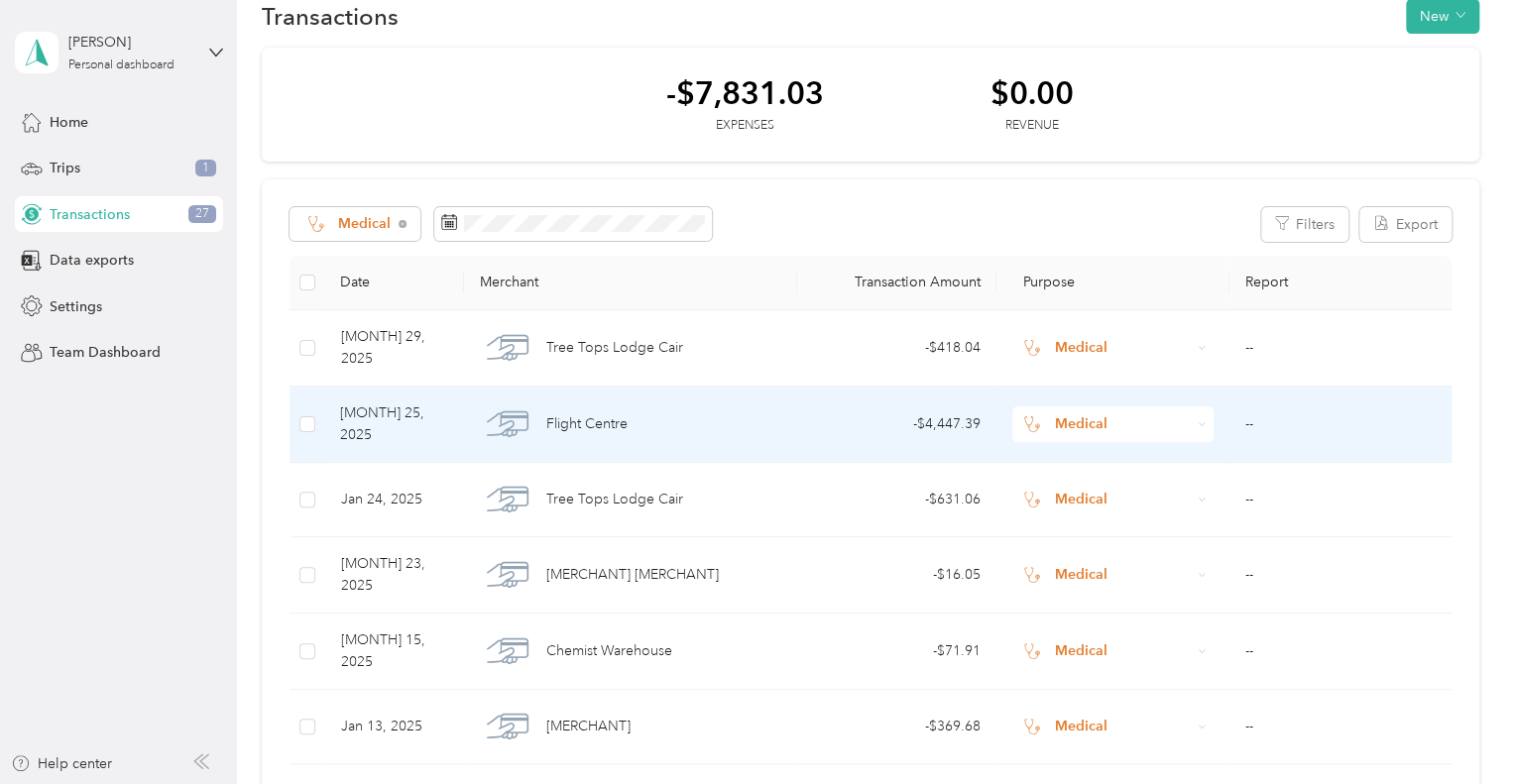 click on "- $4,447.39" at bounding box center [896, 424] 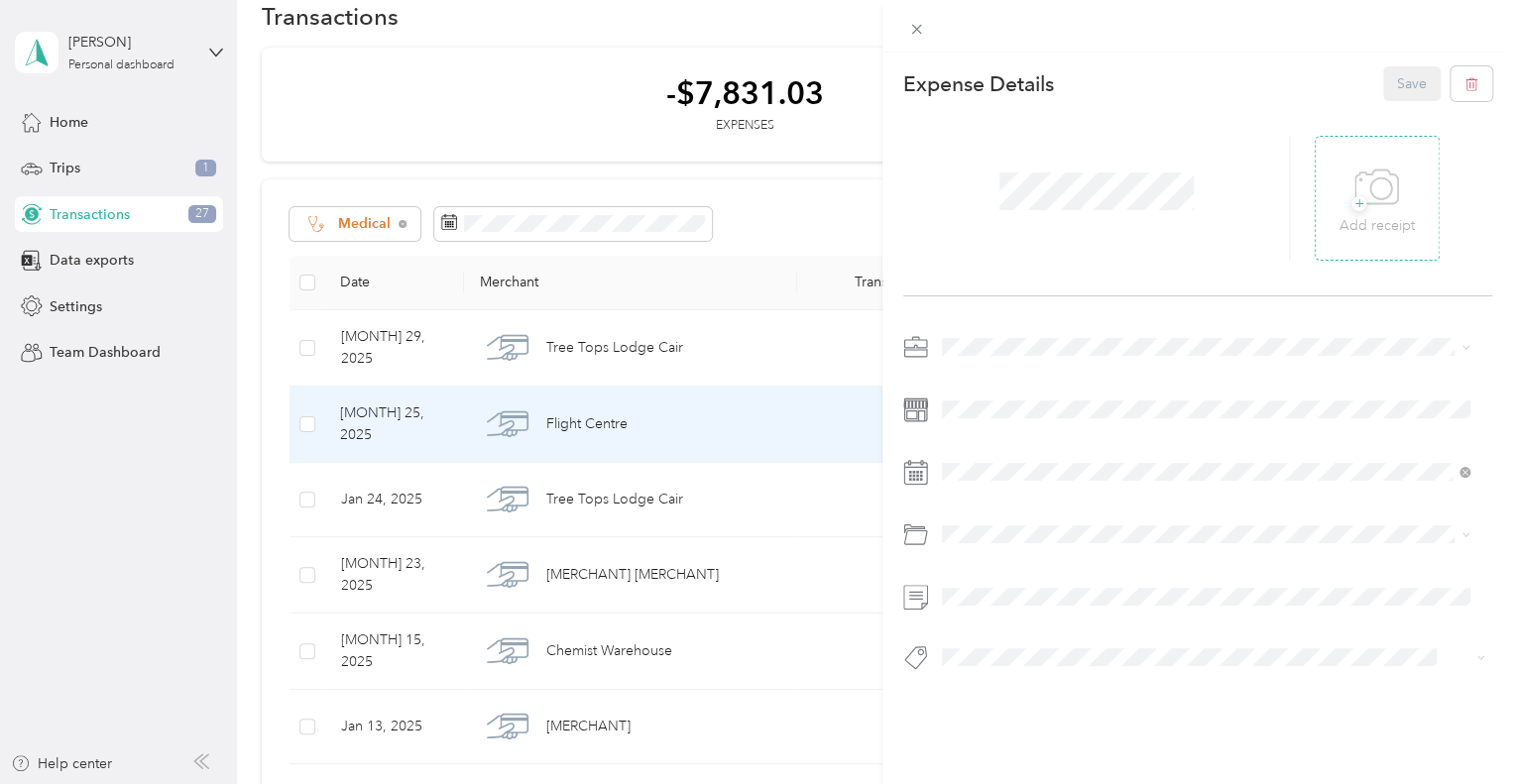 click on "+" at bounding box center [1358, 203] 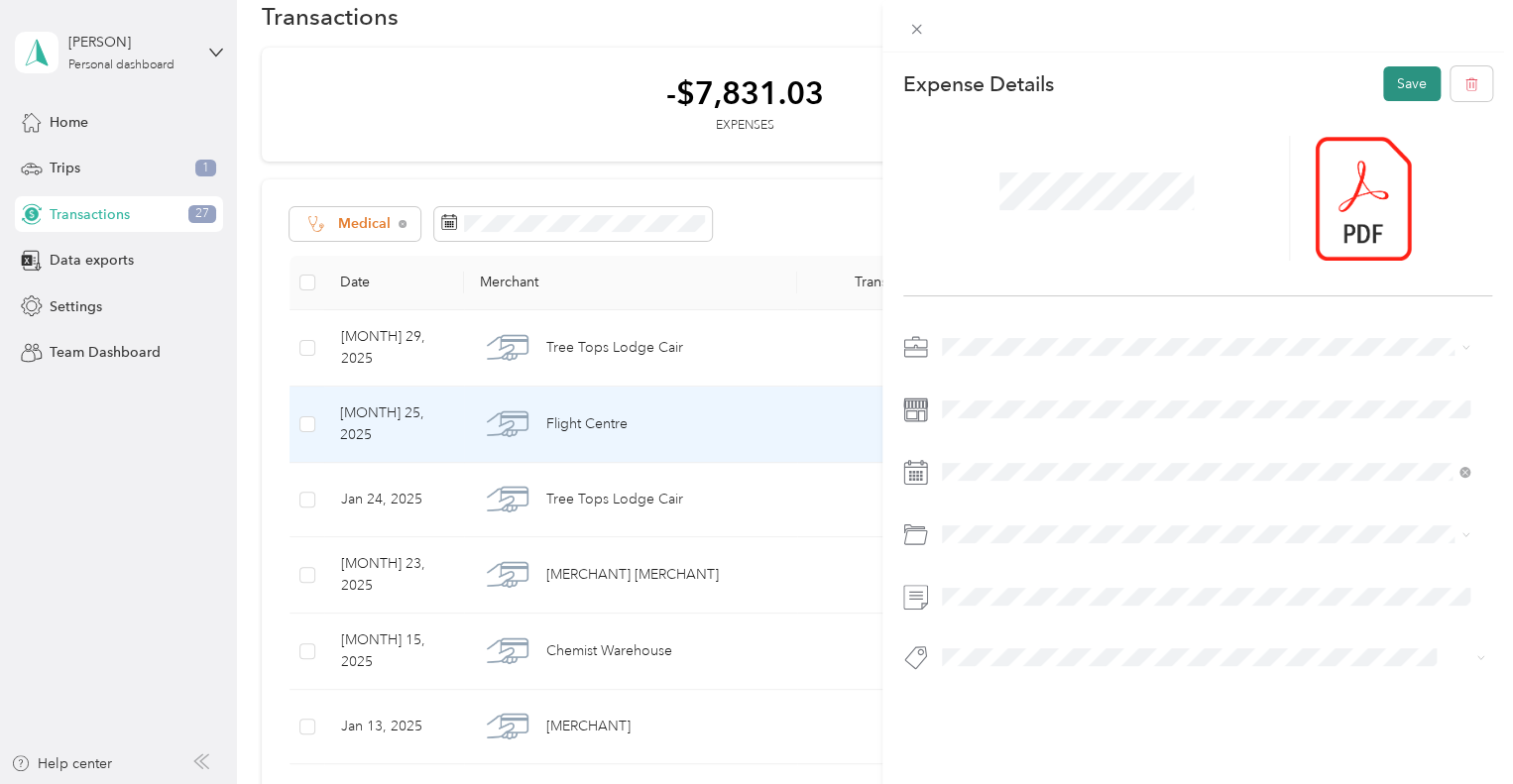 click on "Save" at bounding box center [1412, 83] 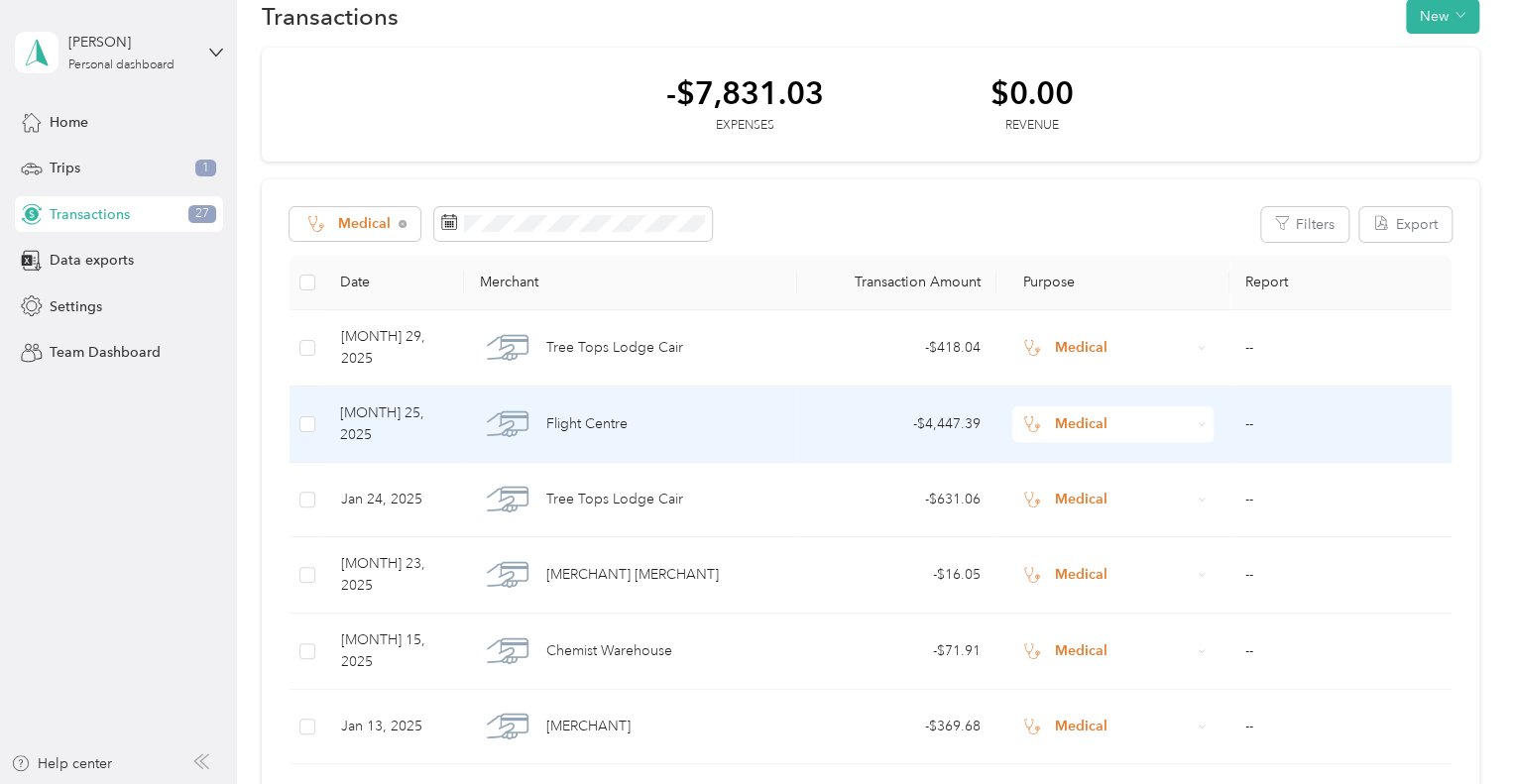 click on "- $4,447.39" at bounding box center [896, 424] 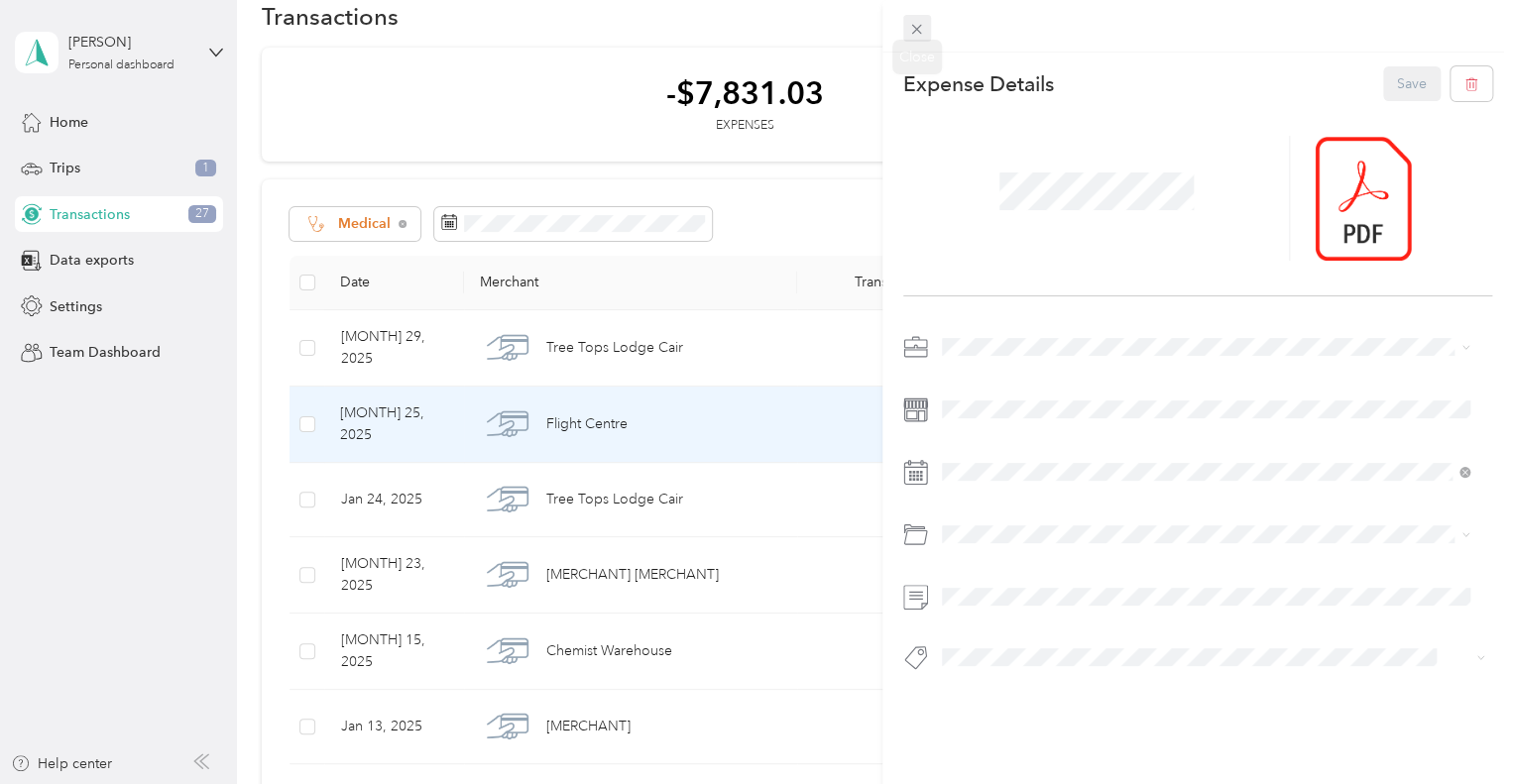 click 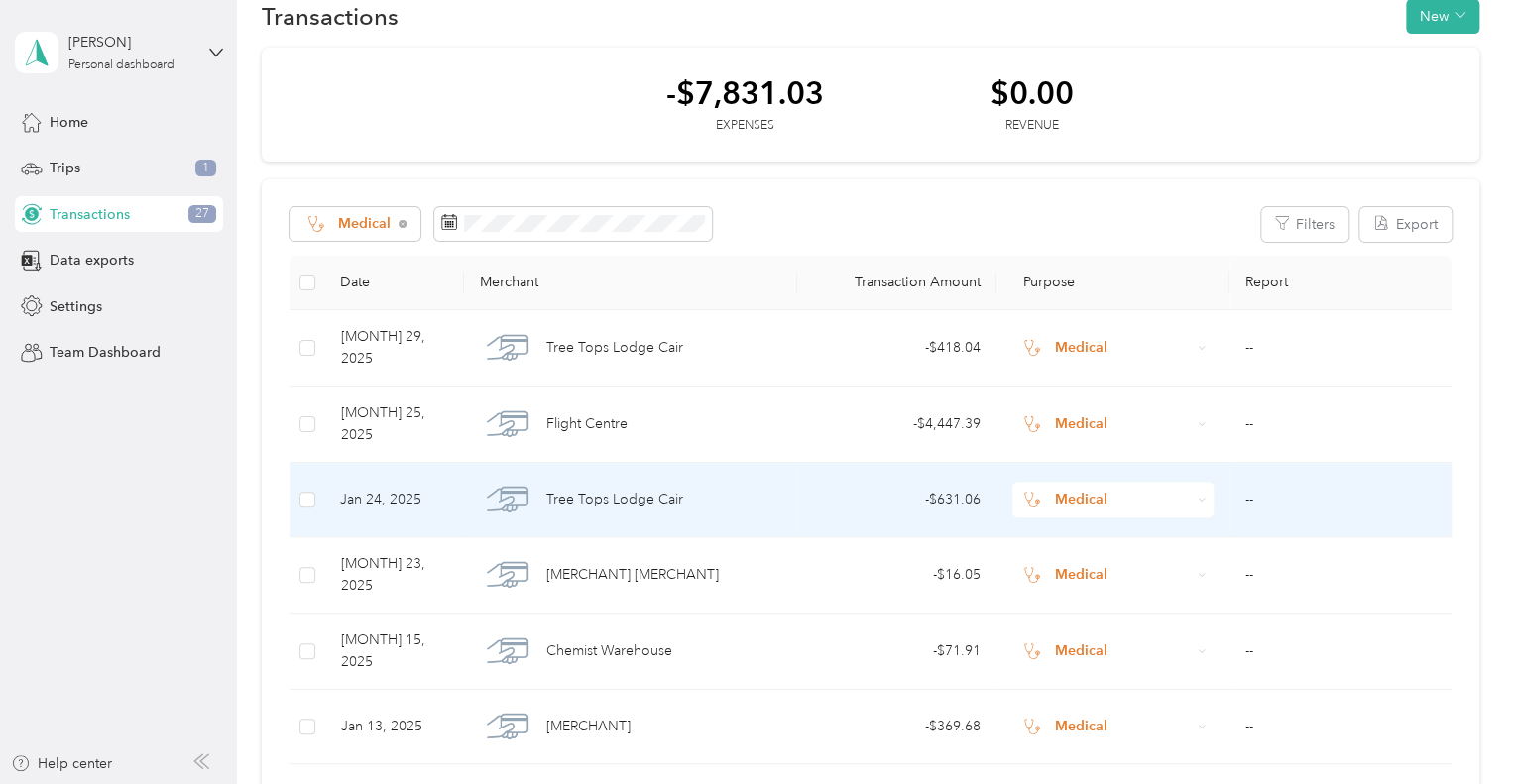 click on "- $631.06" at bounding box center [896, 500] 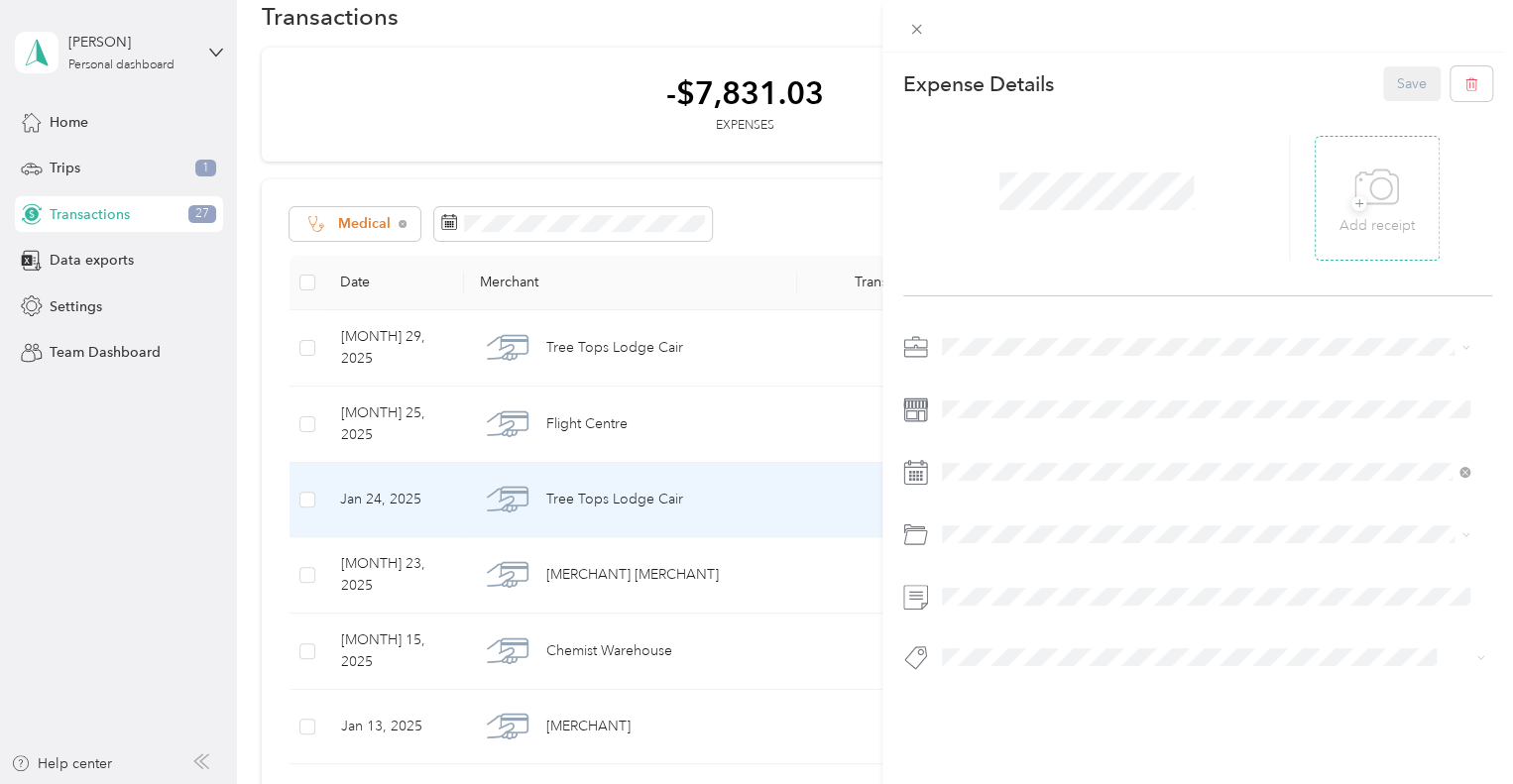 click on "+" at bounding box center (1358, 203) 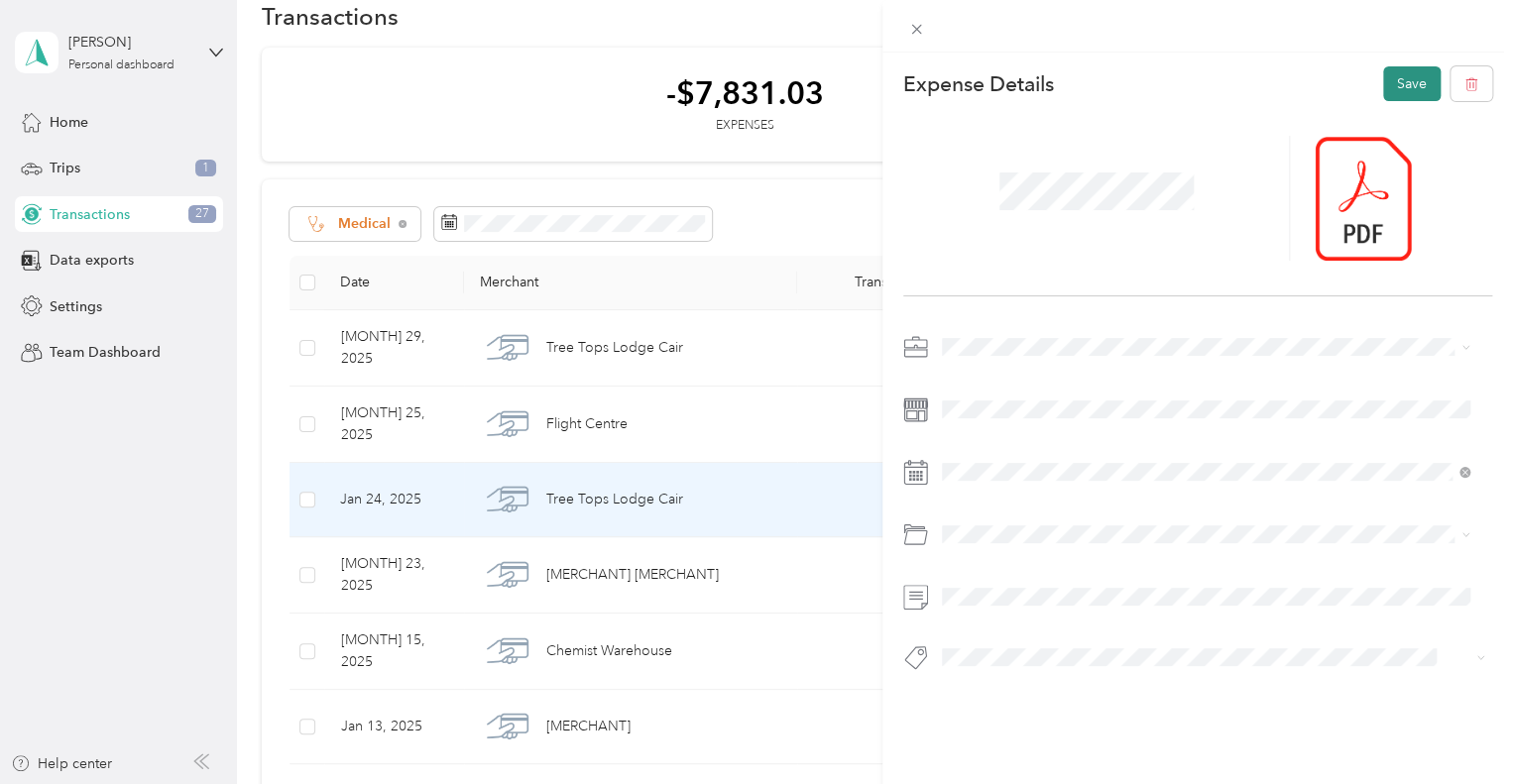 click on "Save" at bounding box center [1412, 83] 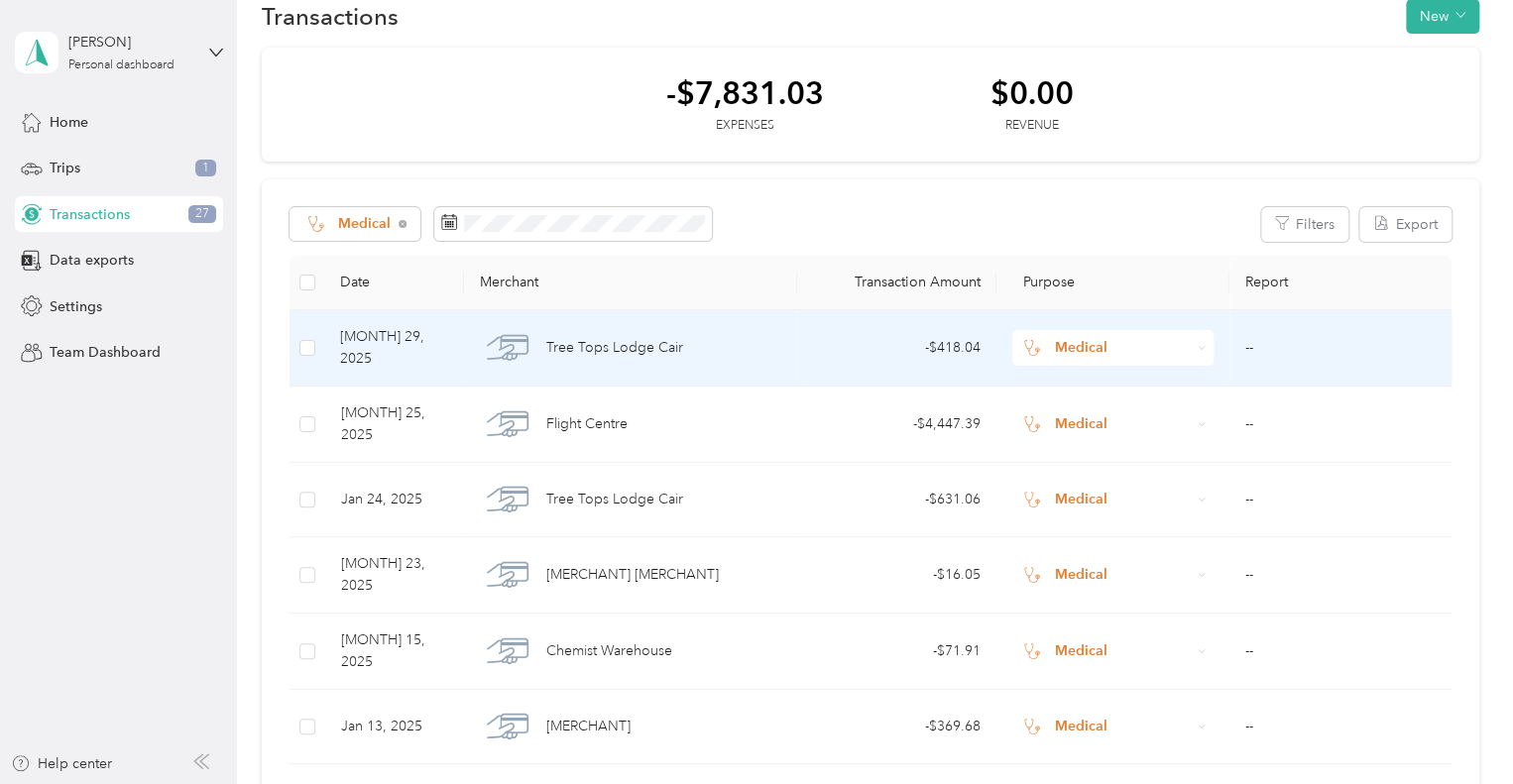 click on "Tree Tops Lodge Cair" at bounding box center (630, 348) 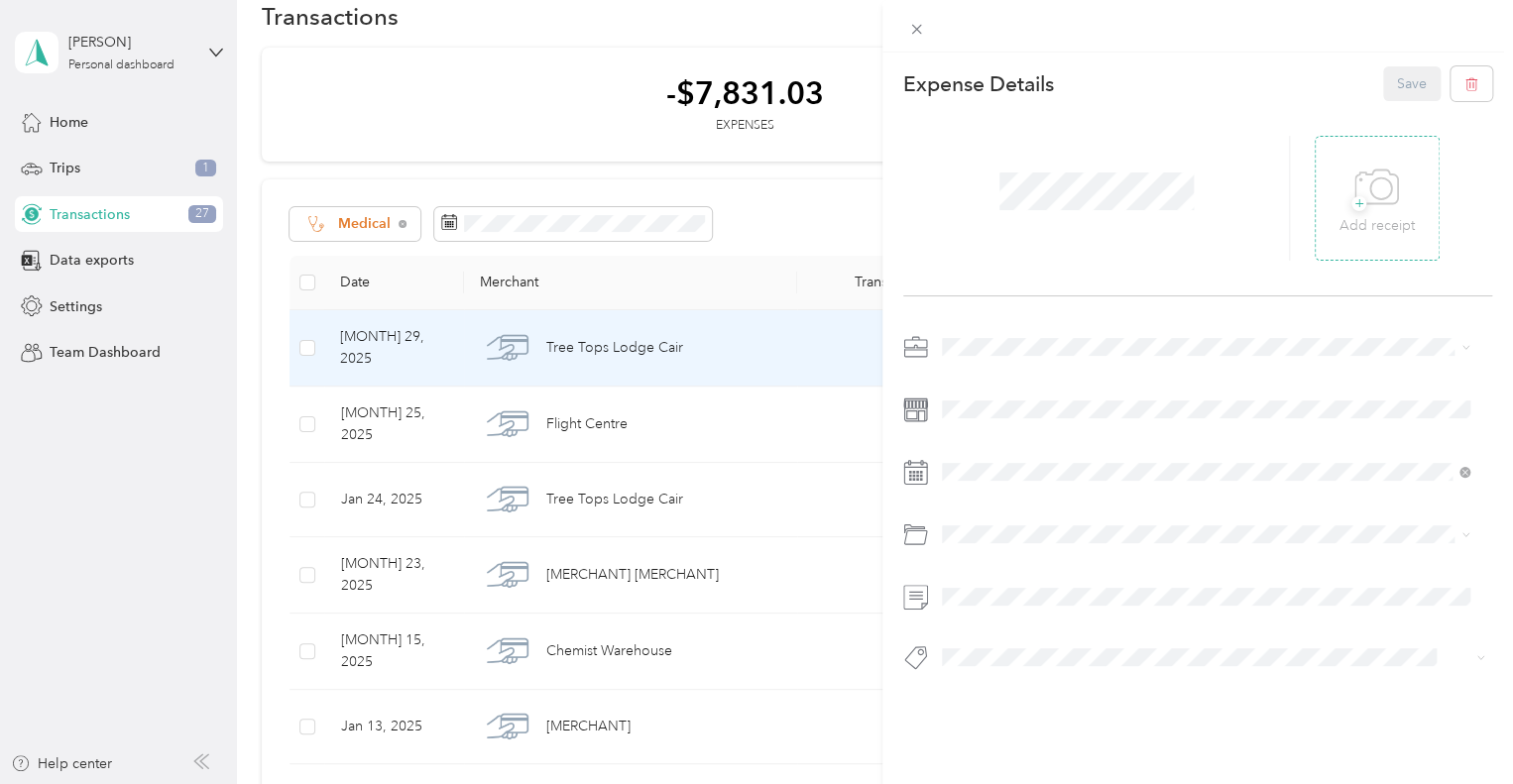 click on "+" at bounding box center (1358, 203) 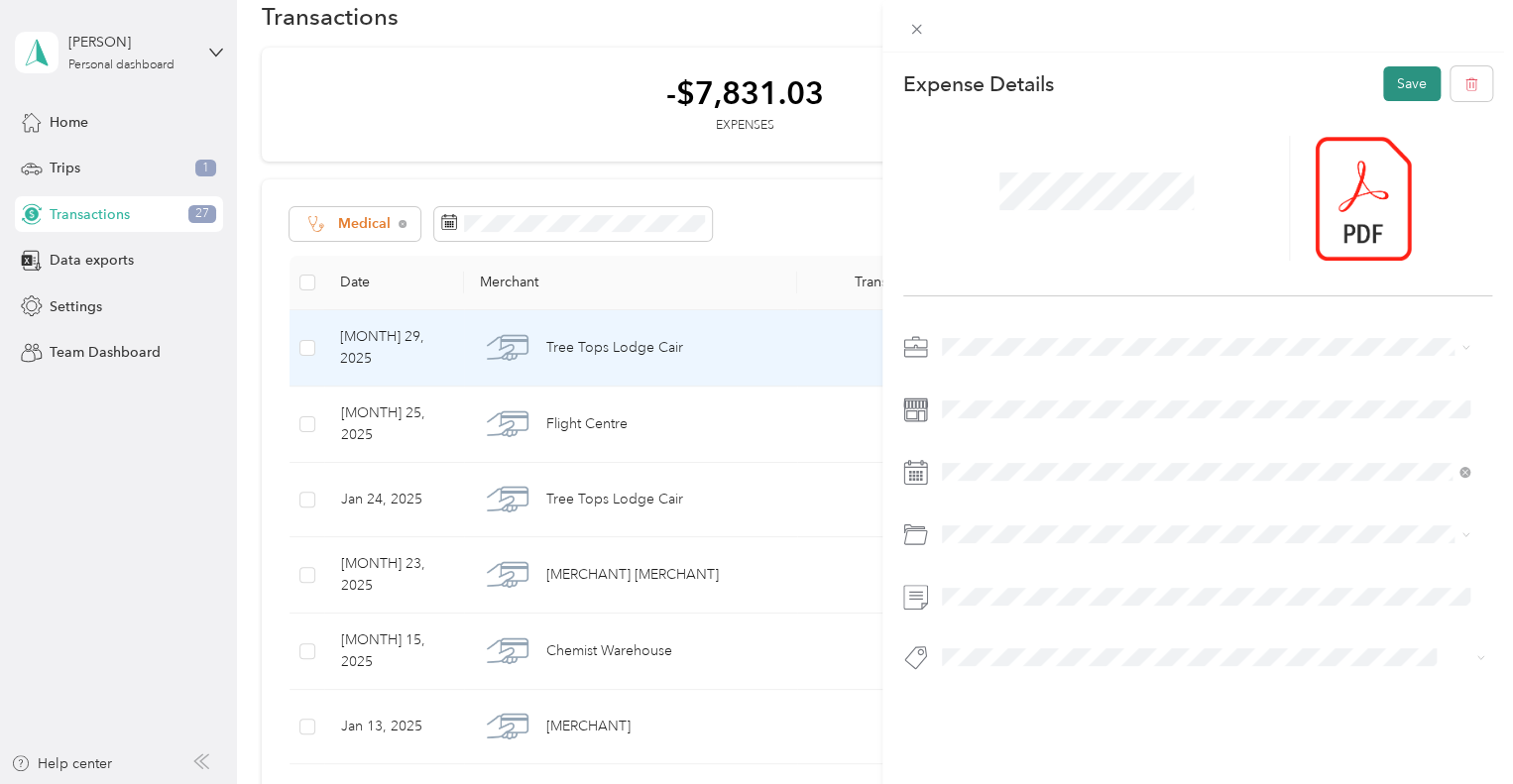 click on "Save" at bounding box center (1412, 83) 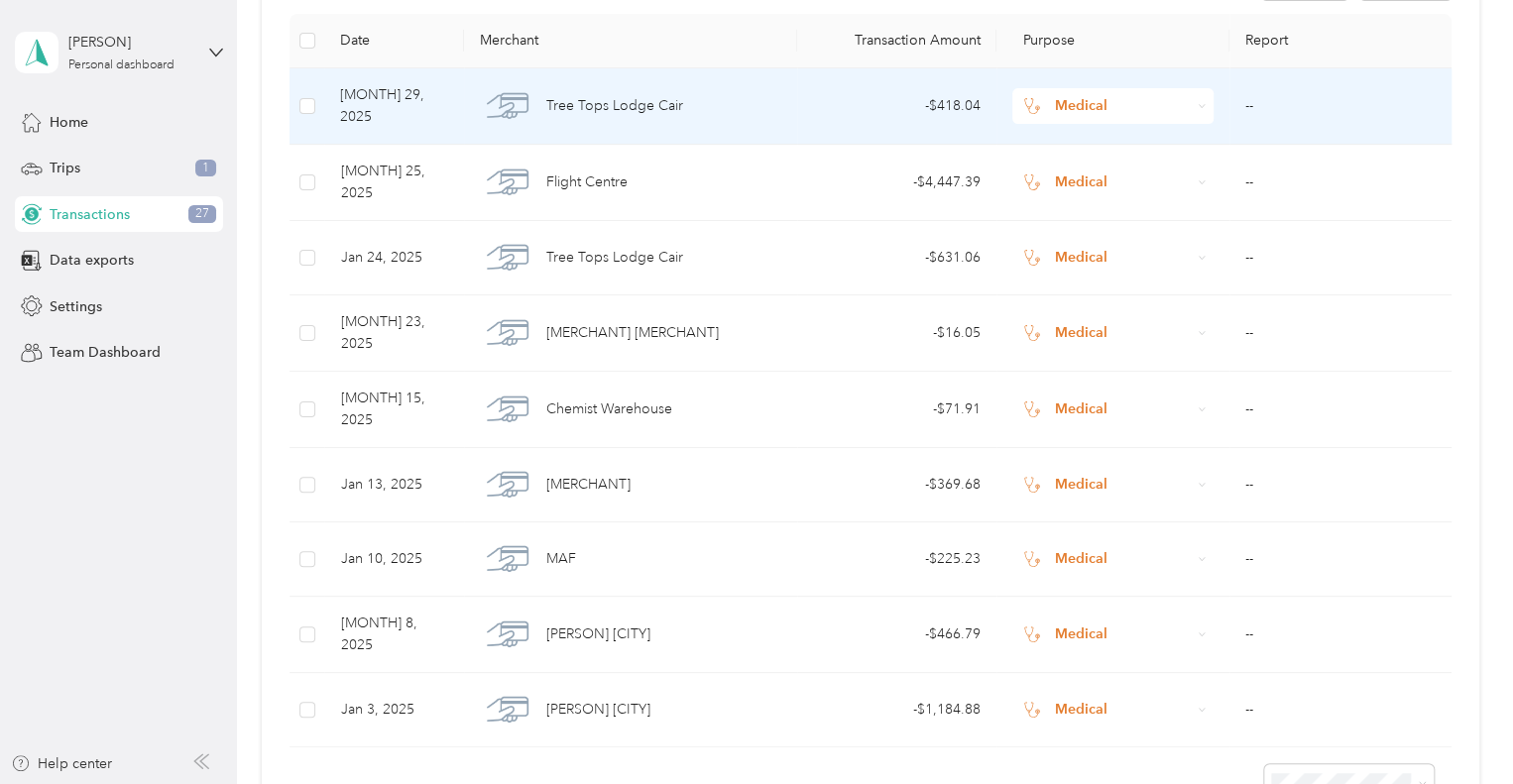 scroll, scrollTop: 0, scrollLeft: 0, axis: both 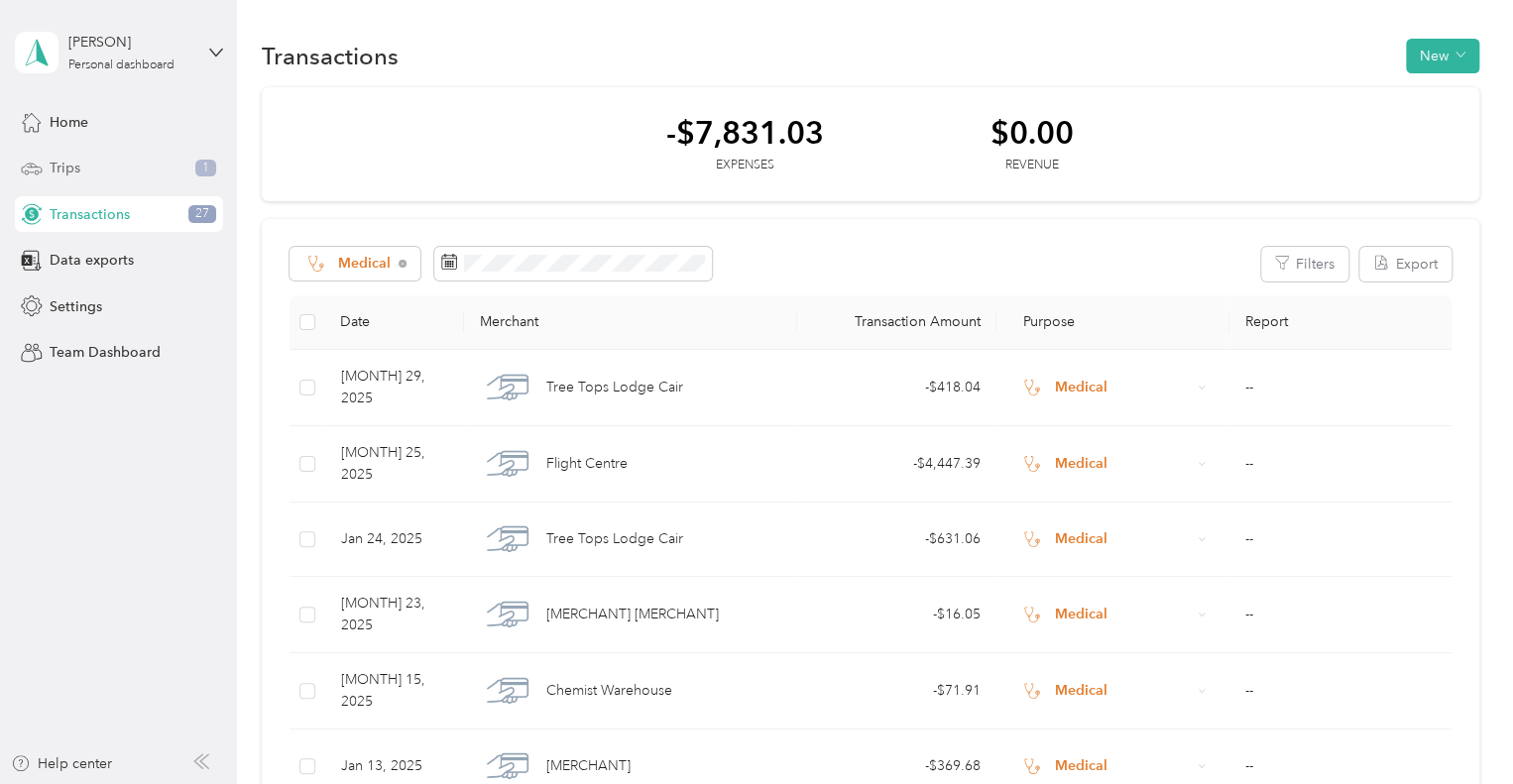 click on "Trips 1" at bounding box center [119, 168] 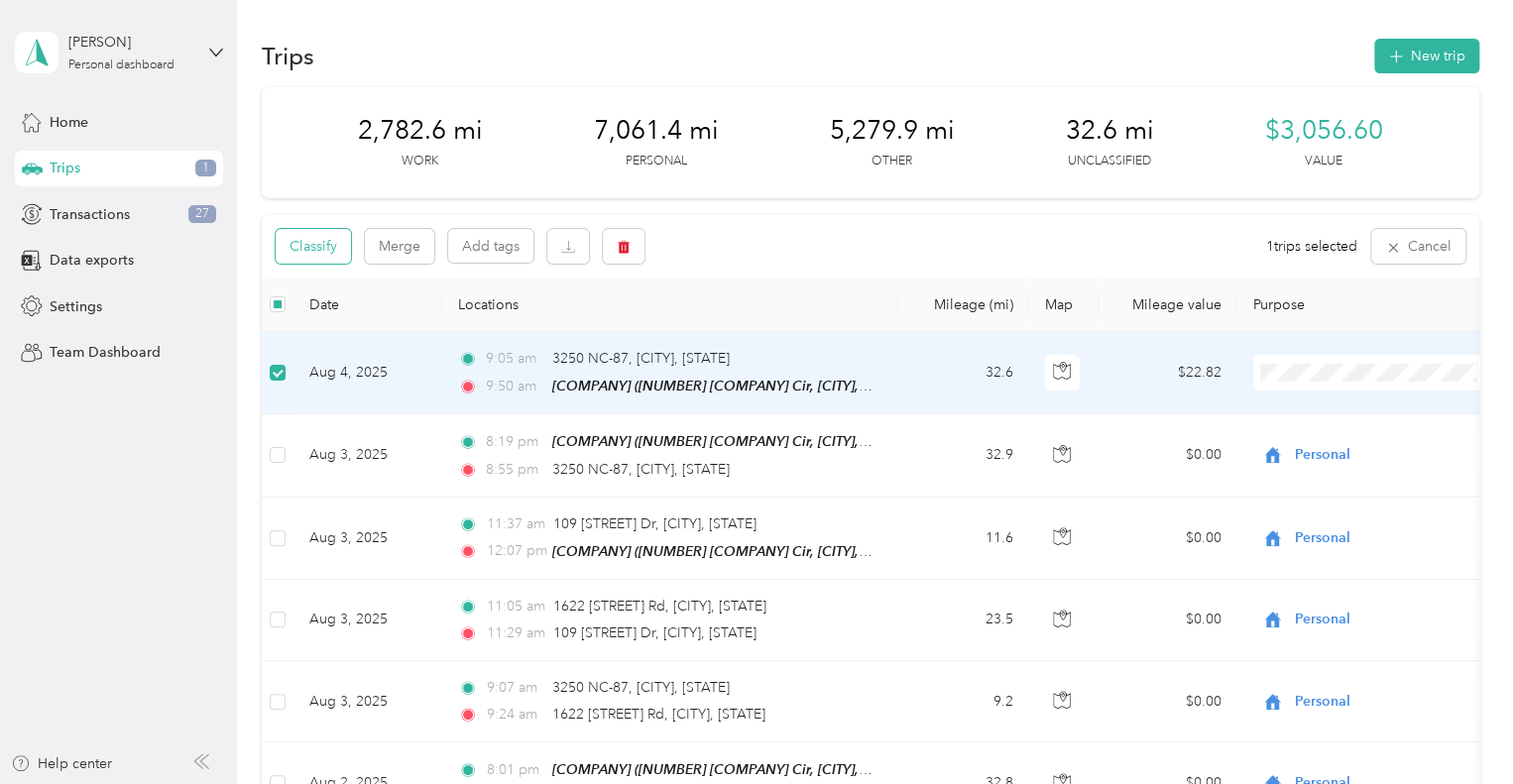 click on "Classify" at bounding box center [313, 246] 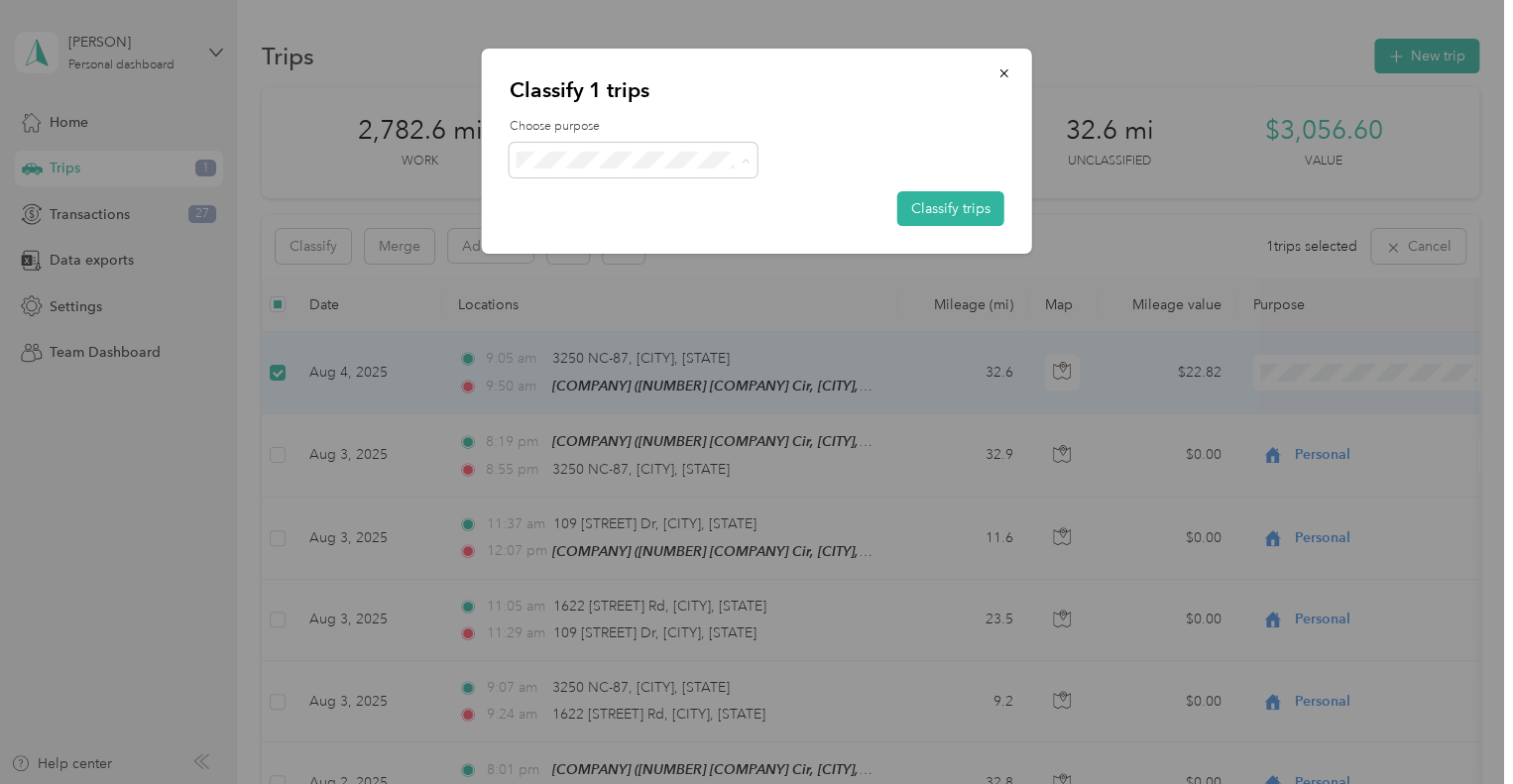 click on "Personal" at bounding box center [633, 231] 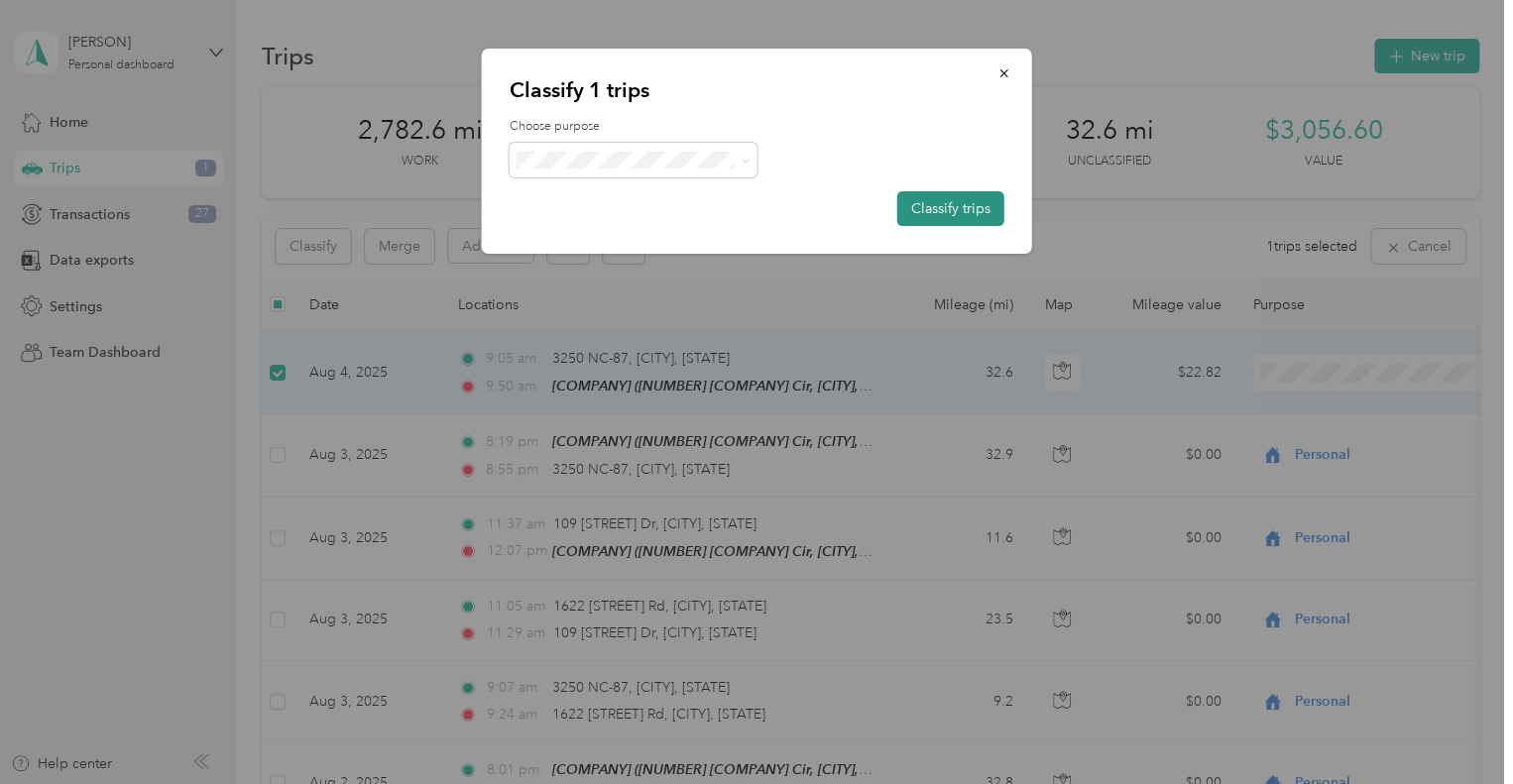 click on "Classify trips" at bounding box center (951, 208) 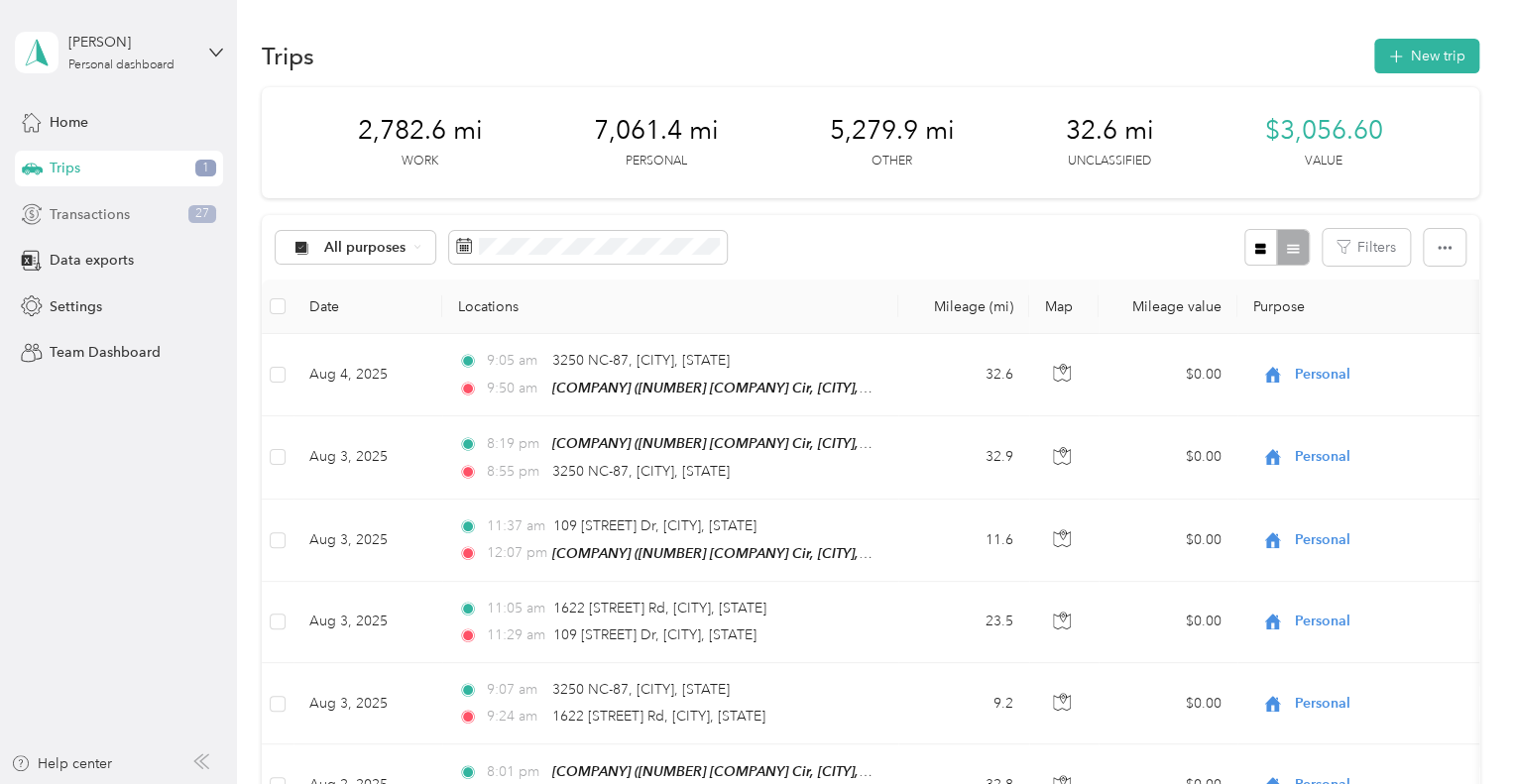 click on "Transactions" at bounding box center [89, 214] 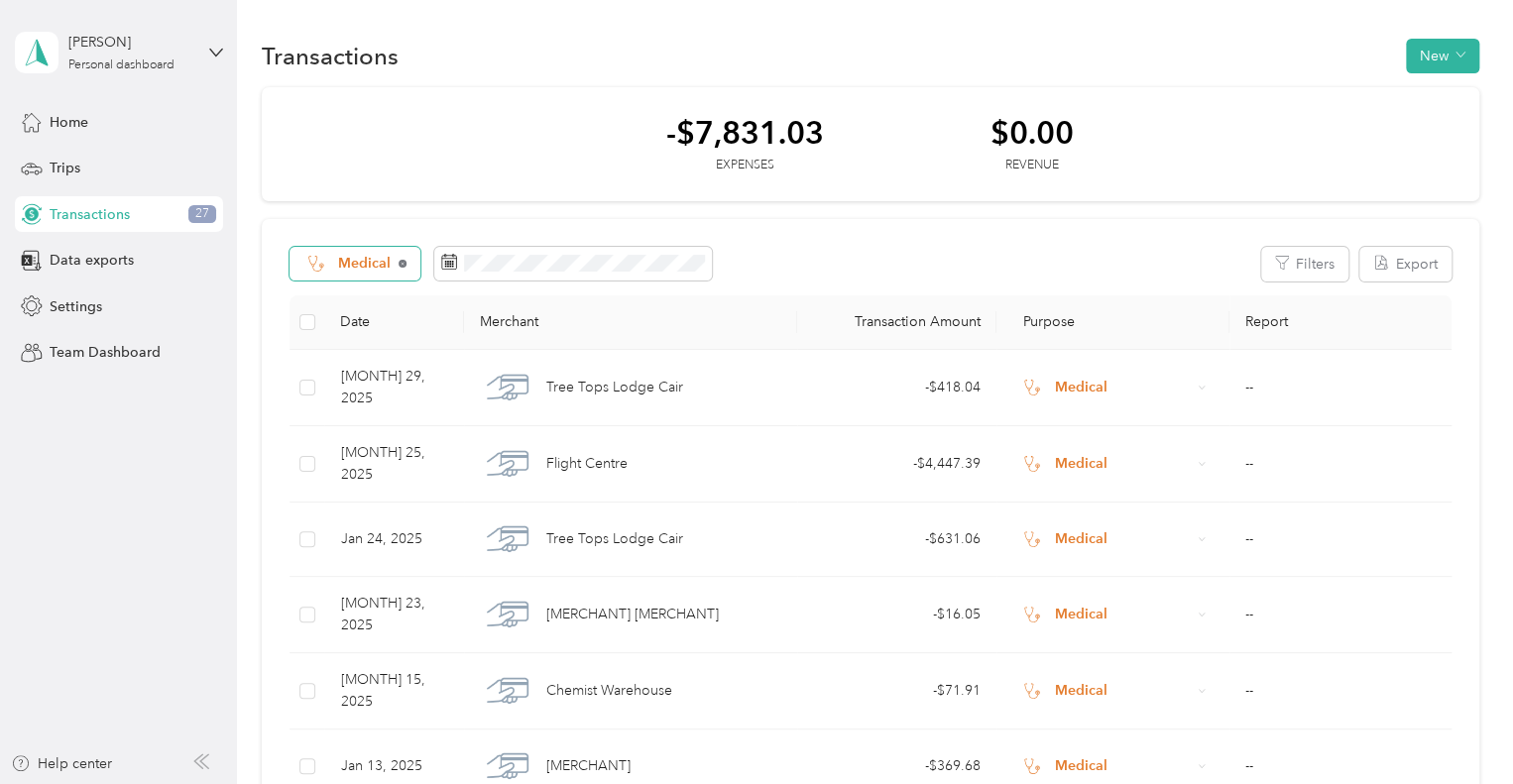 click 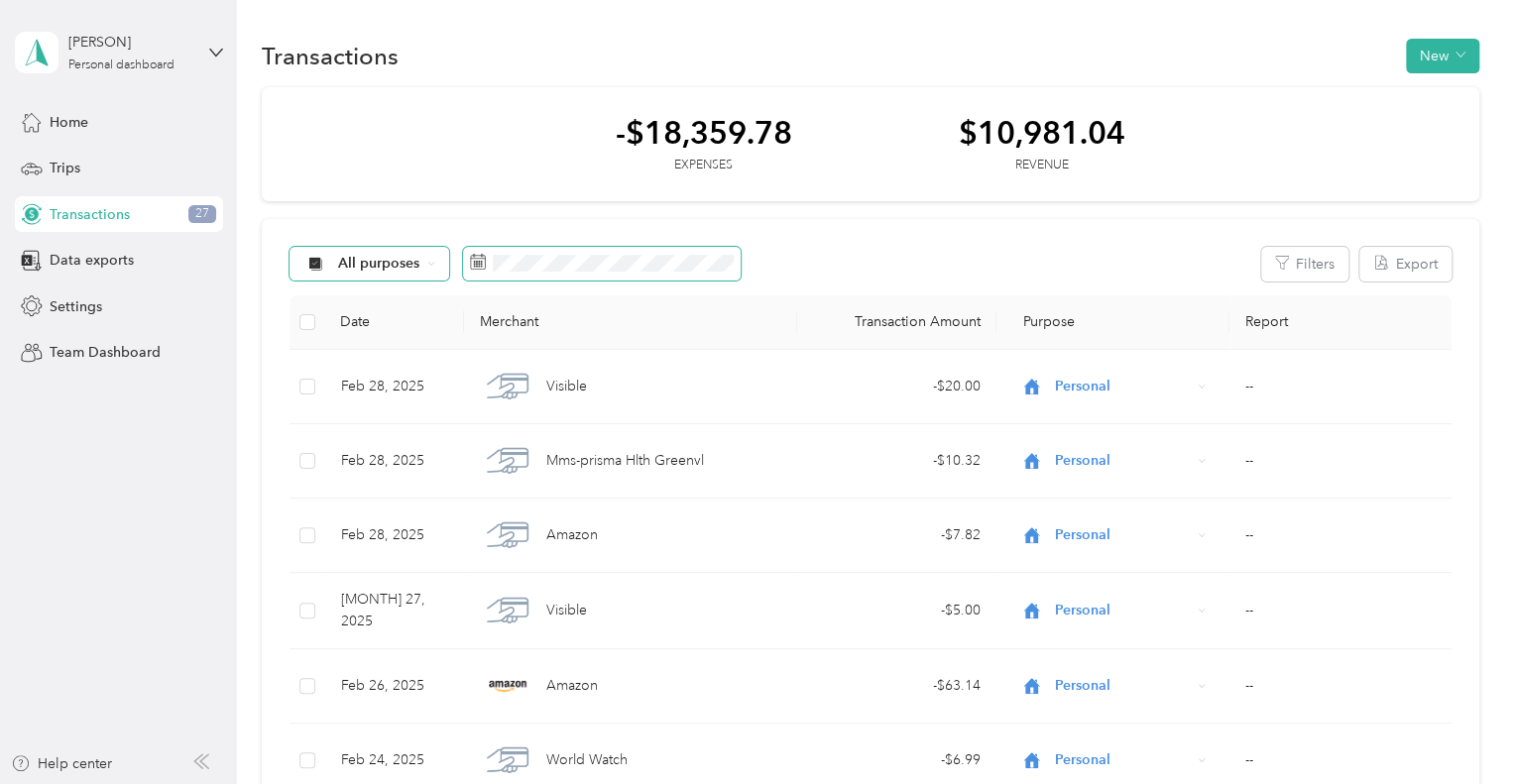 click on "[PURPOSE] [FILTERS] [EXPORT] [DATE] [MERCHANT] [TRANSACTION] [AMOUNT] [PURPOSE] [REPORT] [MONTH] 28, 2025 [MERCHANT] - $[AMOUNT] Personal -- [MONTH] 28, 2025 [MERCHANT] - $[AMOUNT] Personal -- [MONTH] 28, 2025 [MERCHANT] - $[AMOUNT] Personal -- [MONTH] 27, 2025 [MERCHANT] - $[AMOUNT] Personal -- [MONTH] 26, 2025 [MERCHANT] - $[AMOUNT] Personal -- [MONTH] 24, 2025 [MERCHANT] - $[AMOUNT] Personal -- [MONTH] 24, 2025 [MERCHANT] - $[AMOUNT] Personal -- [MONTH] 24, 2025 [MERCHANT] - $[AMOUNT] Personal -- [MONTH] 22, 2025 [MERCHANT] + $[AMOUNT] Personal -- [MONTH] 22, 2025 [MERCHANT] - $[AMOUNT] Personal -- [MONTH] 22, 2025 [MERCHANT] - $[AMOUNT] Personal -- [MONTH] 22, 2025 [MERCHANT] - $[AMOUNT] Personal -- [MONTH] 22, 2025 [MERCHANT] - $[AMOUNT] Personal -- [MONTH] 21, 2025 [MERCHANT] - $[AMOUNT] Personal -- [MONTH] 21, 2025 [MERCHANT] - $[AMOUNT] Personal -- [MONTH] 20, 2025 [MERCHANT] - $[AMOUNT] Personal -- [MONTH] 20, 2025 [MERCHANT] - $[AMOUNT] Personal -- [MONTH] 18, 2025 [MERCHANT] - $[AMOUNT] -- -" at bounding box center (871, 1257) 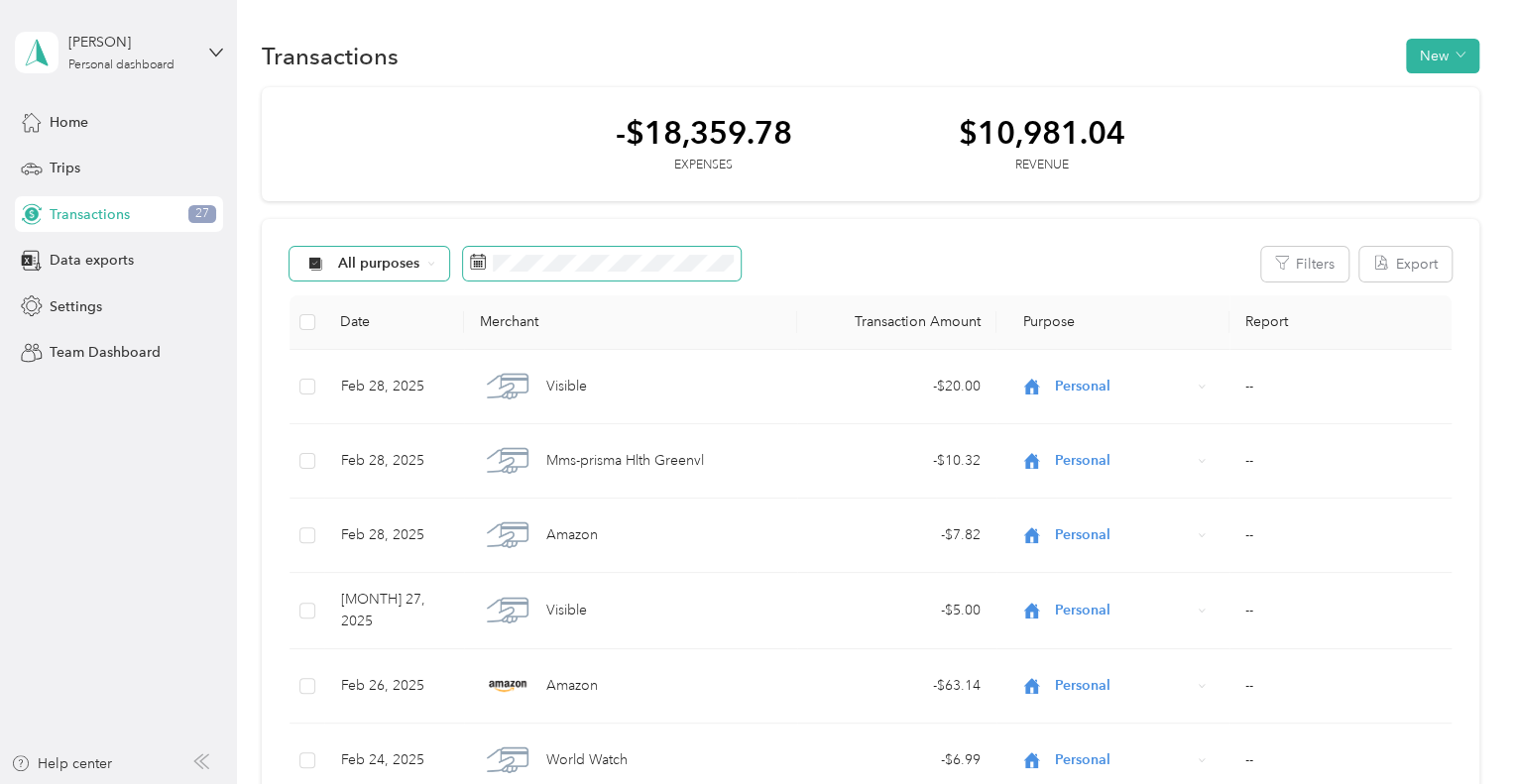 click 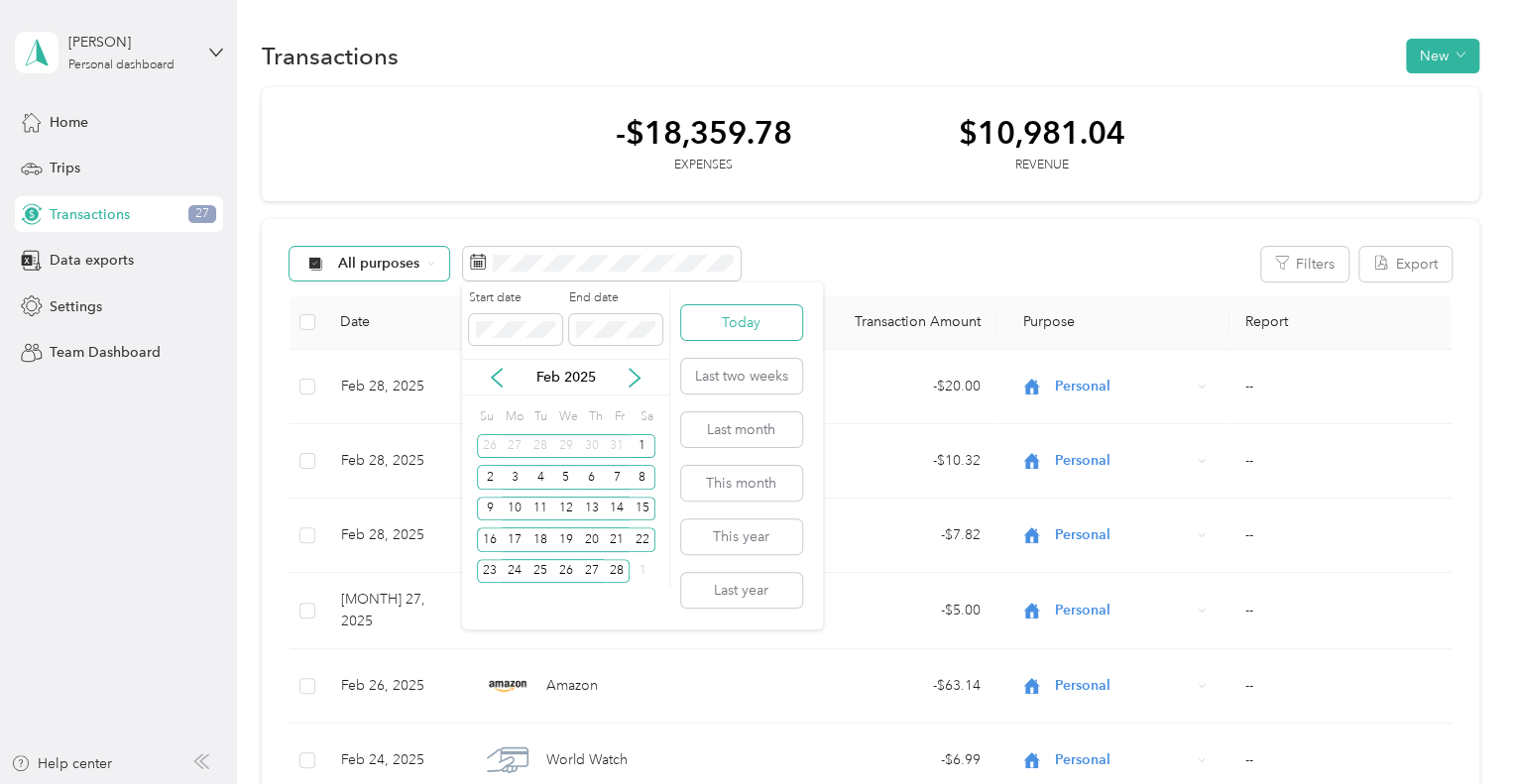 click on "Today" at bounding box center (742, 322) 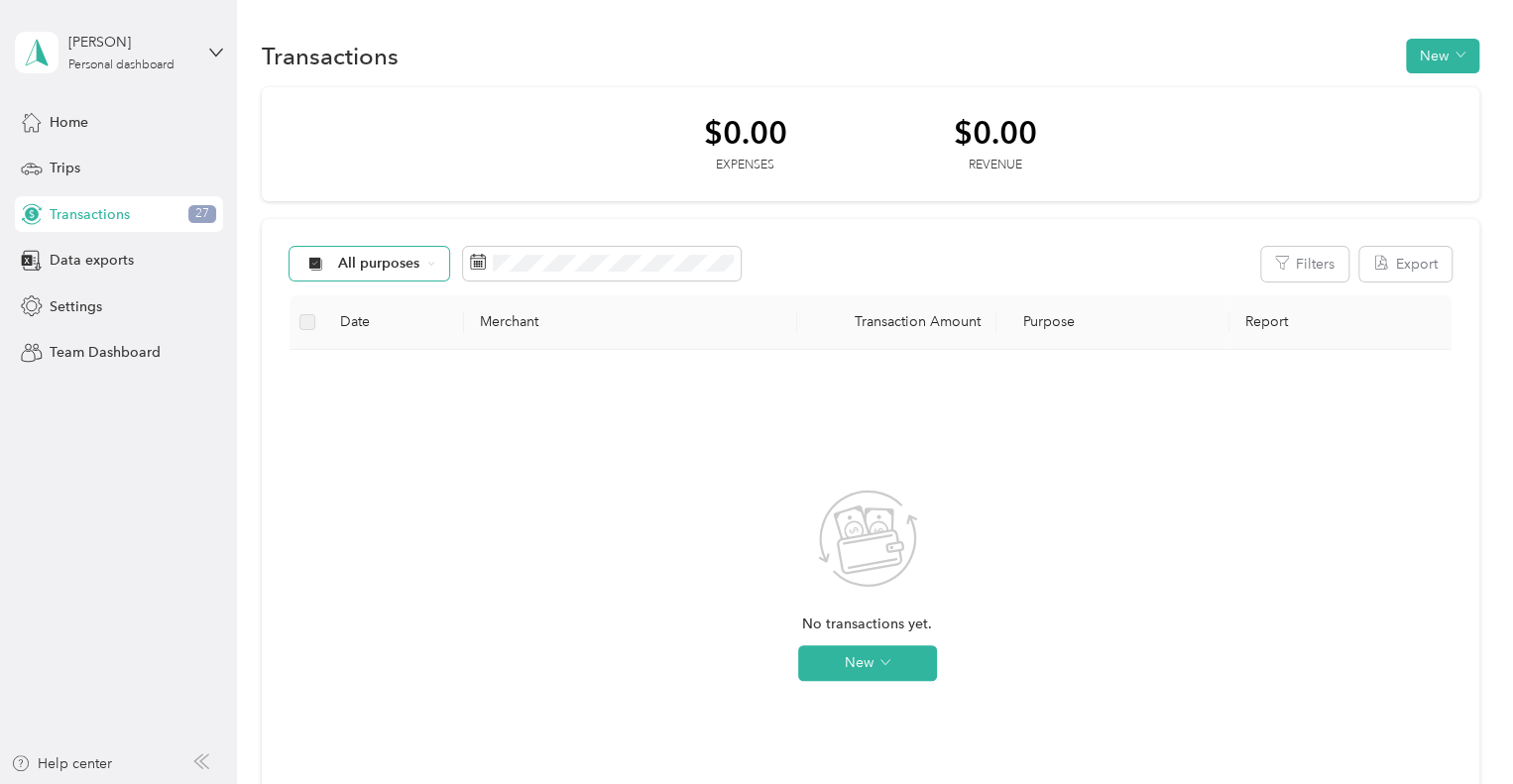 click 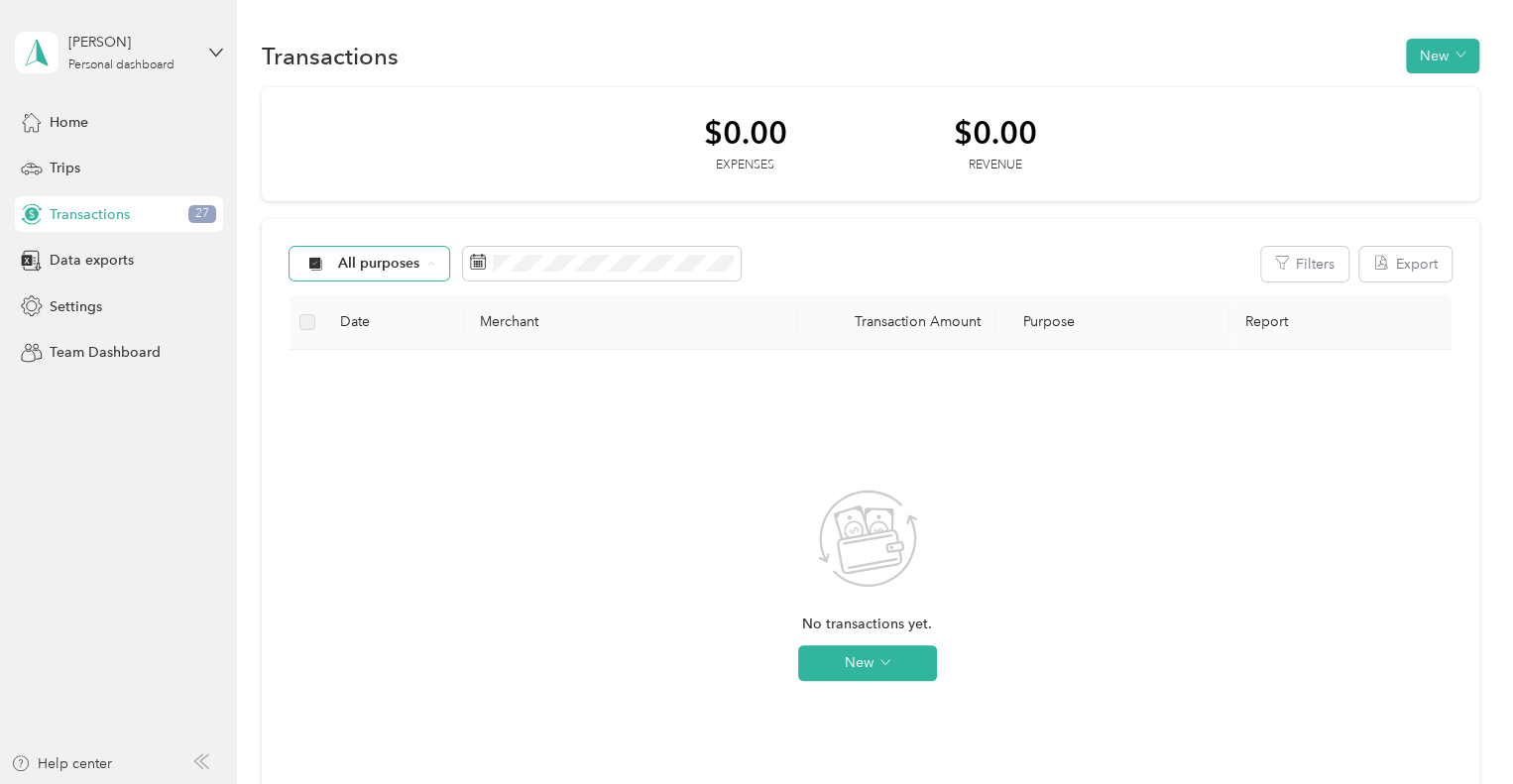 click on "Unclassified" at bounding box center (397, 334) 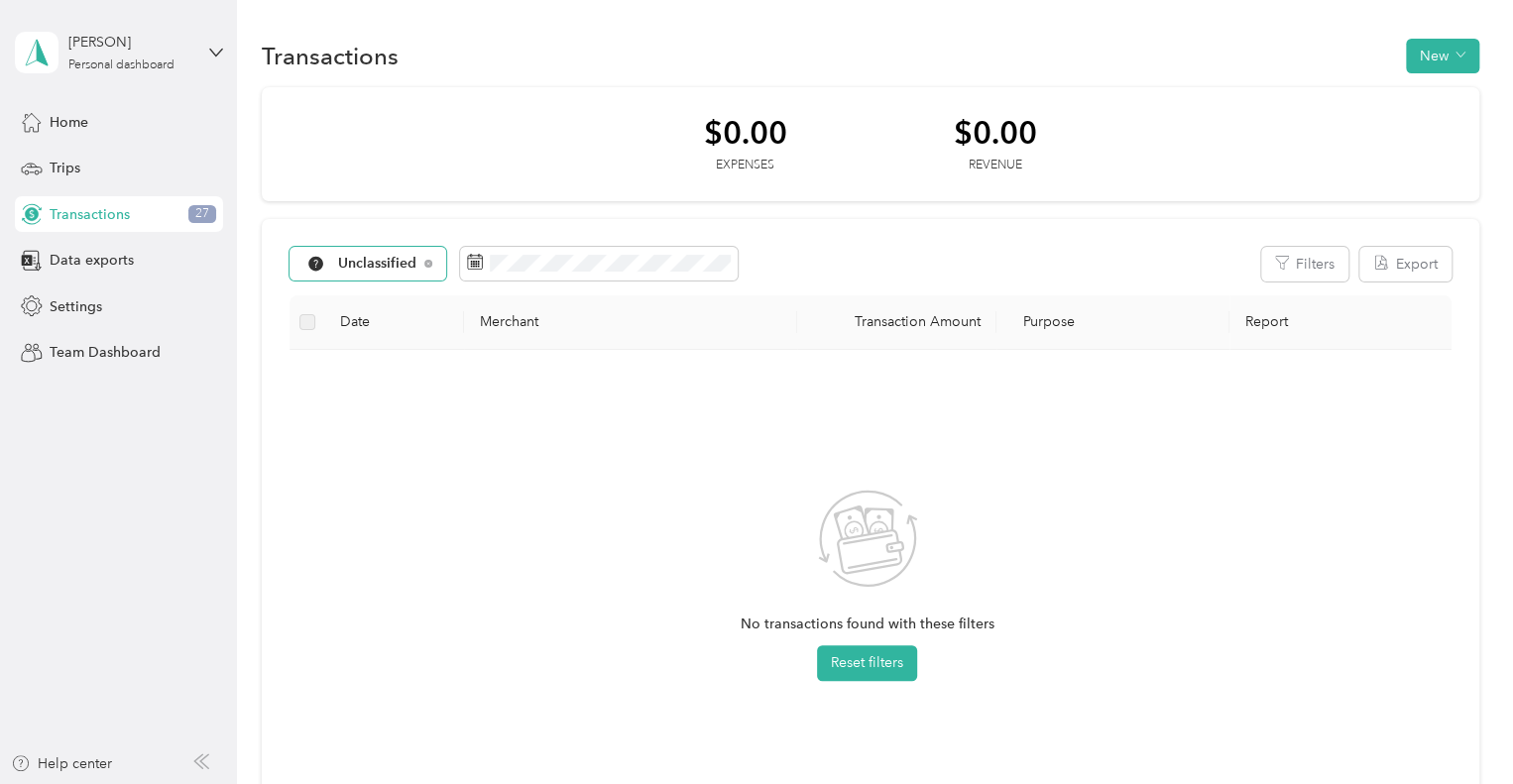 click on "$0.00 Expenses $0.00 Revenue" at bounding box center (871, 145) 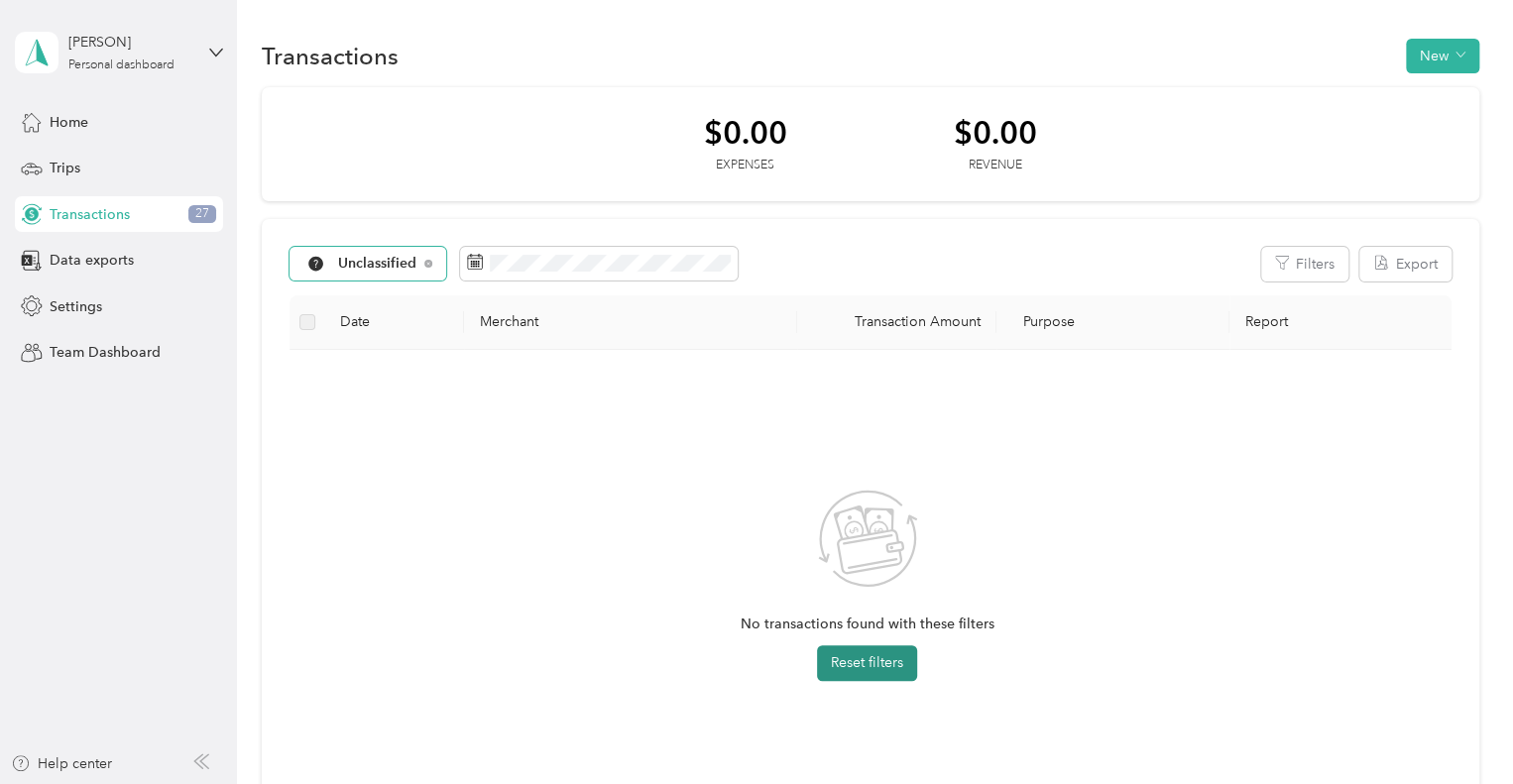 click on "Reset filters" at bounding box center (867, 663) 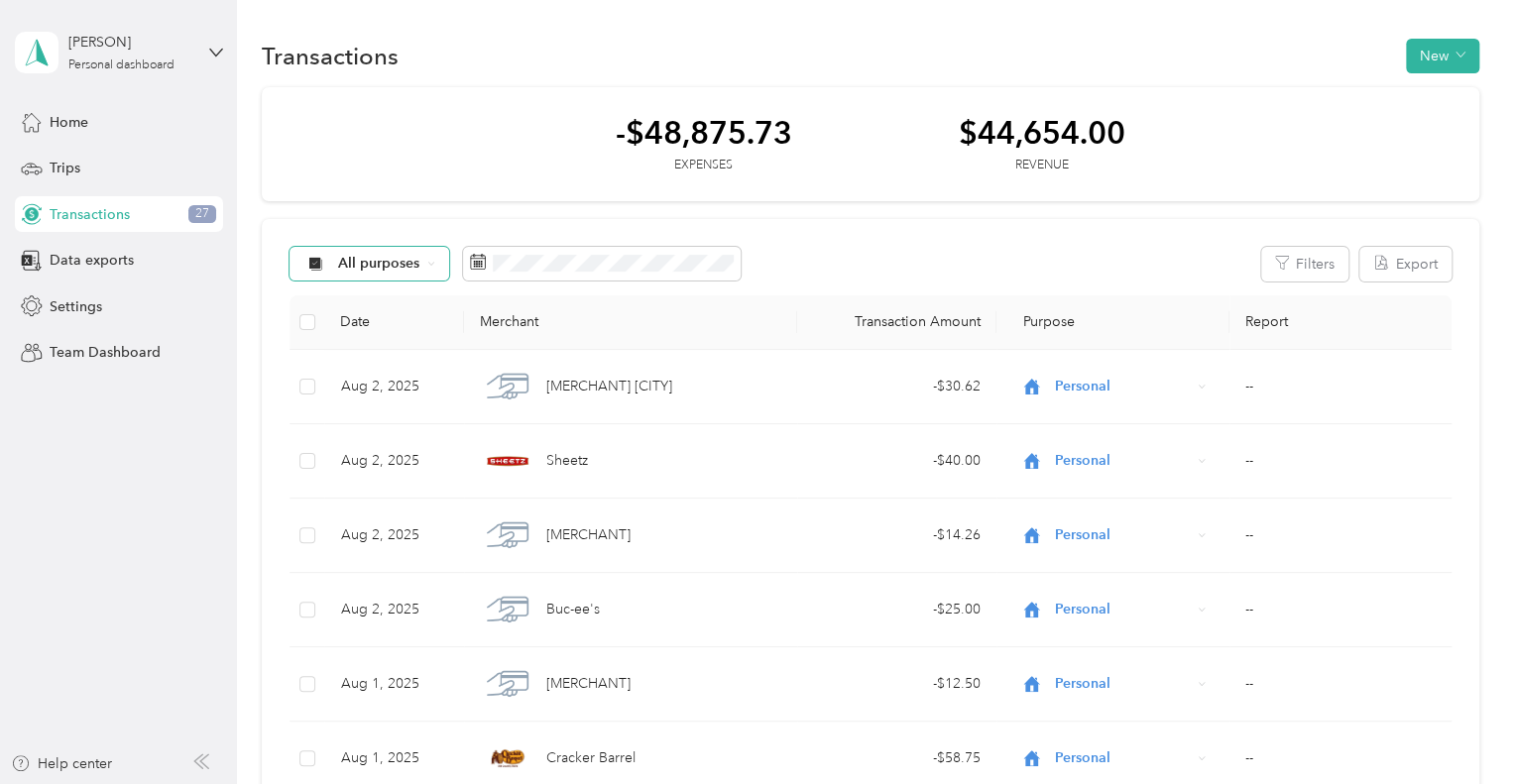 click on "All purposes" at bounding box center (370, 264) 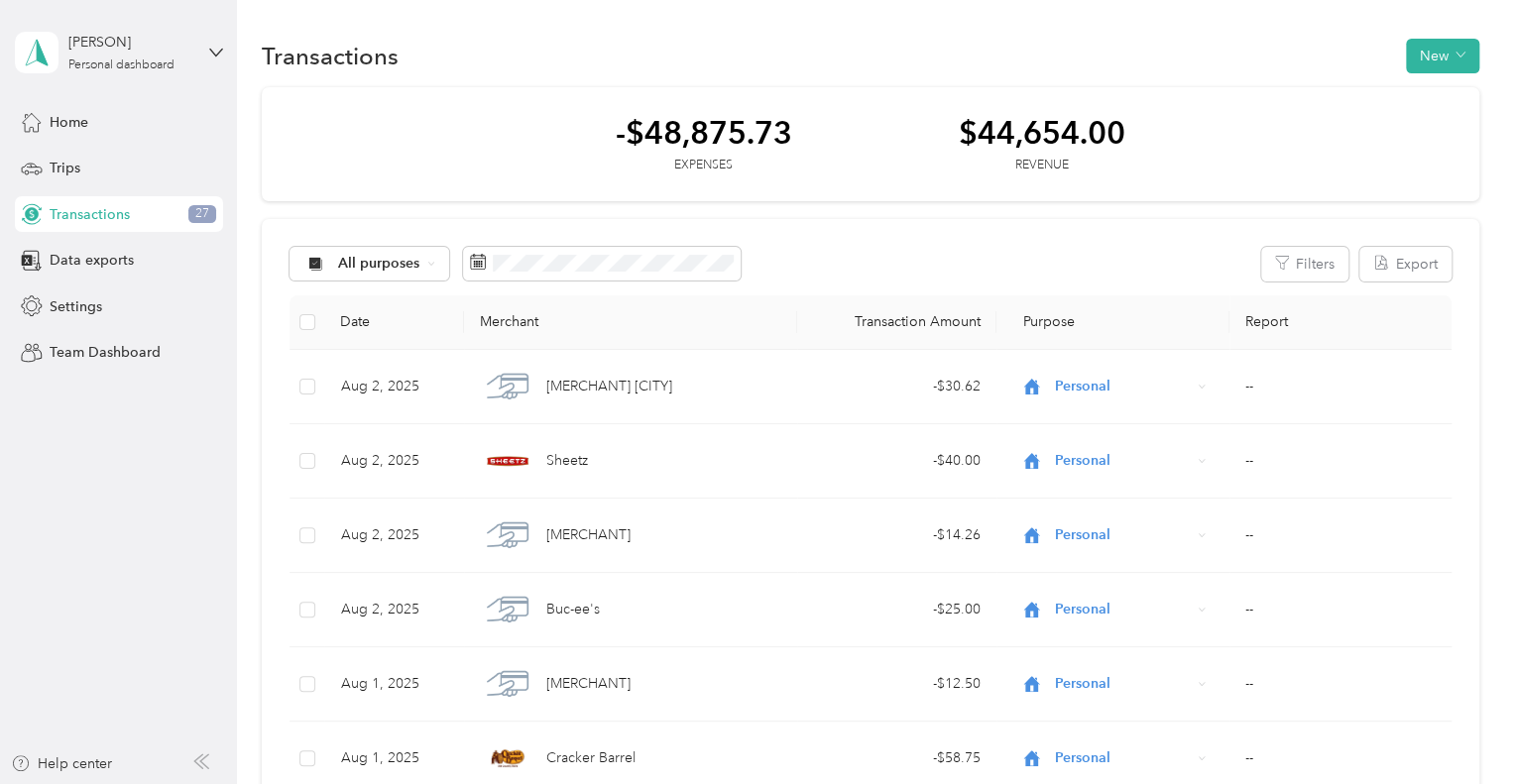 click on "Unclassified" at bounding box center [397, 332] 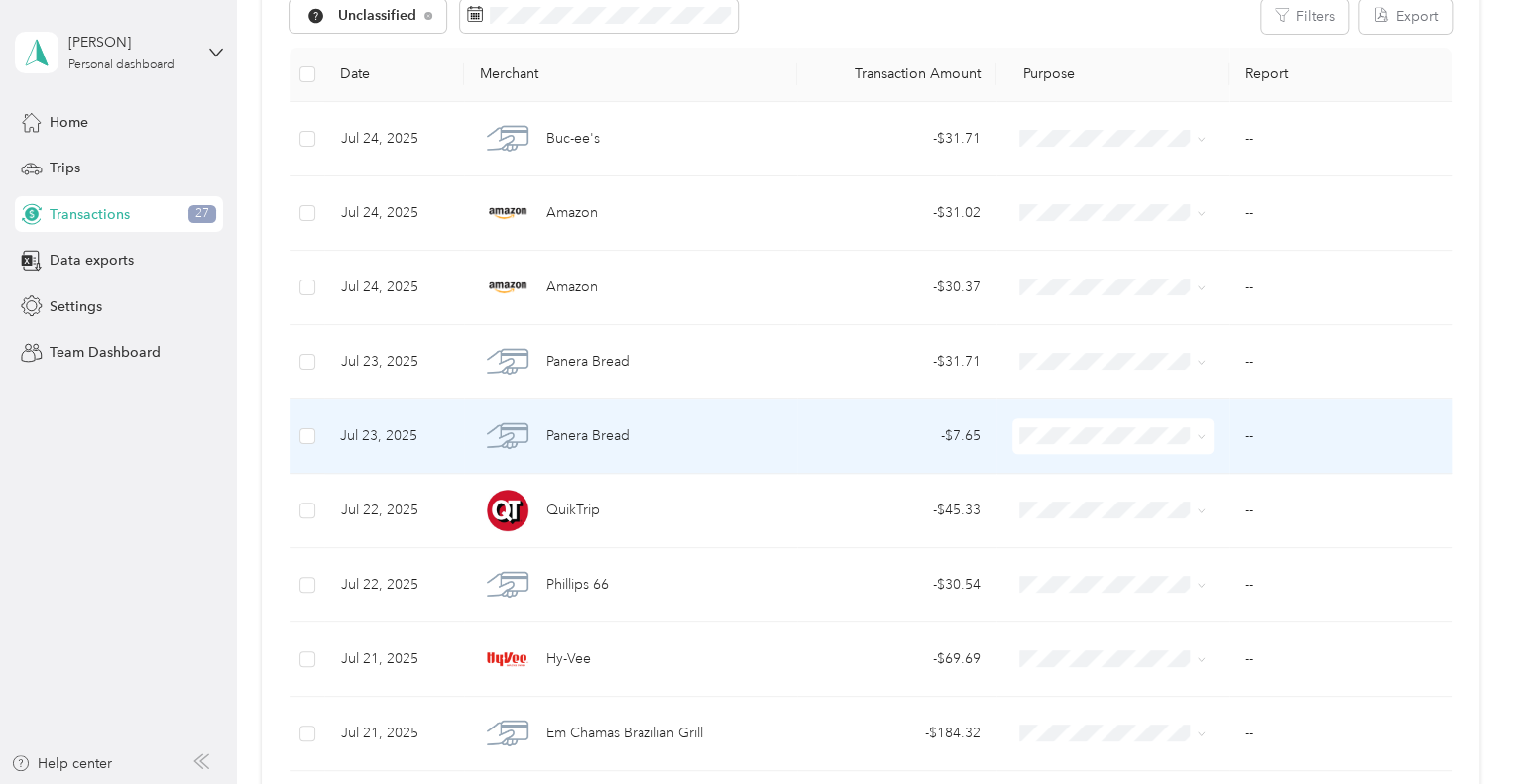 scroll, scrollTop: 246, scrollLeft: 0, axis: vertical 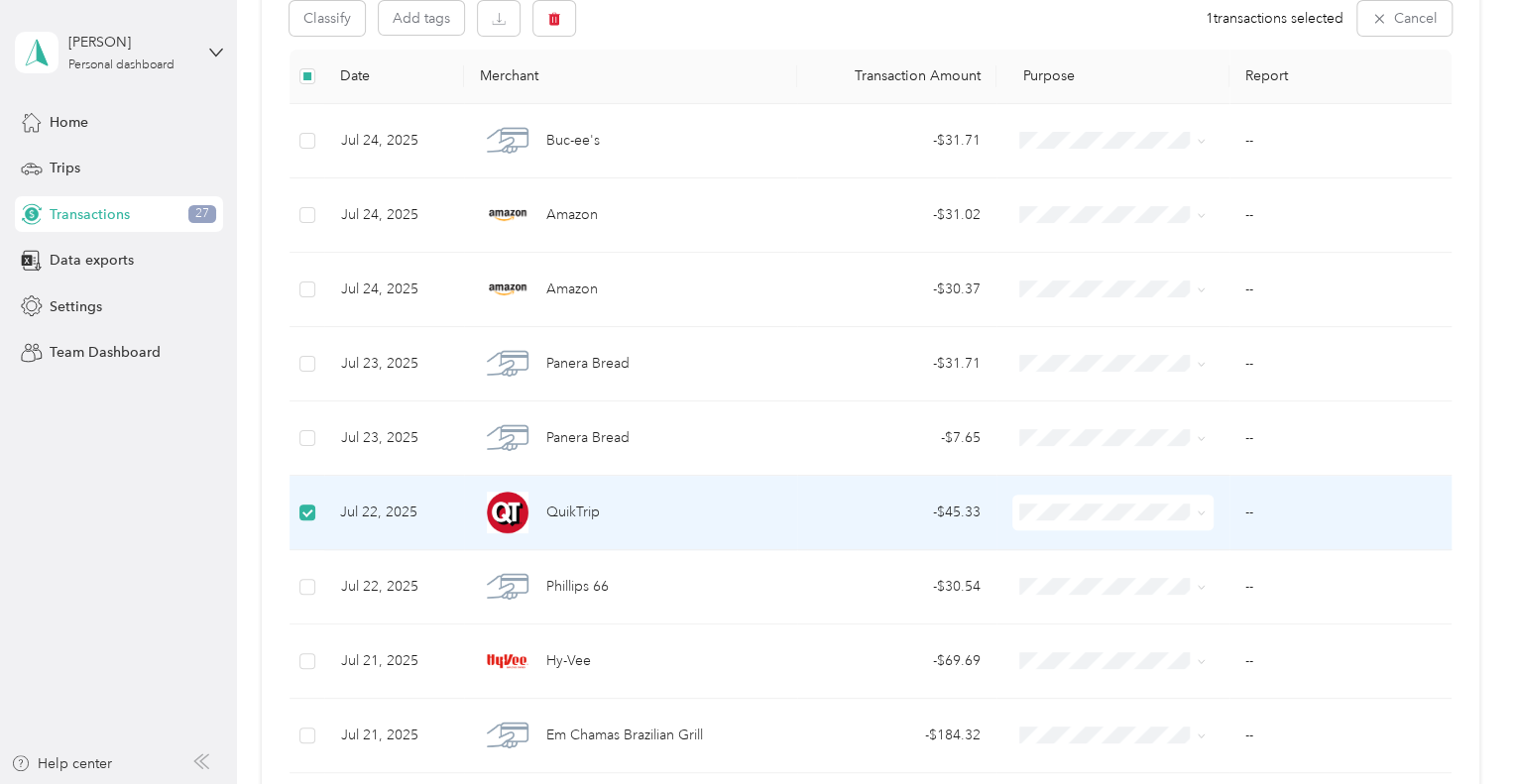 click at bounding box center (1198, 512) 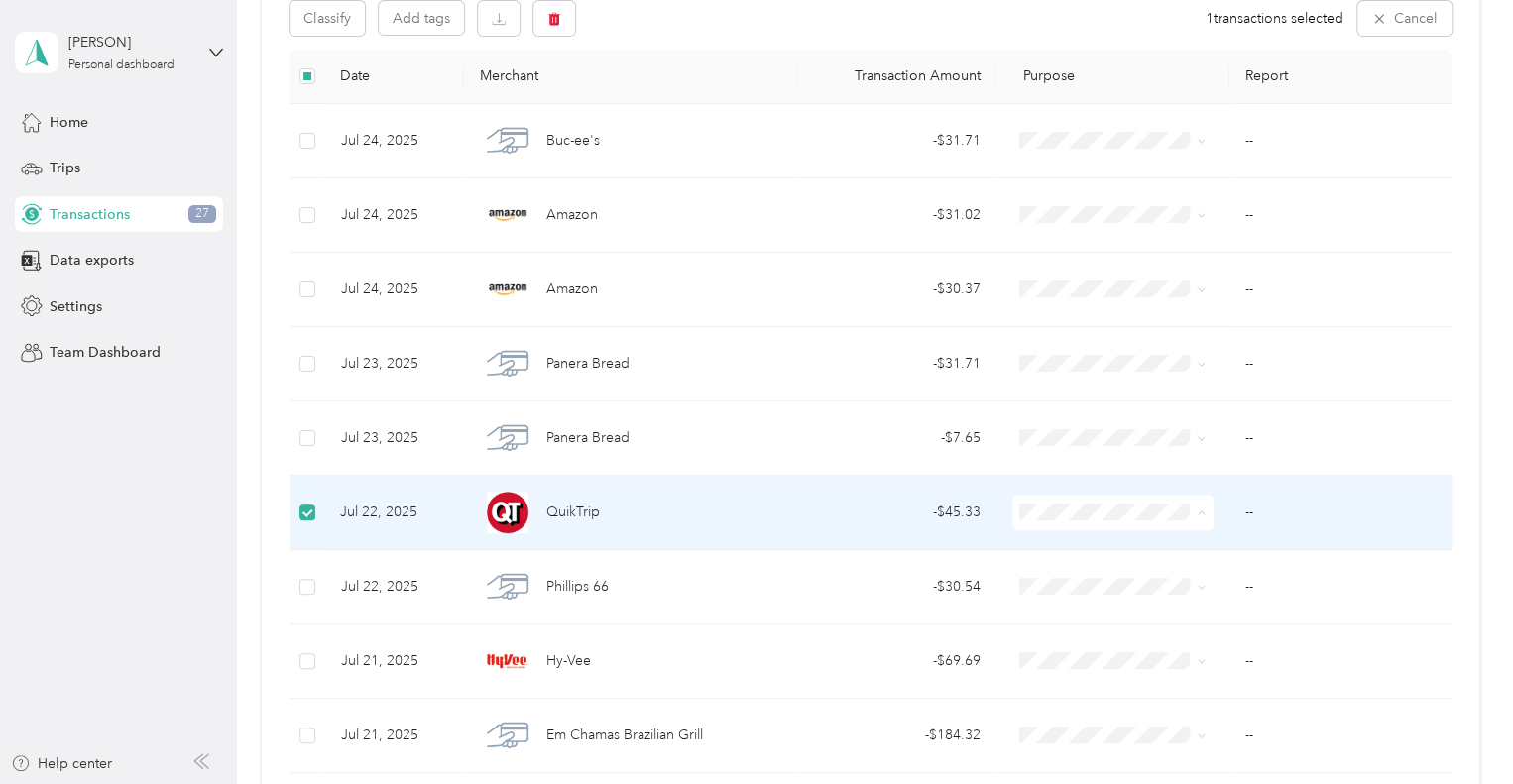 click on "Personal" at bounding box center [1126, 265] 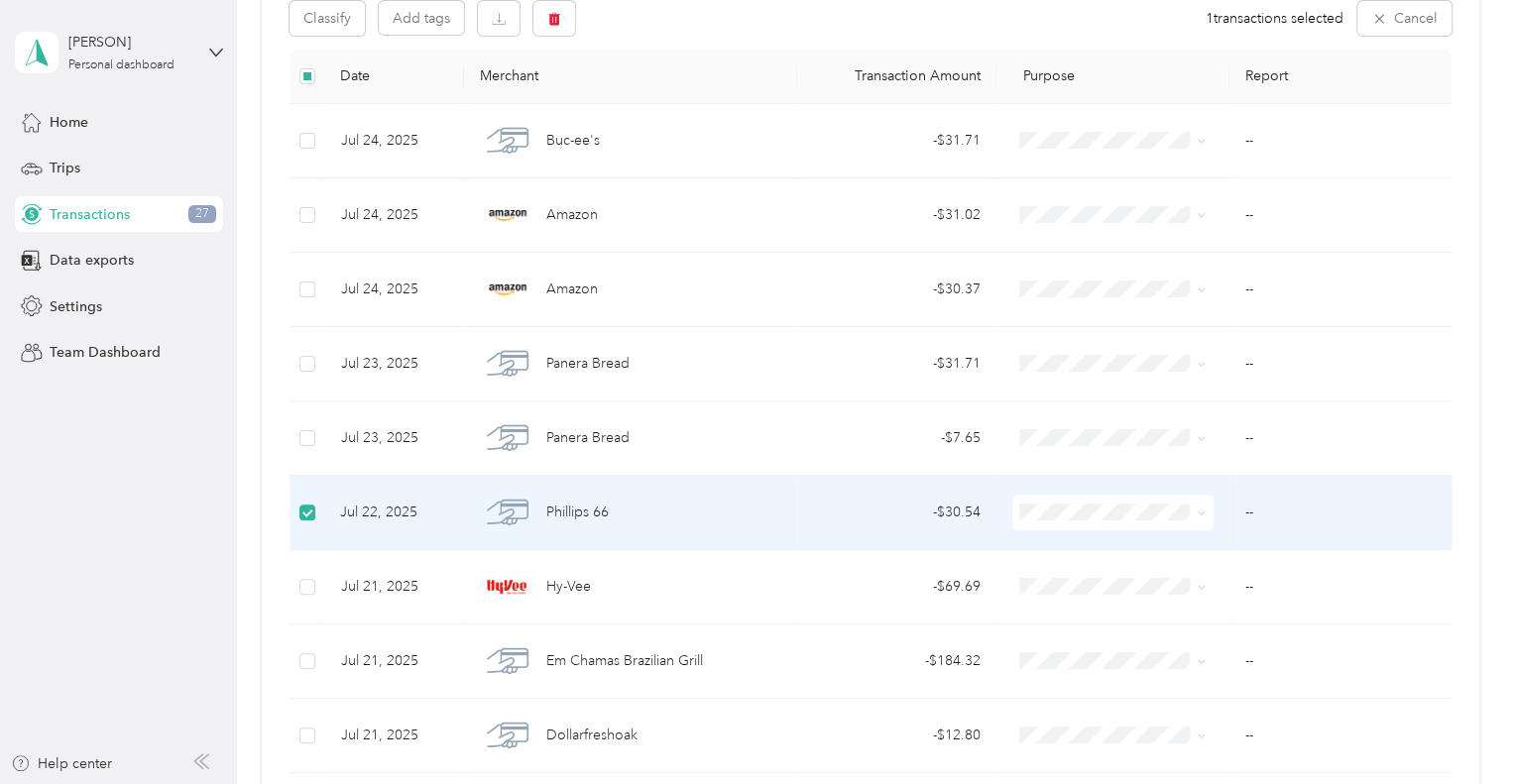 click 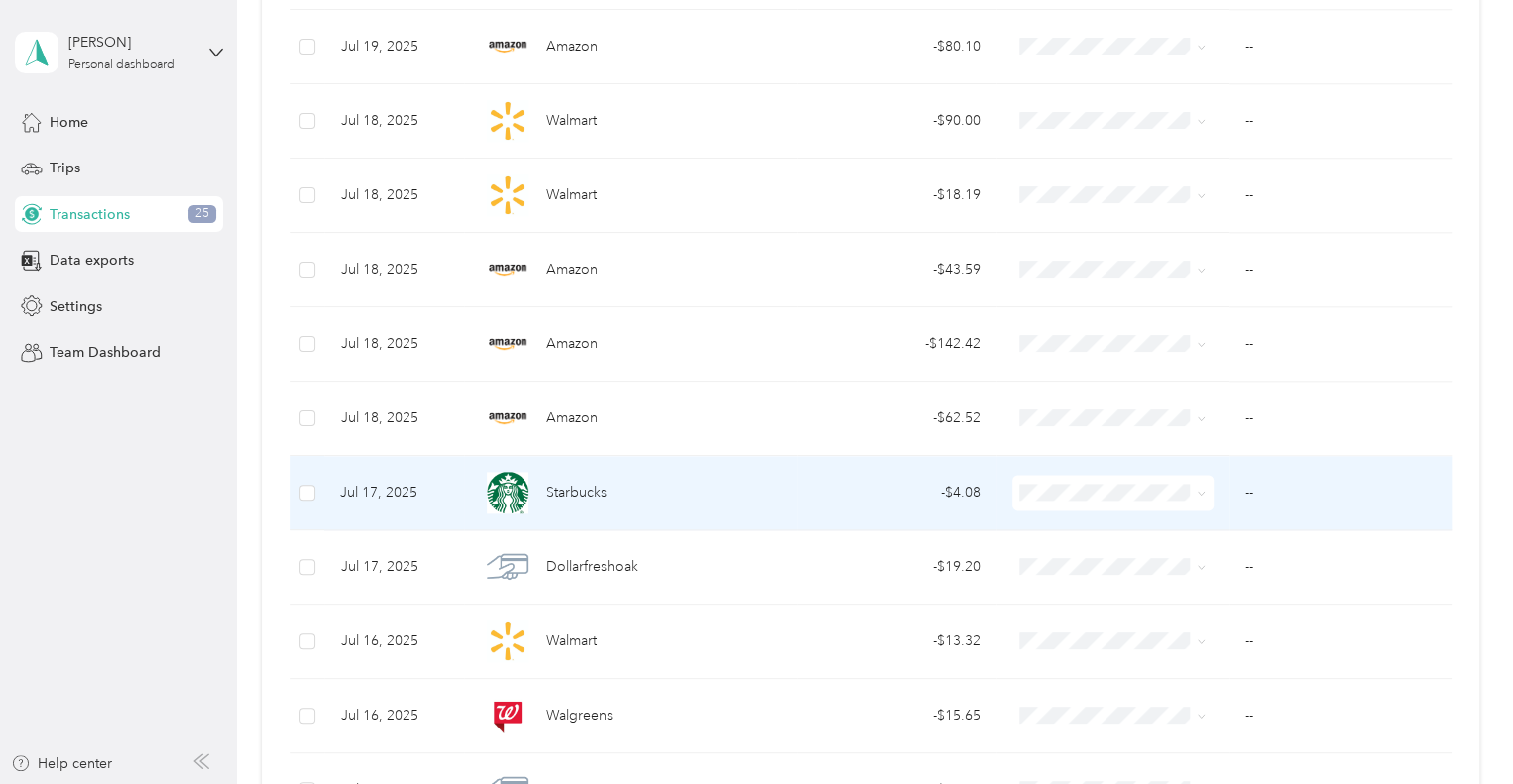 scroll, scrollTop: 1030, scrollLeft: 0, axis: vertical 